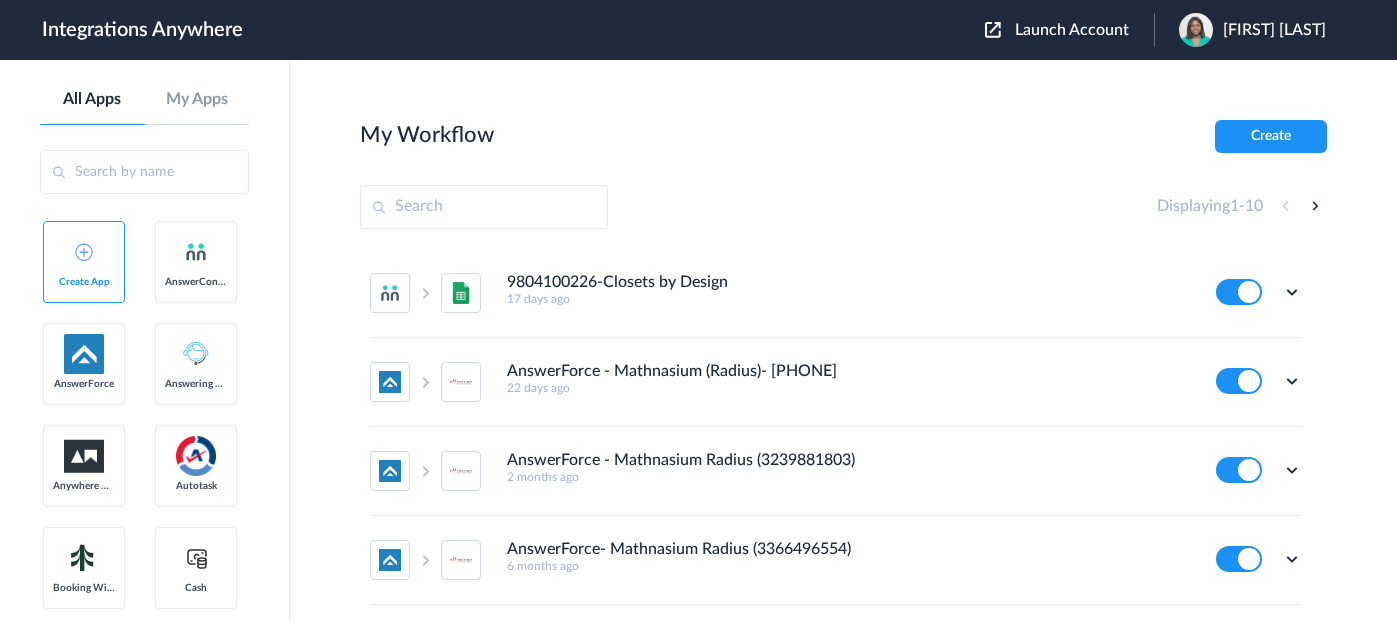 scroll, scrollTop: 0, scrollLeft: 0, axis: both 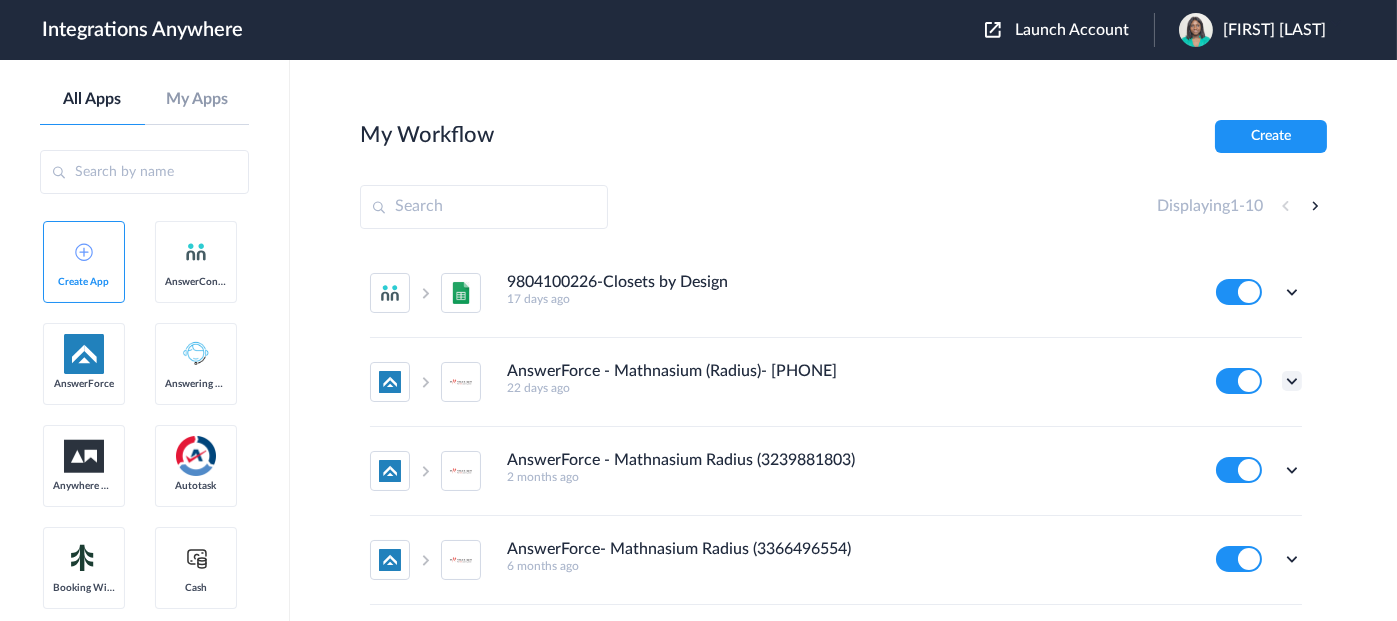 click at bounding box center (1292, 381) 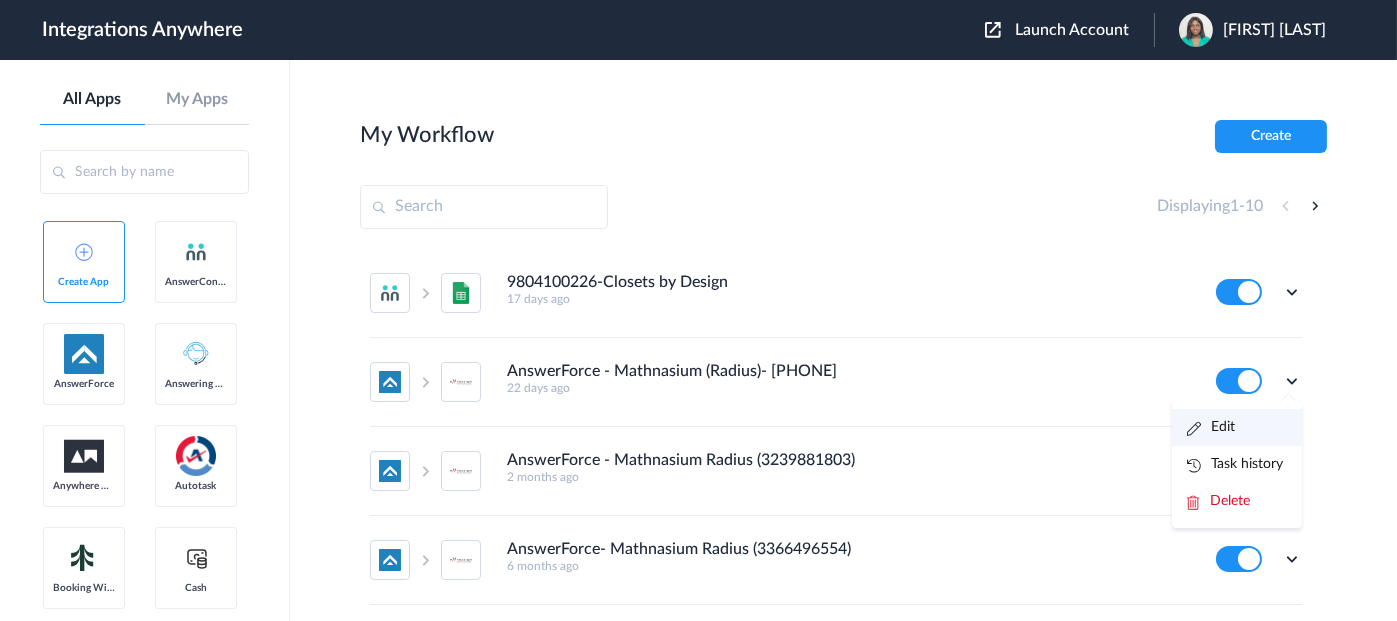 click on "Edit" at bounding box center (1211, 427) 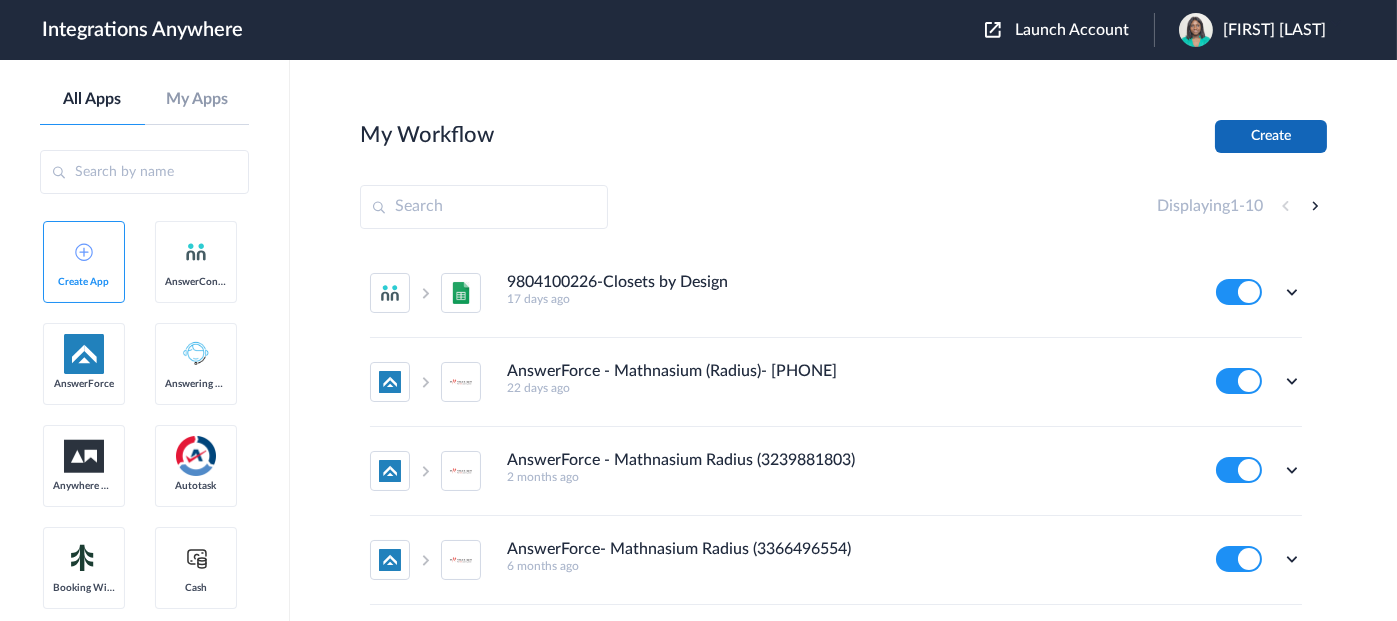 click on "Create" at bounding box center (1271, 136) 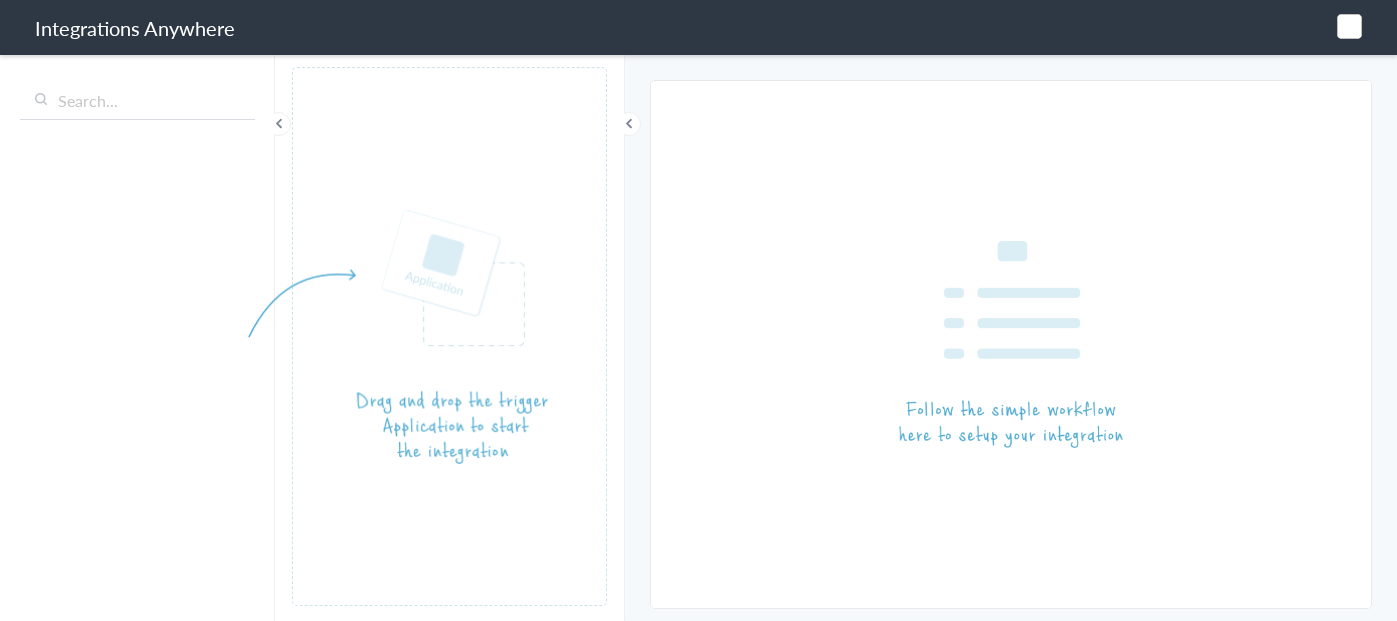 scroll, scrollTop: 0, scrollLeft: 0, axis: both 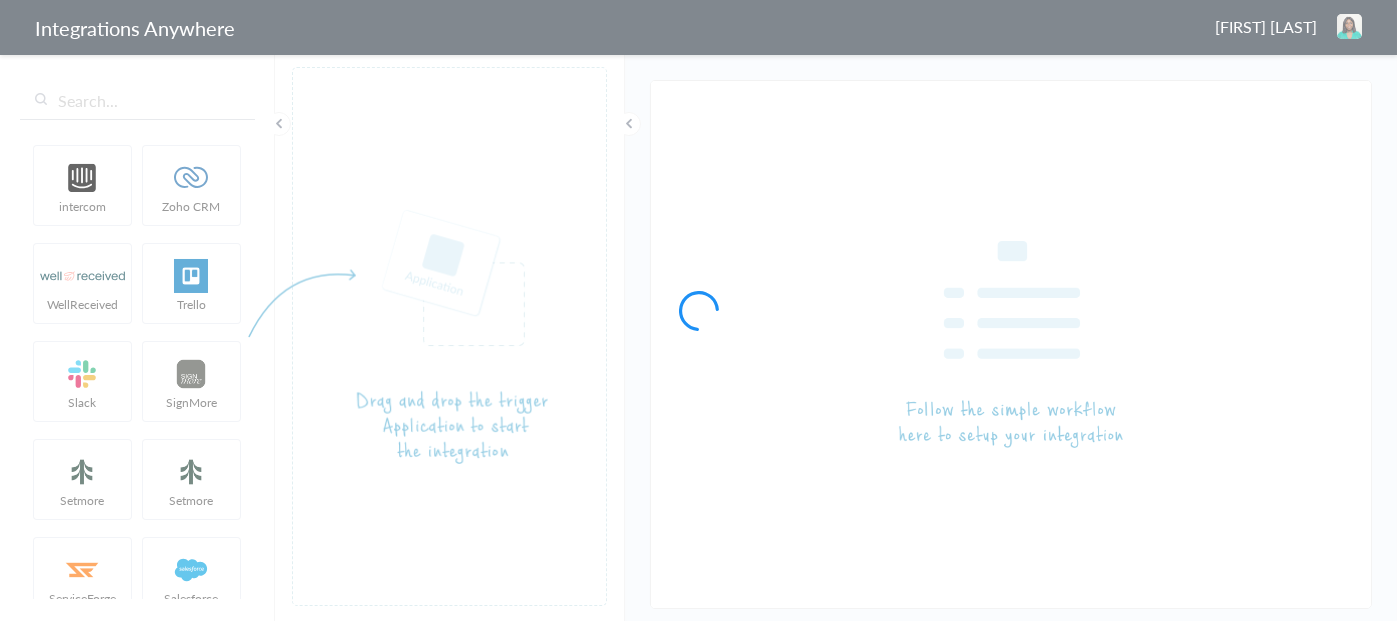 type on "AnswerForce - Mathnasium (Radius)- [PHONE]" 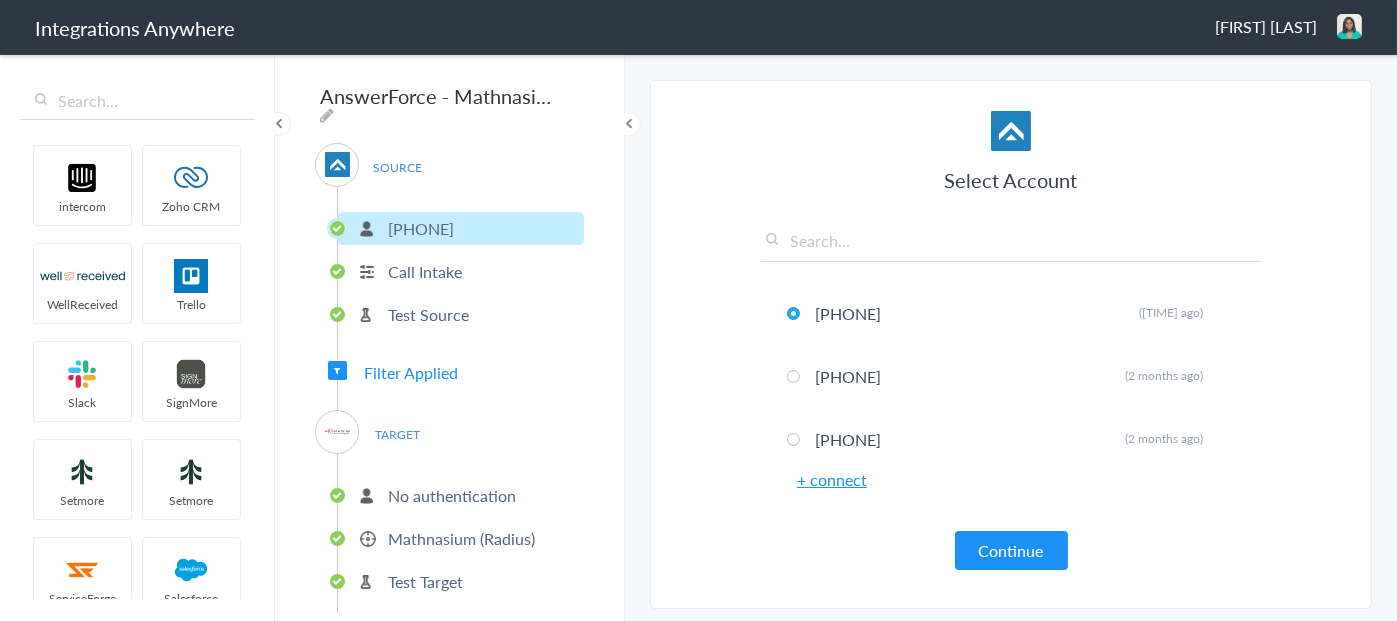 click on "Filter
Applied" at bounding box center (411, 372) 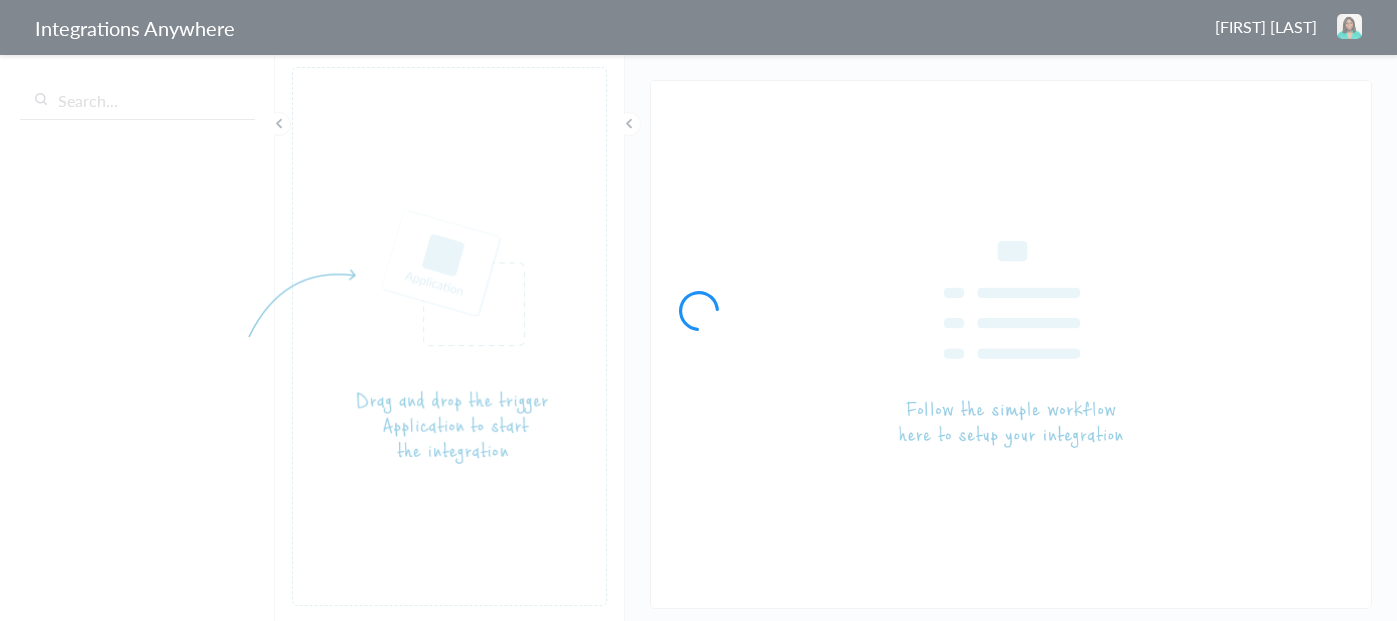 scroll, scrollTop: 0, scrollLeft: 0, axis: both 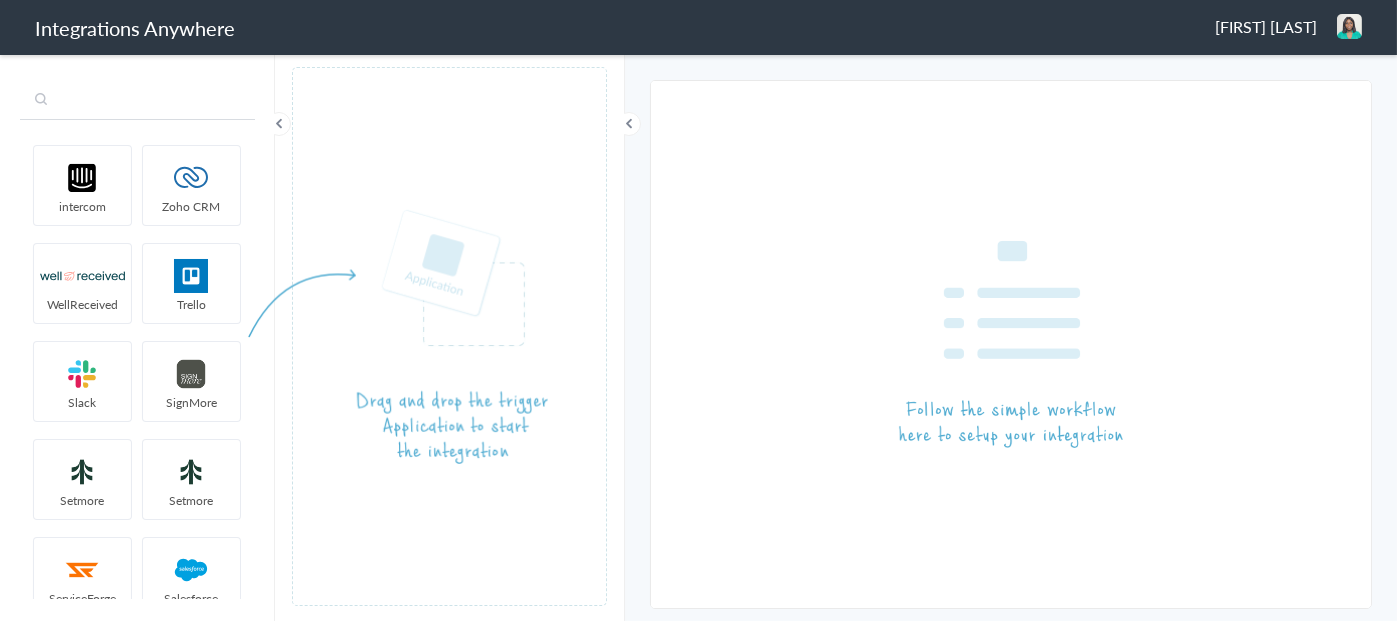 click at bounding box center [137, 101] 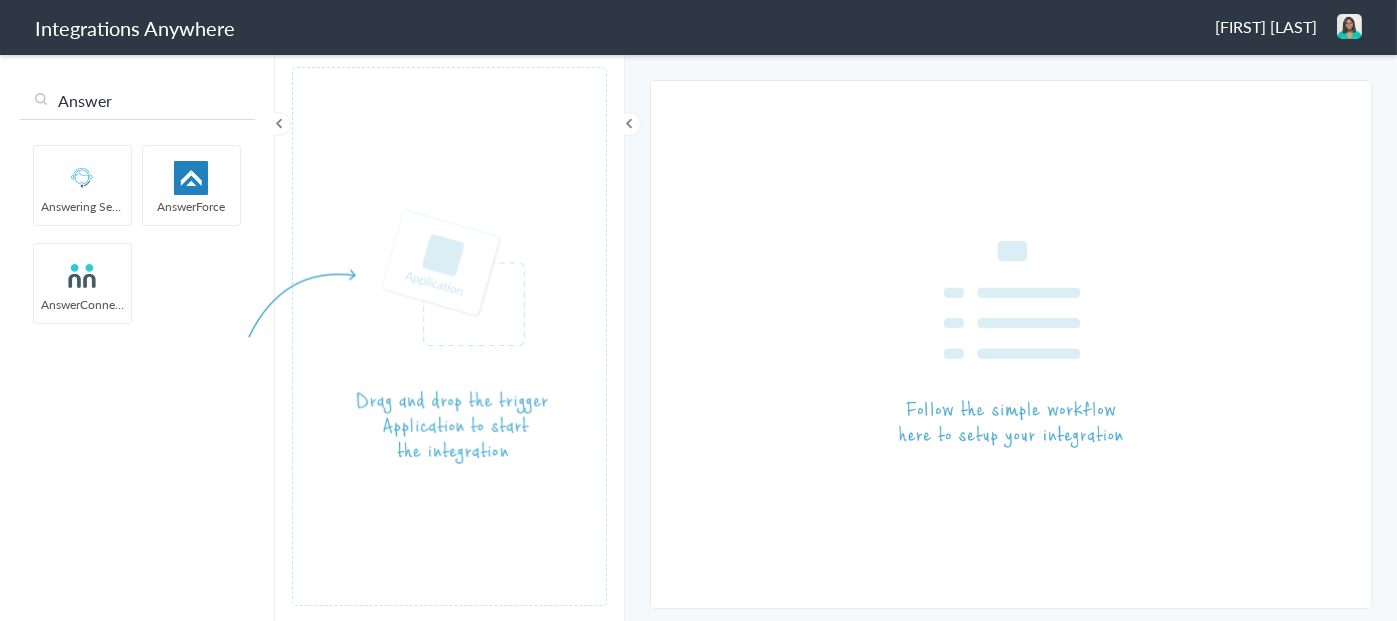 type on "Answer" 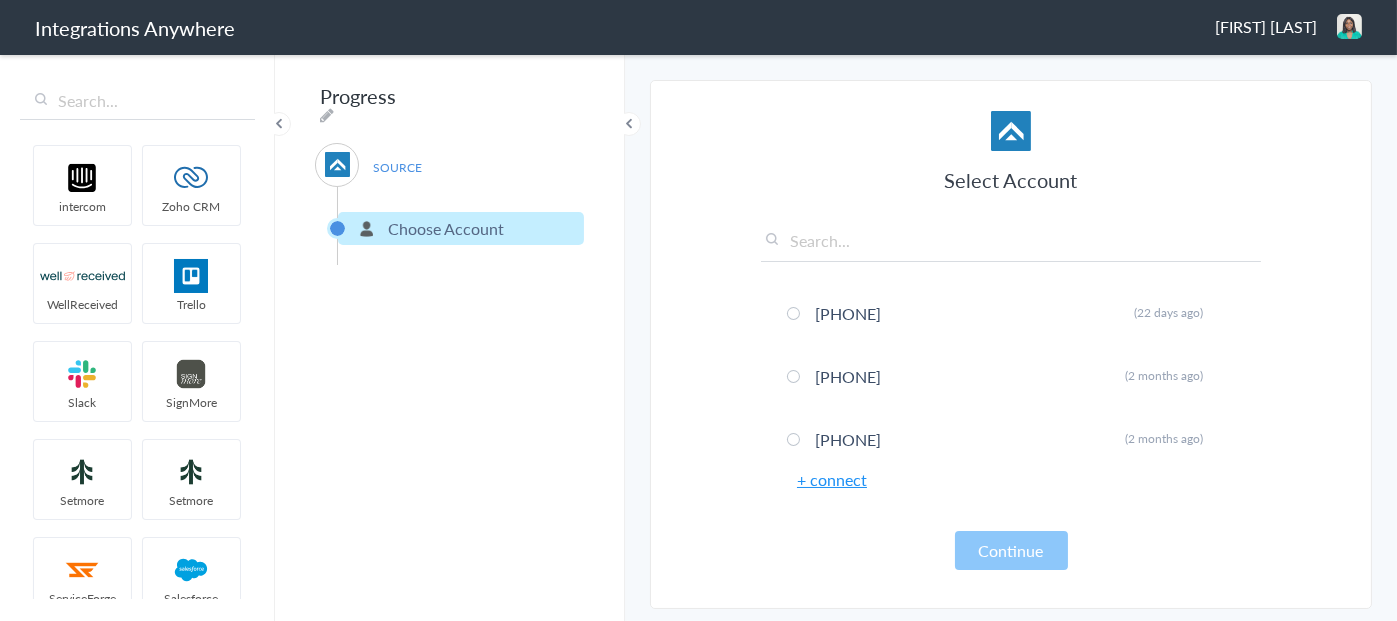 click on "+ connect" at bounding box center [832, 479] 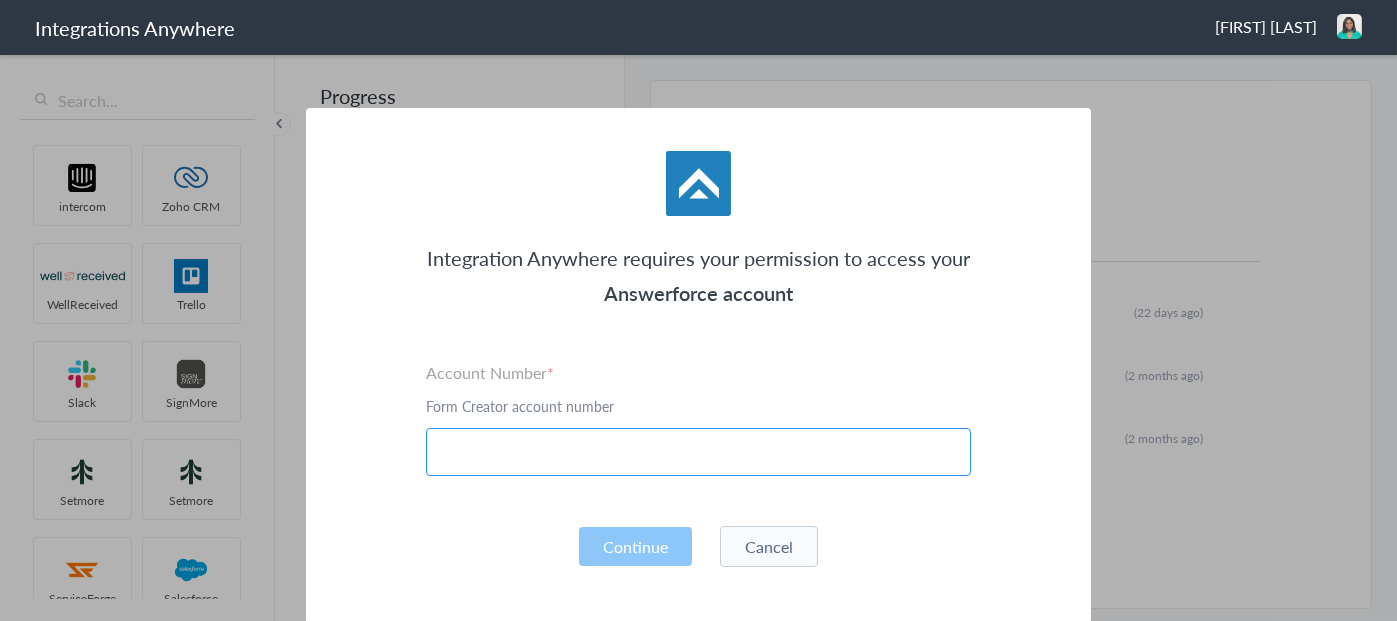 click at bounding box center (698, 452) 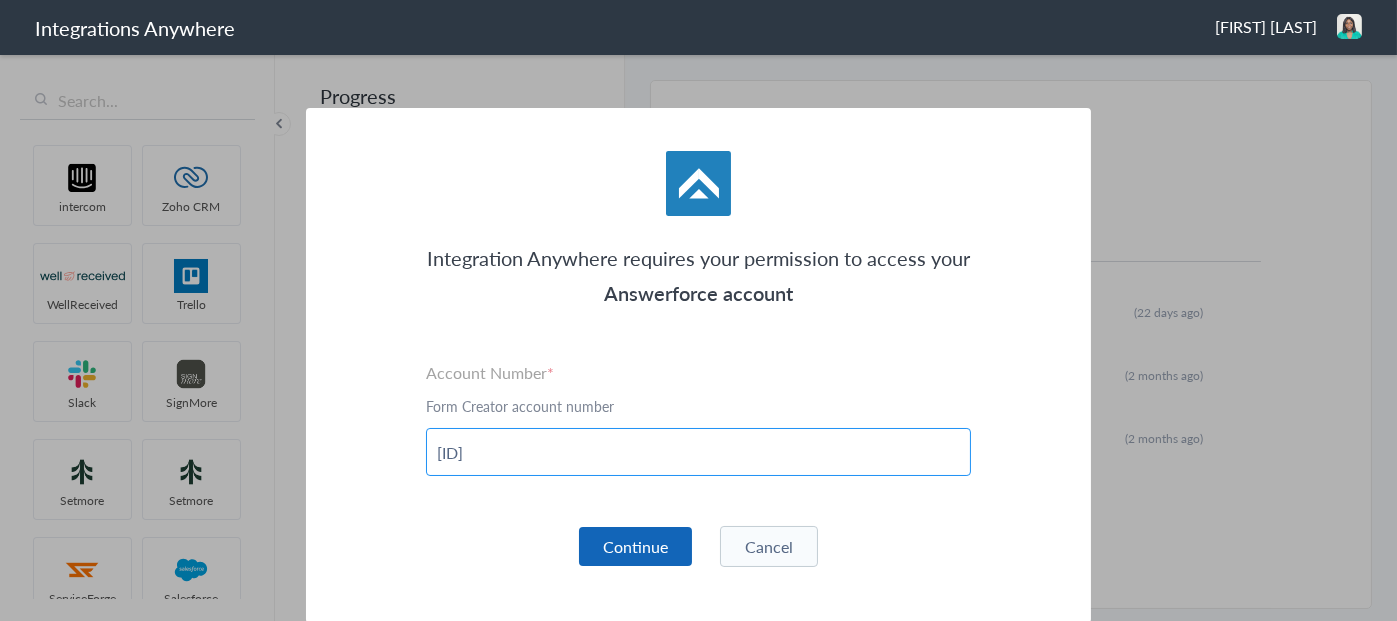 type on "2035331807" 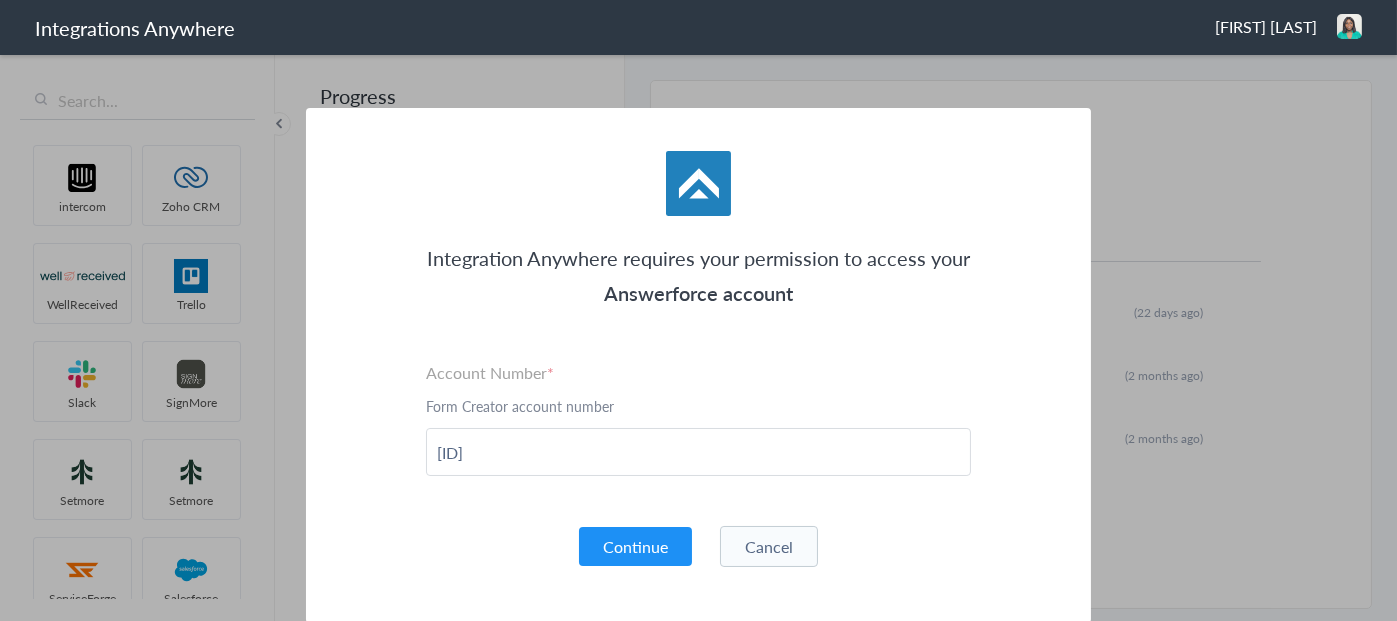 click on "Continue" at bounding box center (635, 546) 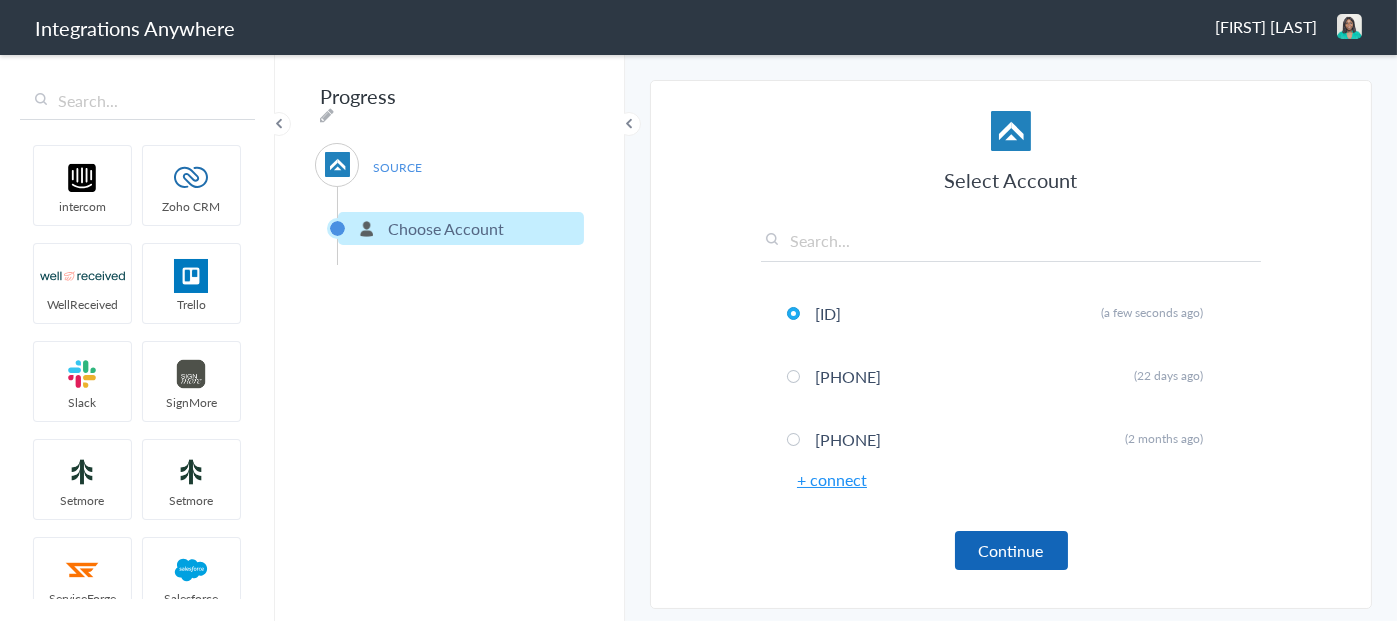 click on "Continue" at bounding box center (1011, 550) 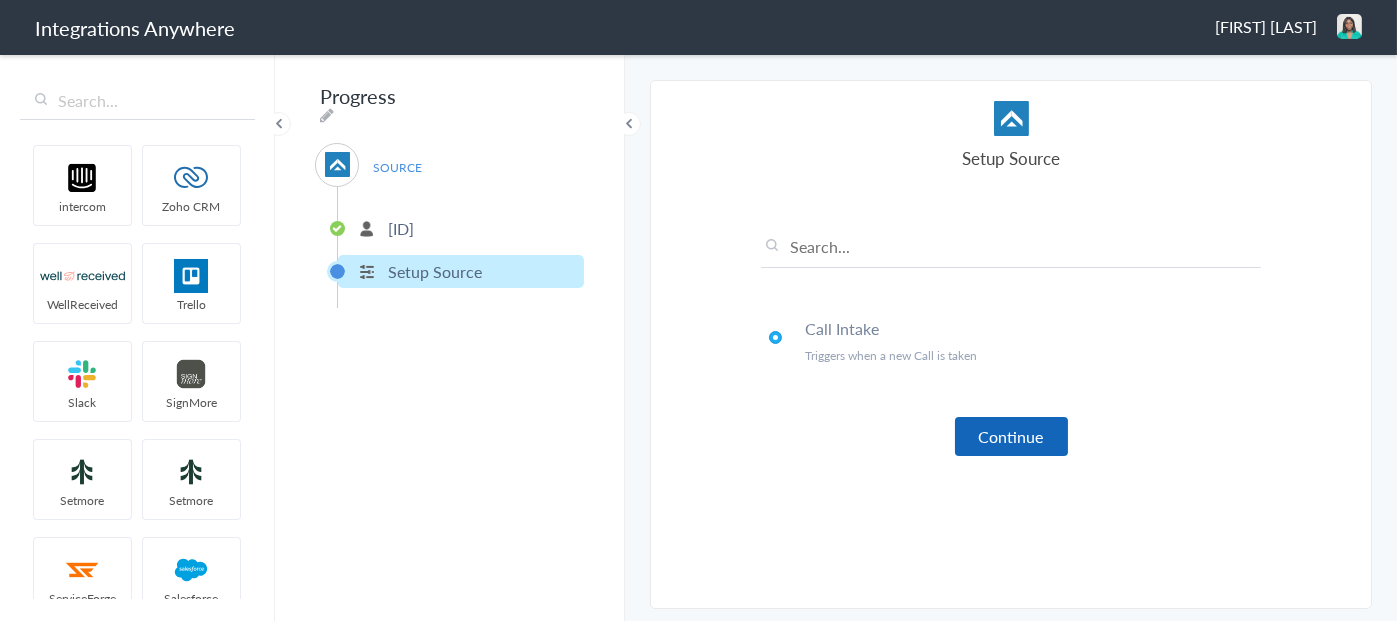 click on "Continue" at bounding box center (1011, 436) 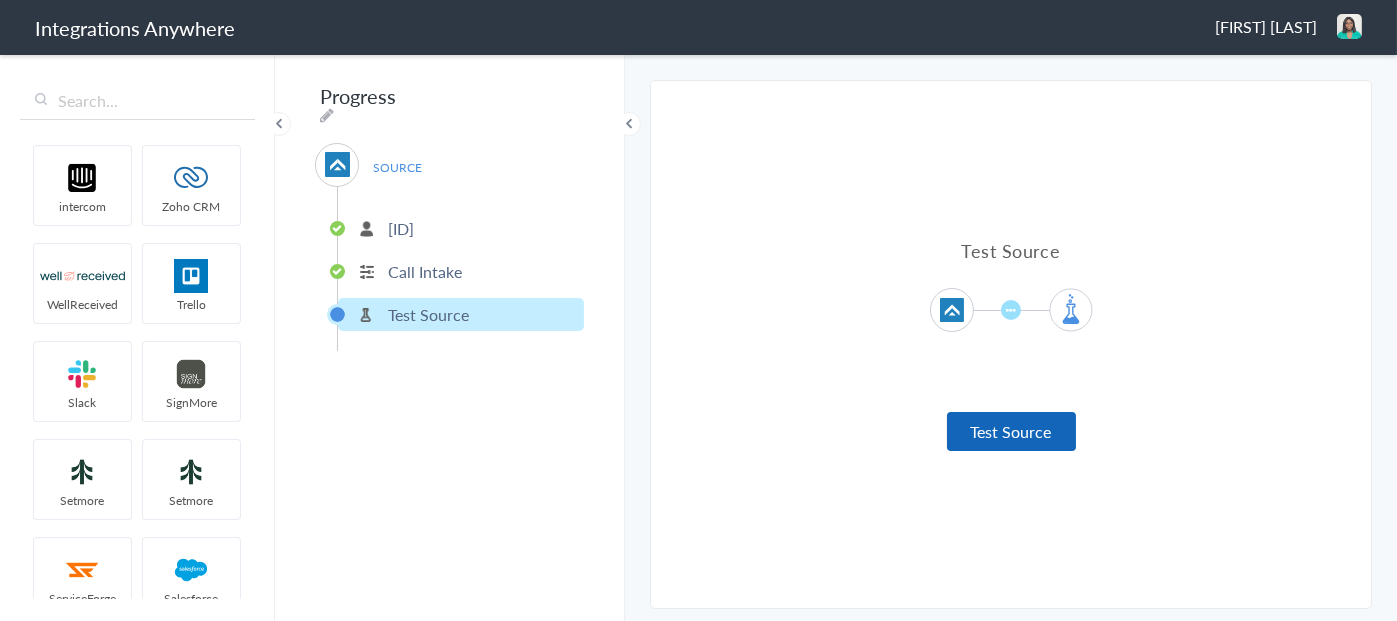 click on "Test Source" at bounding box center (1011, 431) 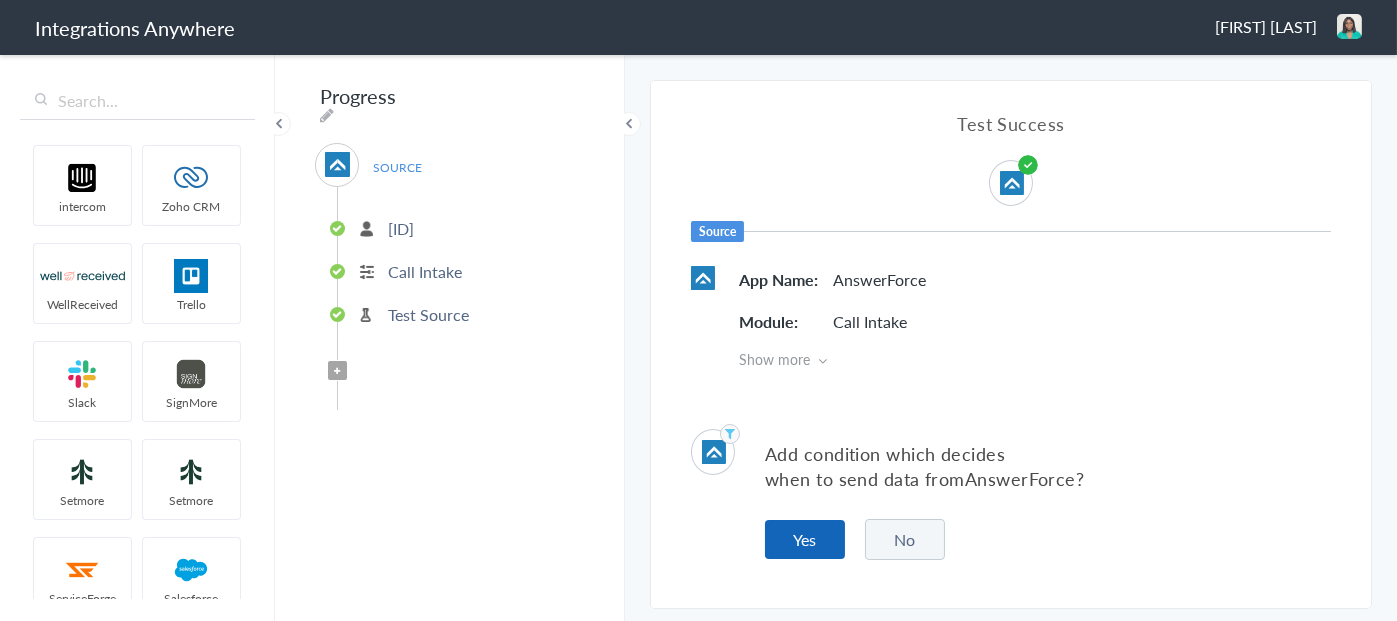 click on "Yes" at bounding box center (805, 539) 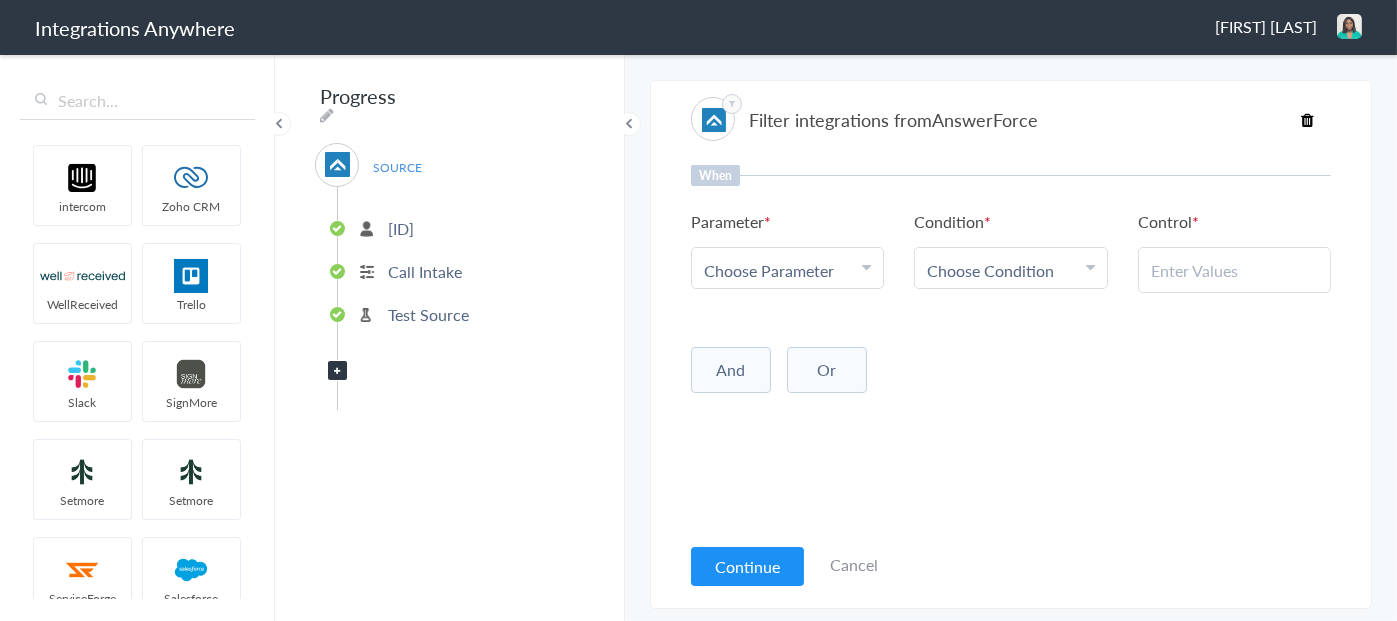 click on "Choose Parameter" at bounding box center (769, 270) 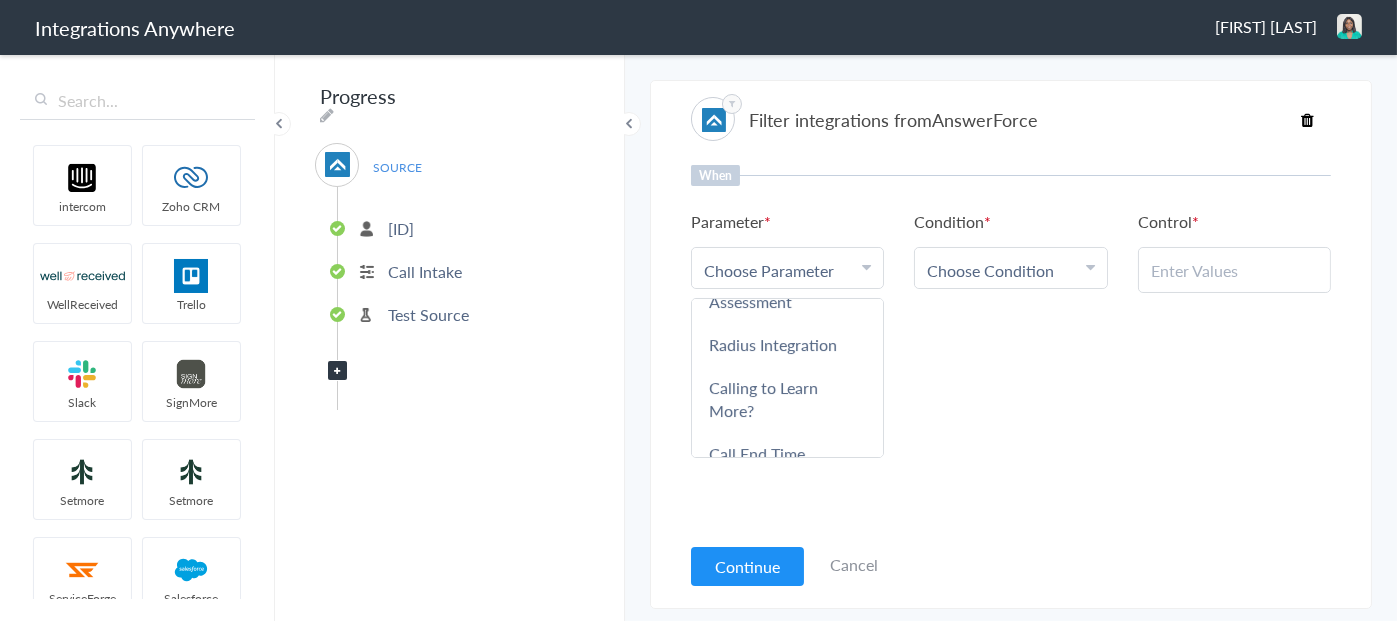 scroll, scrollTop: 600, scrollLeft: 0, axis: vertical 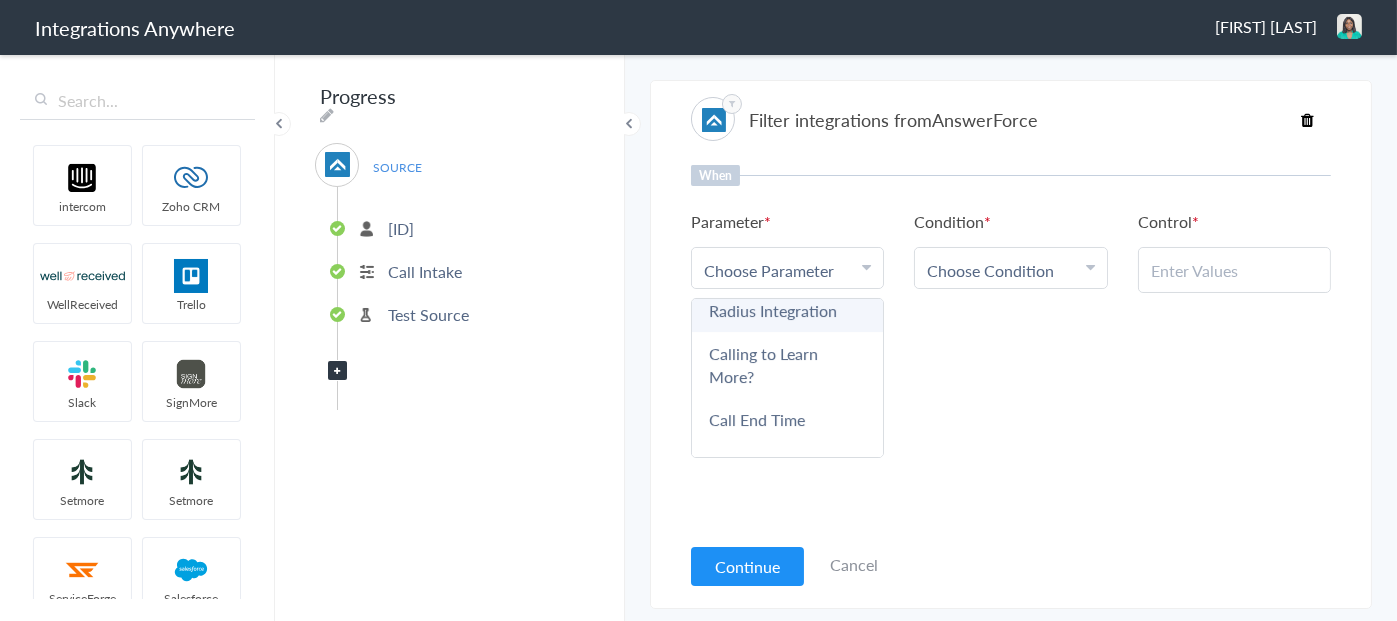click on "Radius Integration" at bounding box center (787, 310) 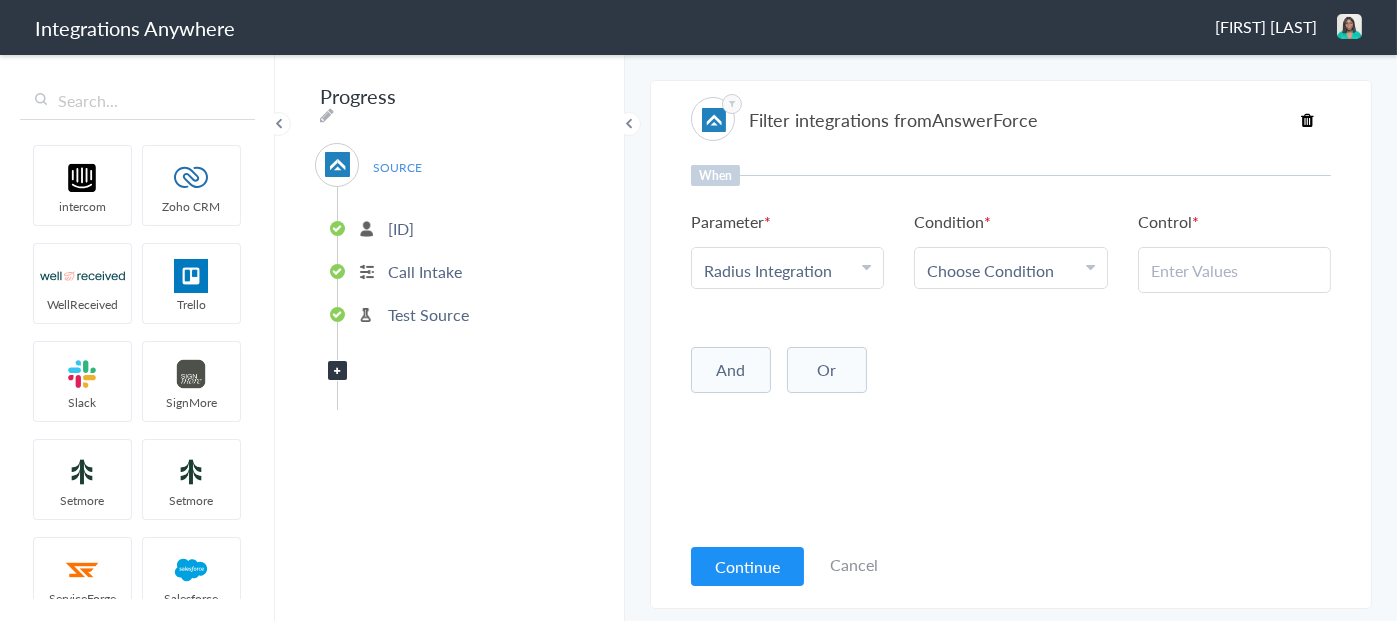 click on "Choose Condition" at bounding box center (990, 270) 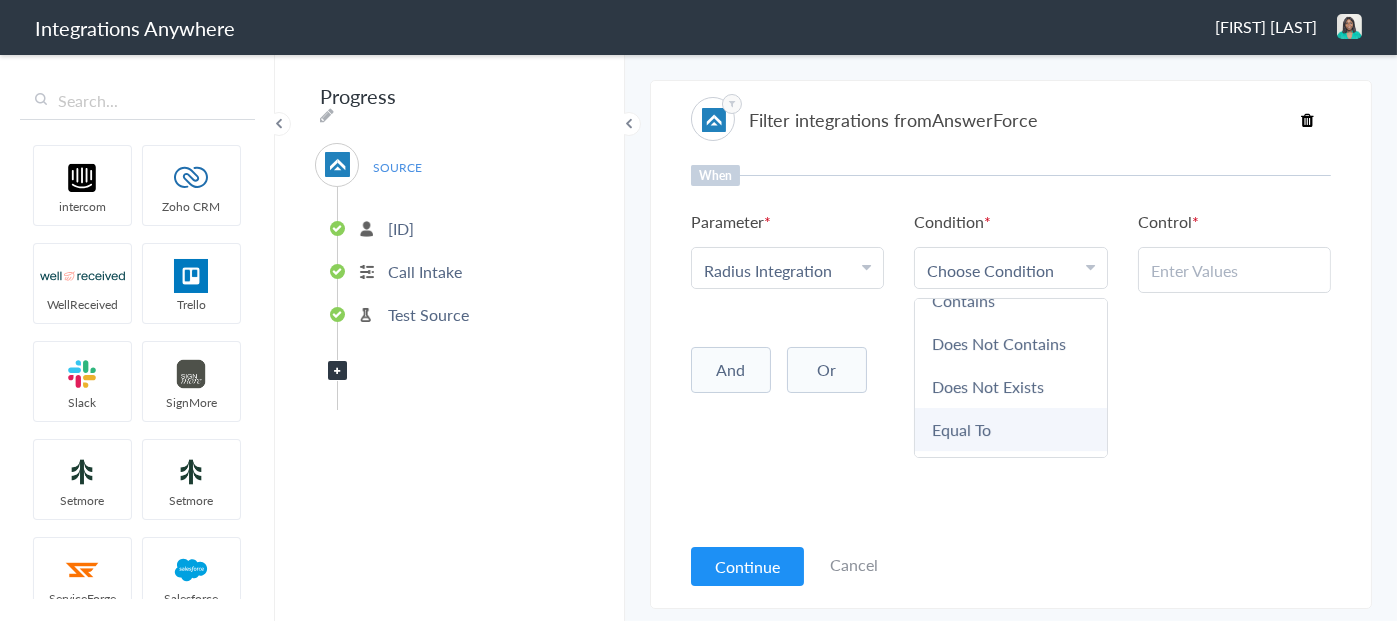 scroll, scrollTop: 106, scrollLeft: 0, axis: vertical 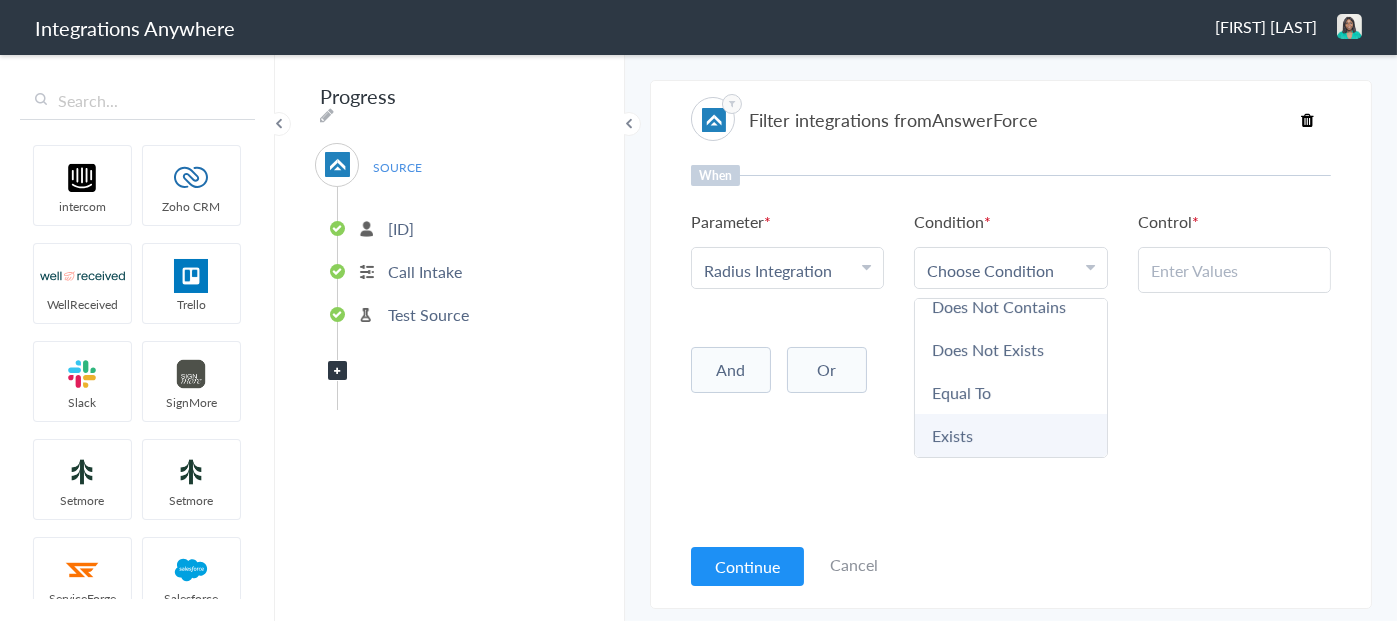 click on "Exists" at bounding box center [1010, 435] 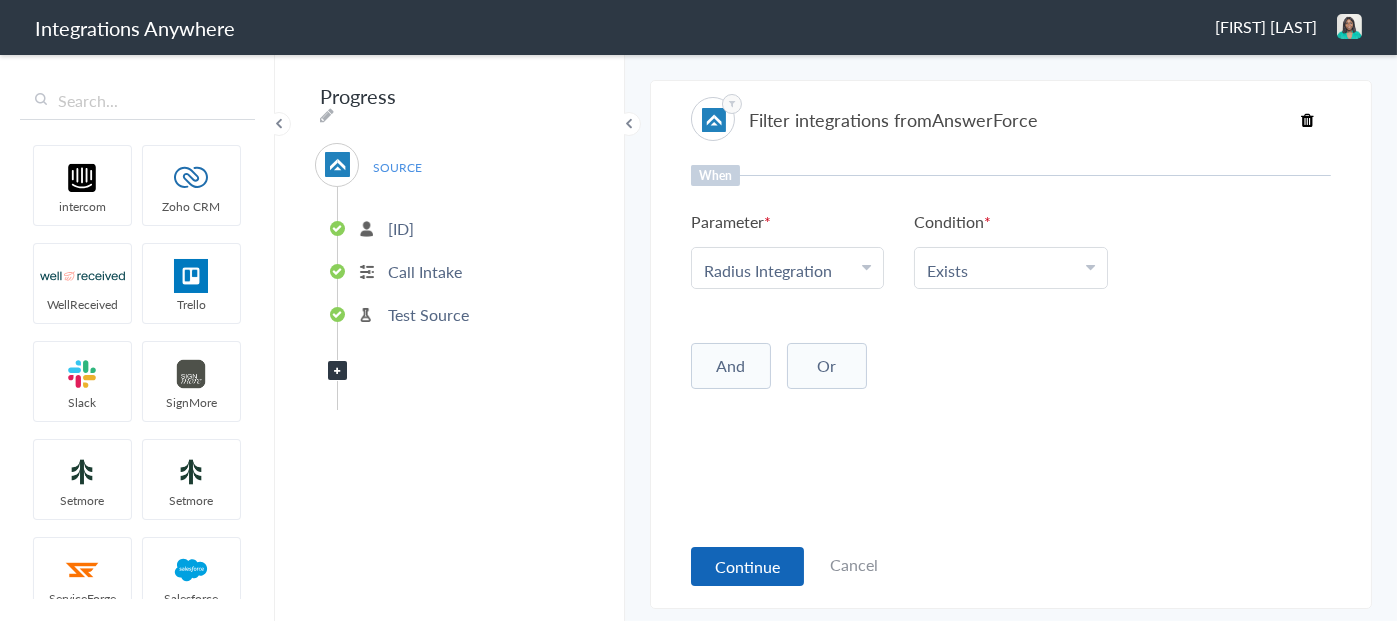 click on "Continue" at bounding box center [747, 566] 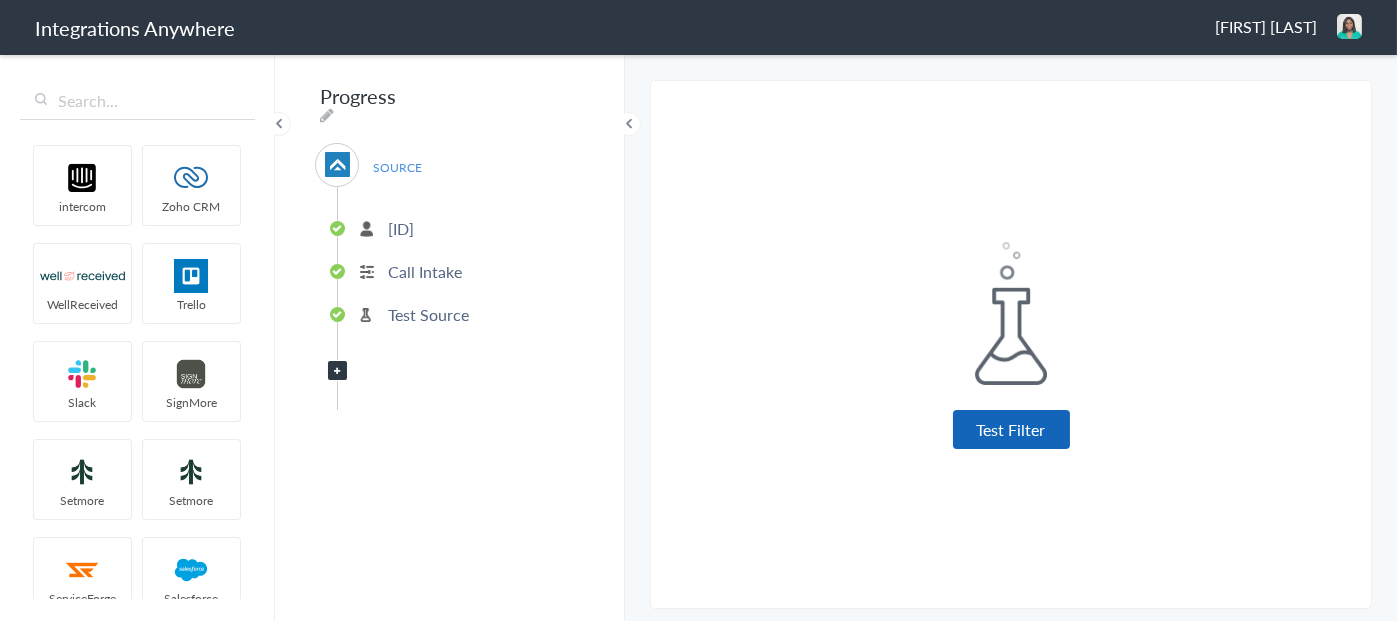 click on "Test Filter" at bounding box center (1011, 429) 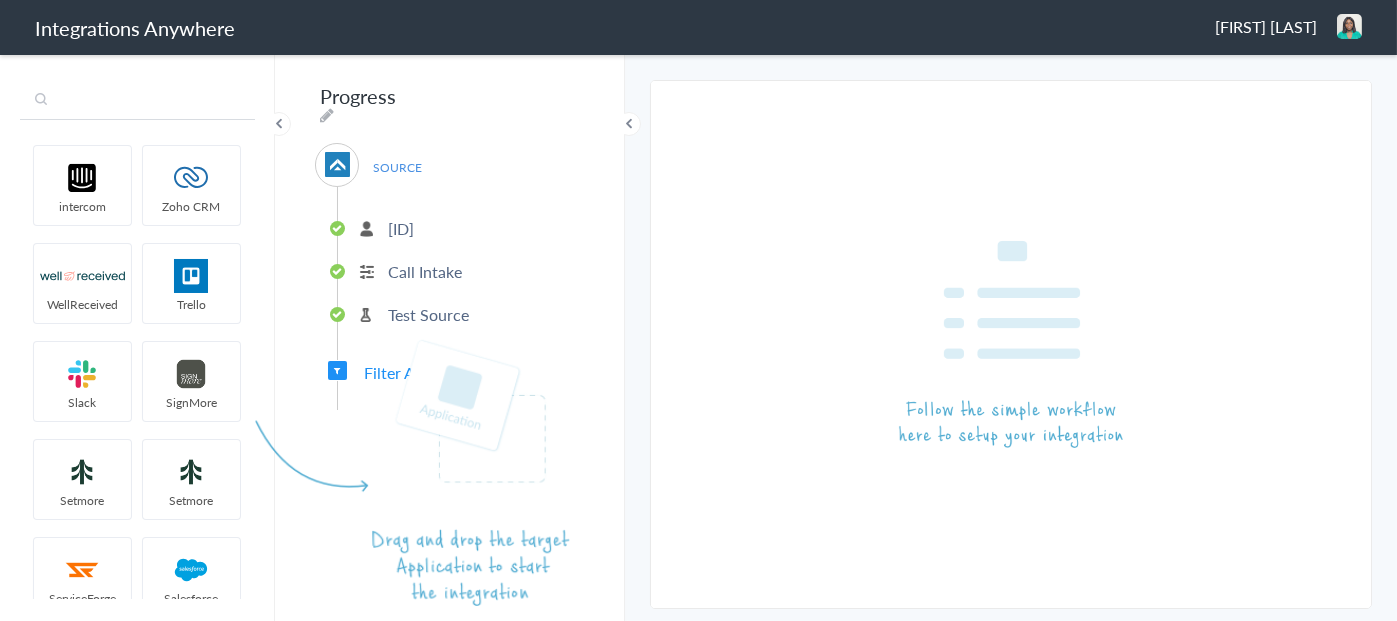 click at bounding box center [137, 101] 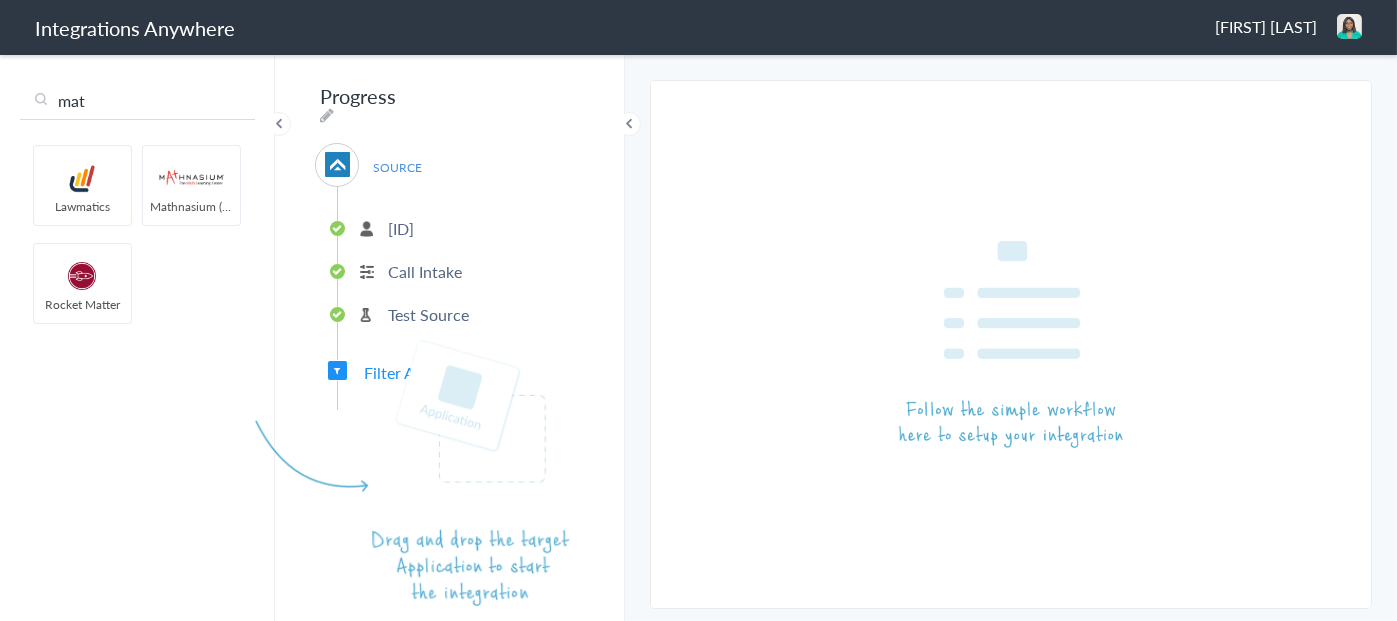 type on "mat" 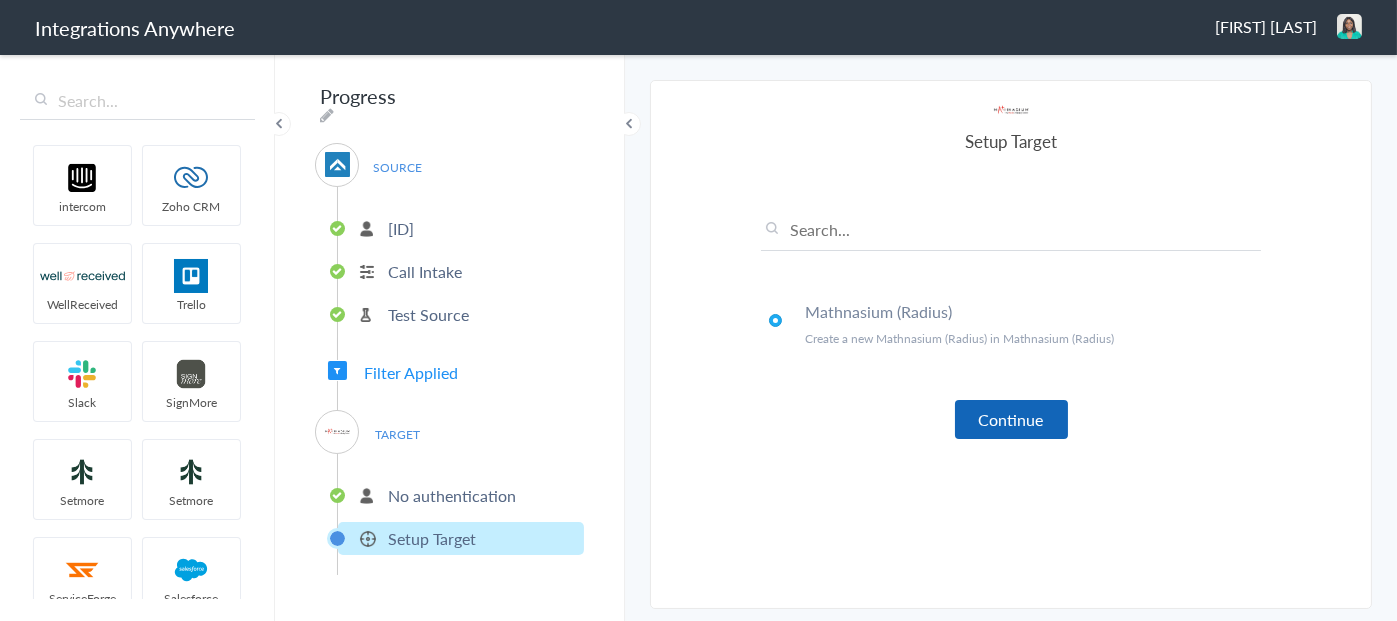 click on "Continue" at bounding box center [1011, 419] 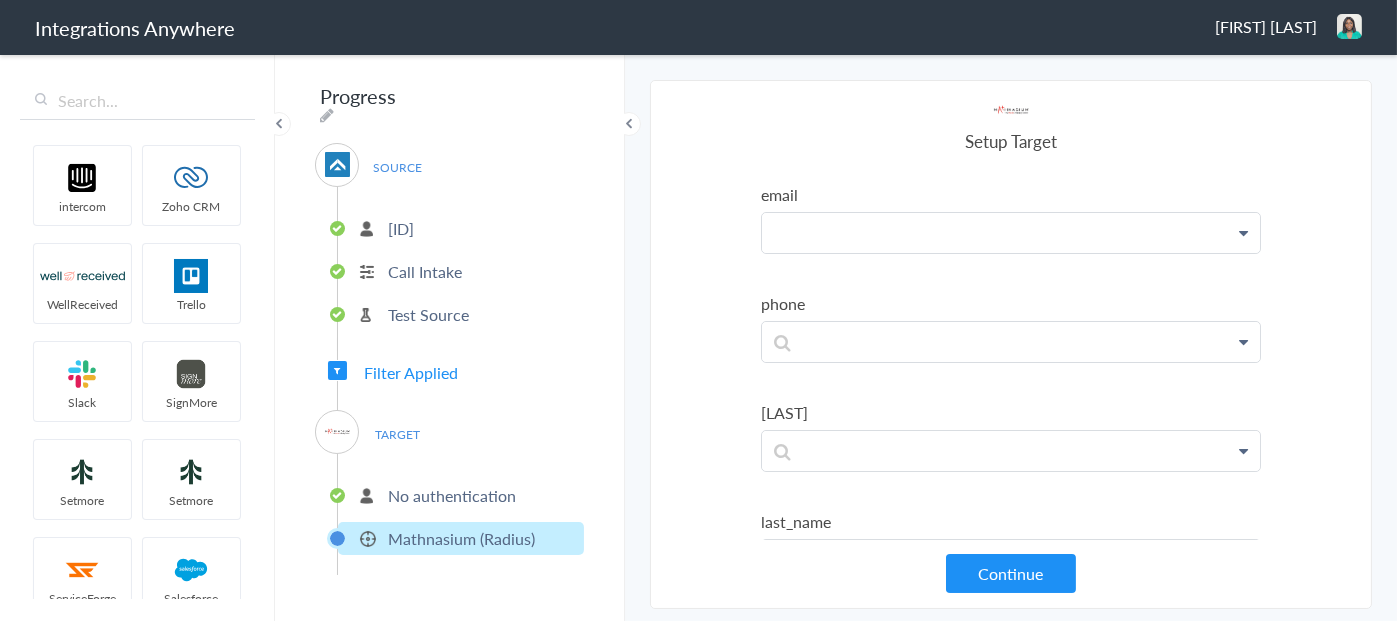 click at bounding box center (1011, 233) 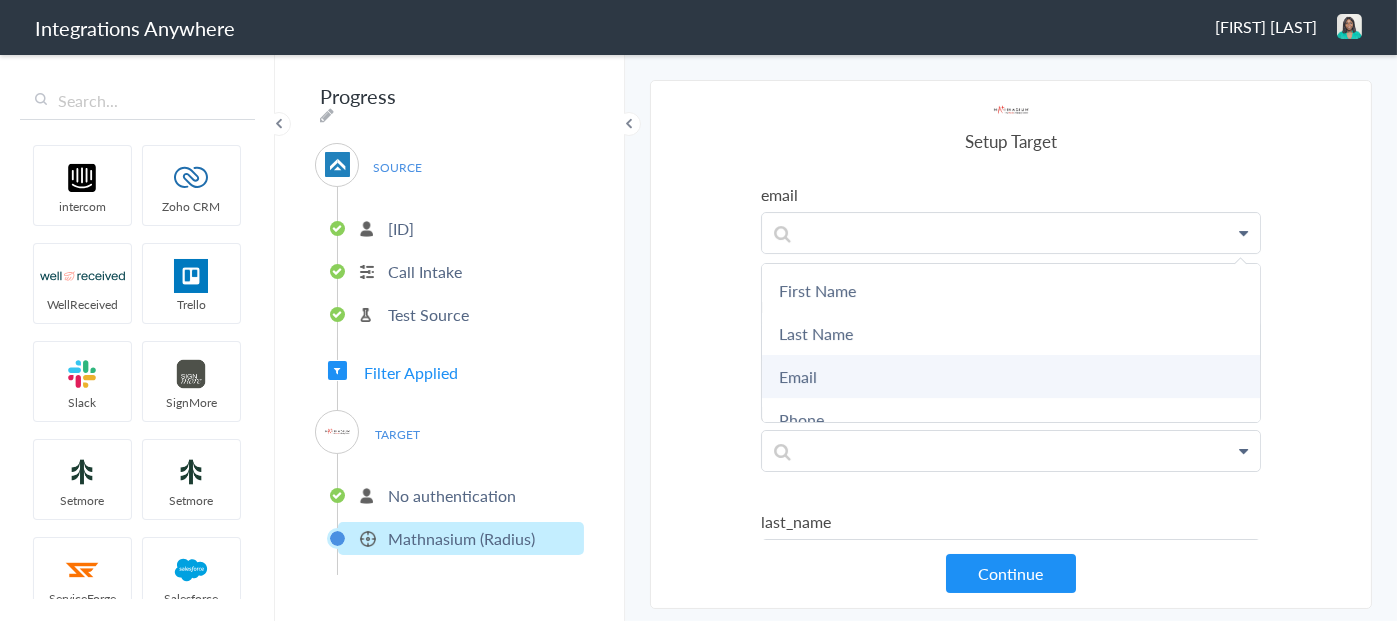 click on "Email" at bounding box center [1011, 376] 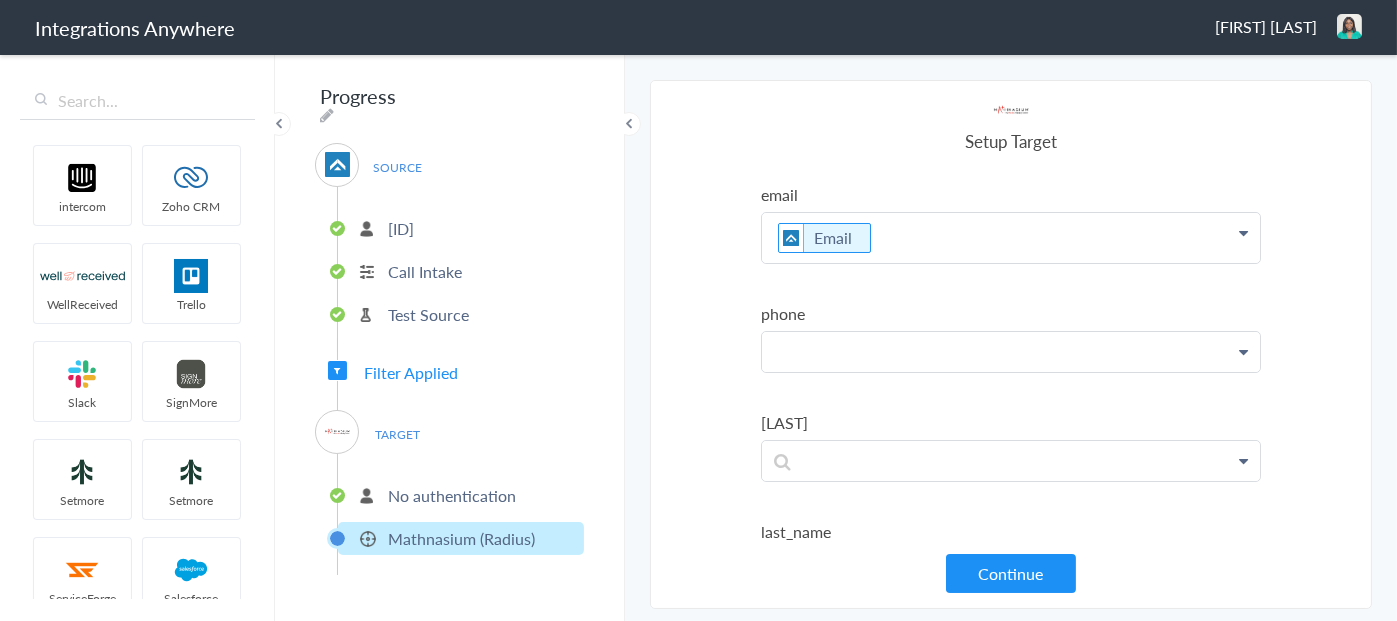 click at bounding box center [1011, 238] 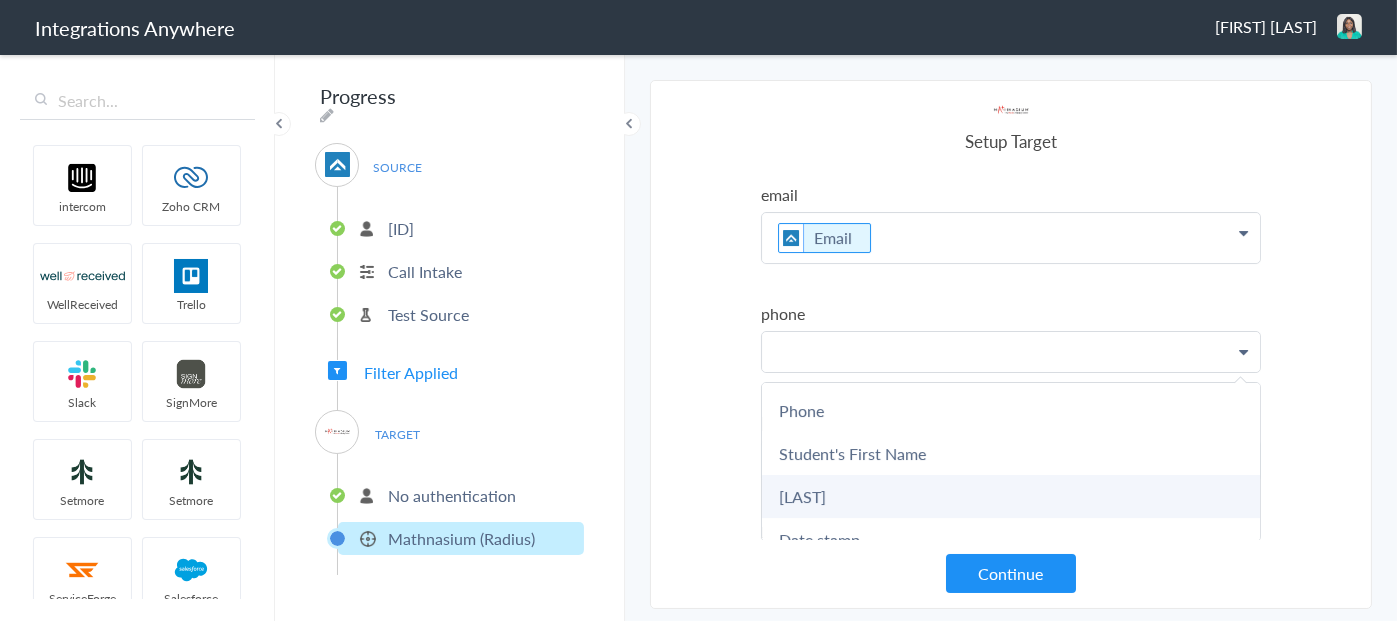 scroll, scrollTop: 100, scrollLeft: 0, axis: vertical 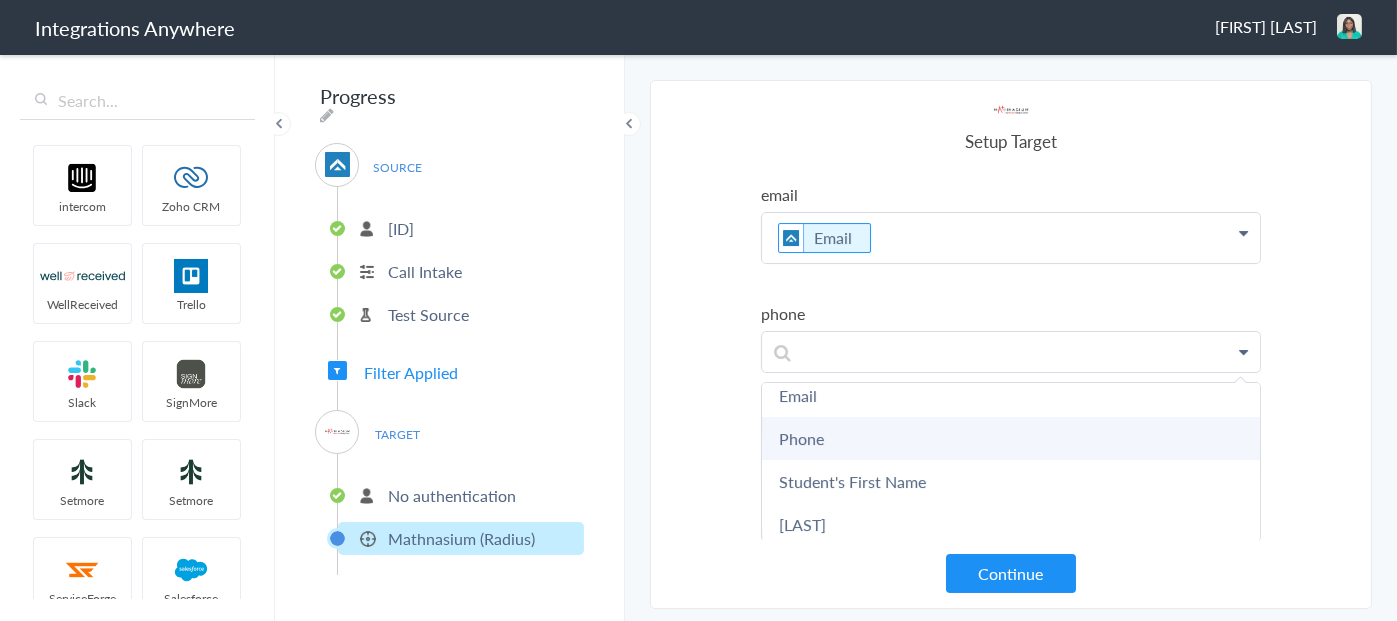 click on "Phone" at bounding box center (0, 0) 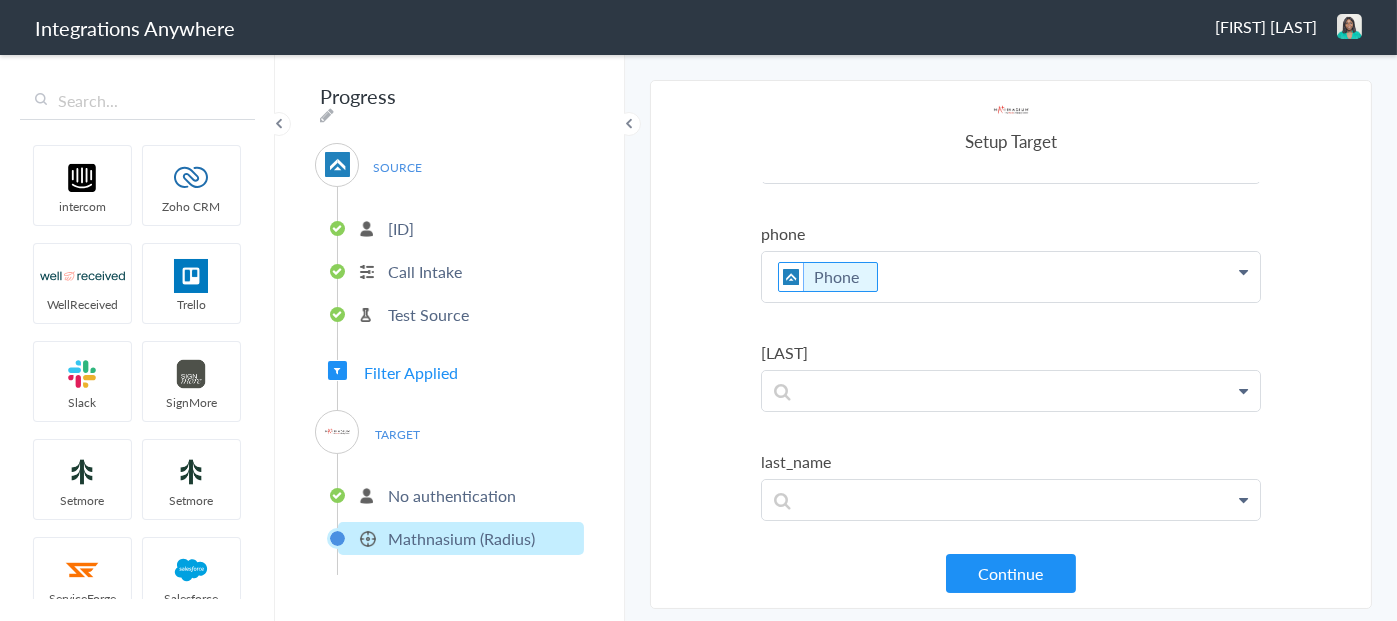 scroll, scrollTop: 100, scrollLeft: 0, axis: vertical 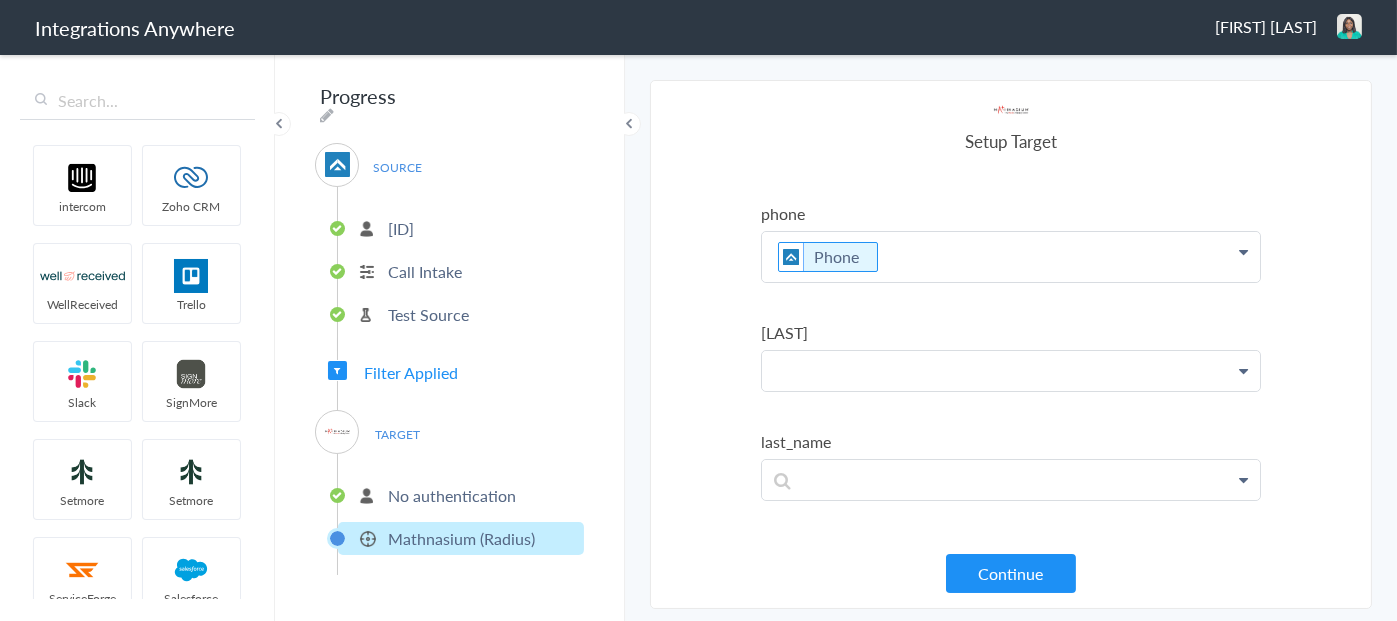 click at bounding box center [1011, 138] 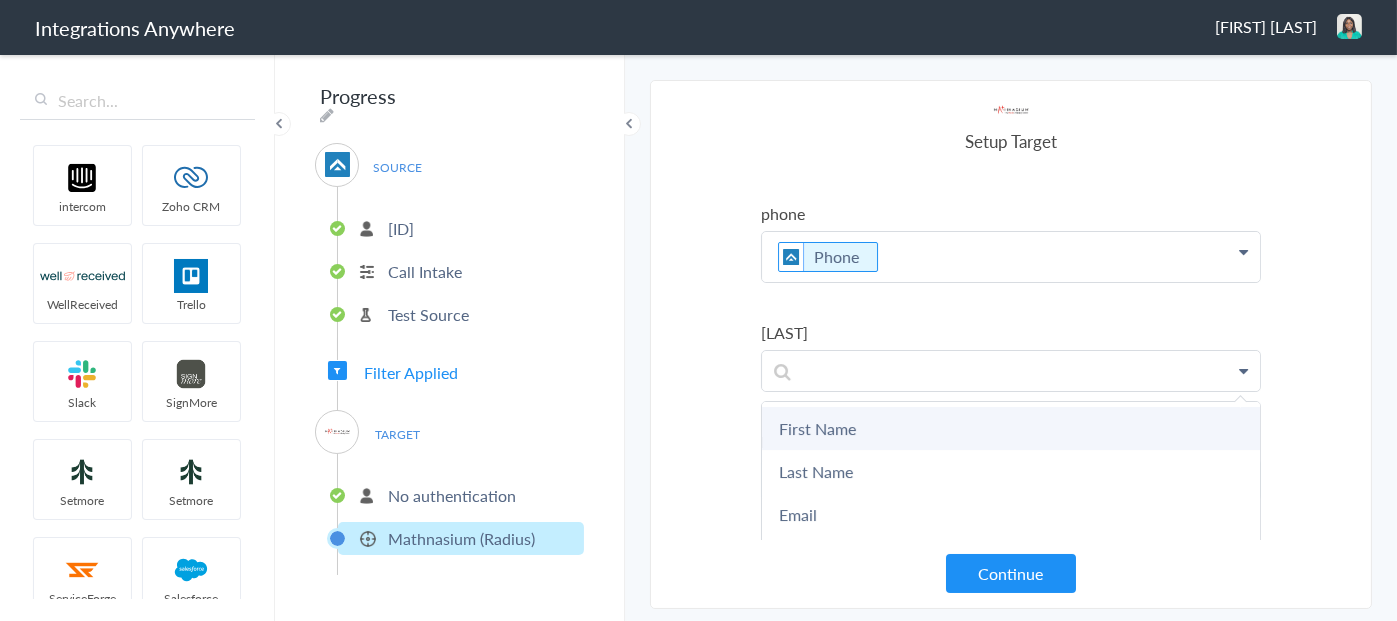 click on "First Name" at bounding box center [0, 0] 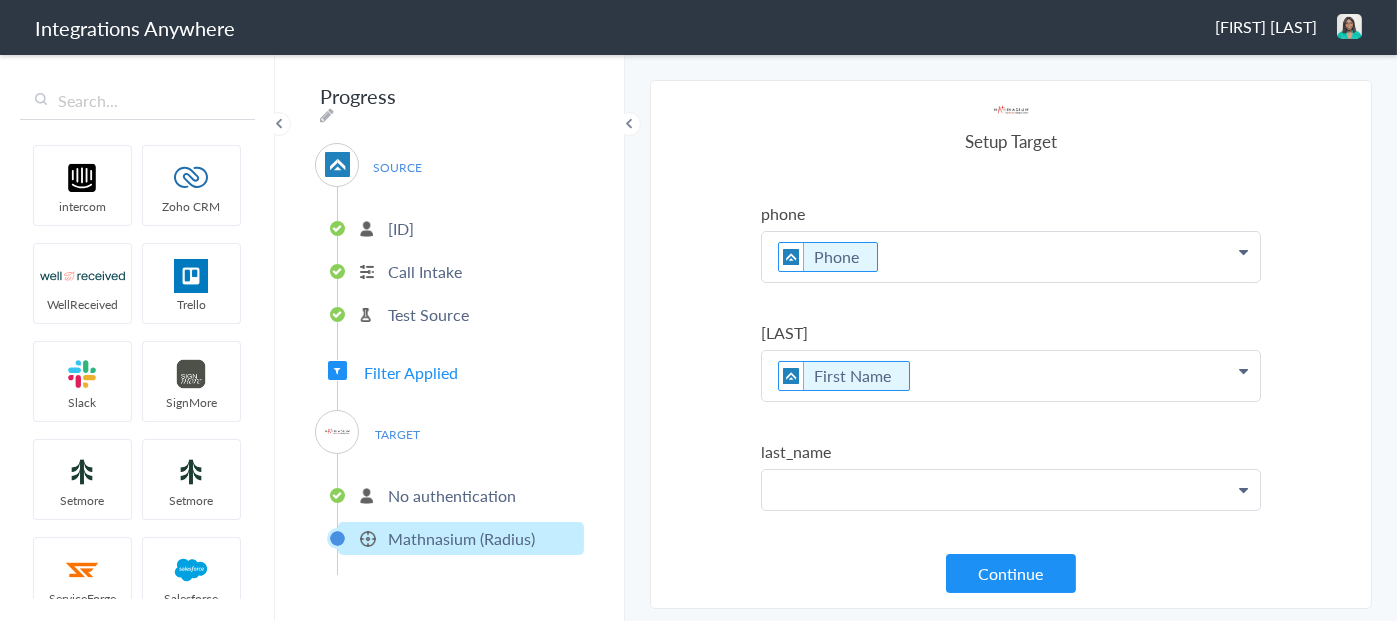 click at bounding box center [1011, 138] 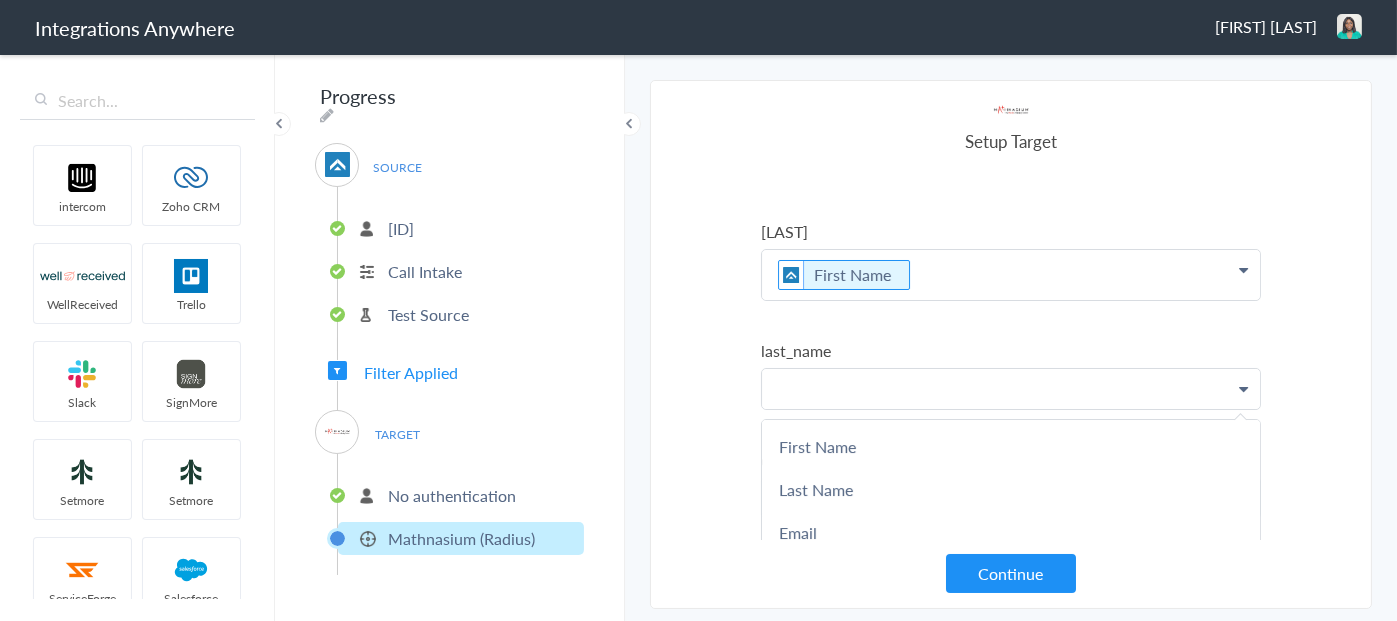 scroll, scrollTop: 300, scrollLeft: 0, axis: vertical 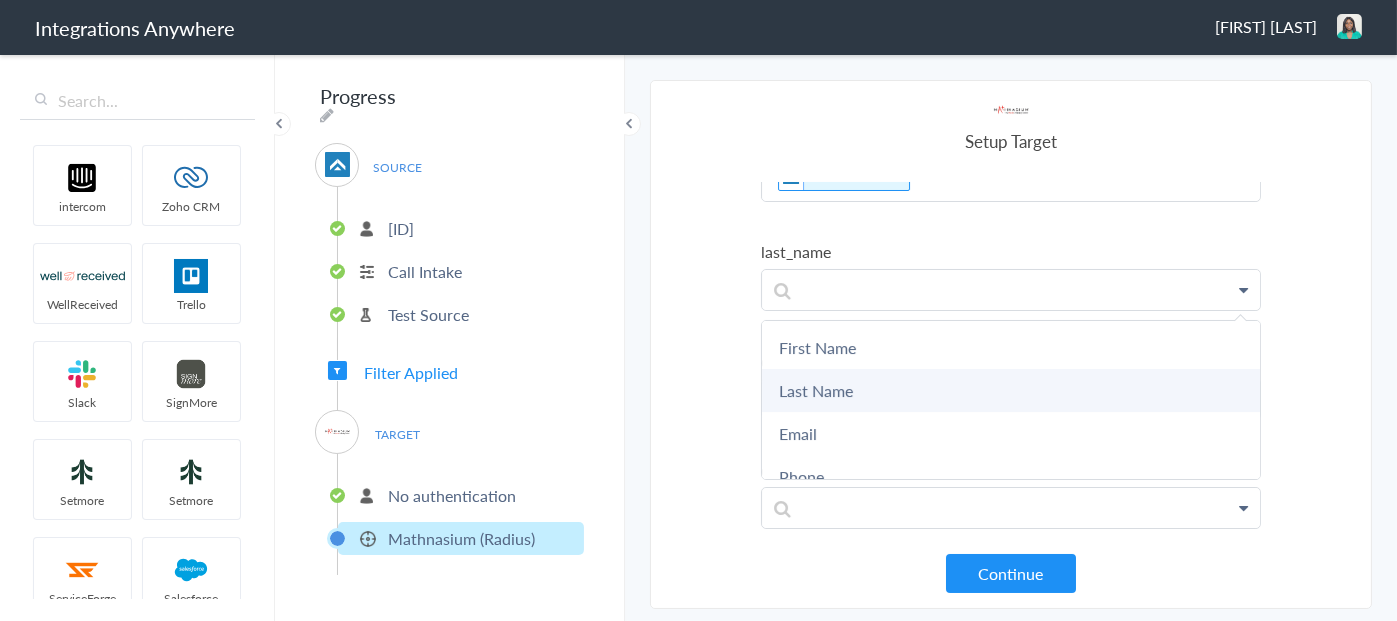 click on "Last Name" at bounding box center (0, 0) 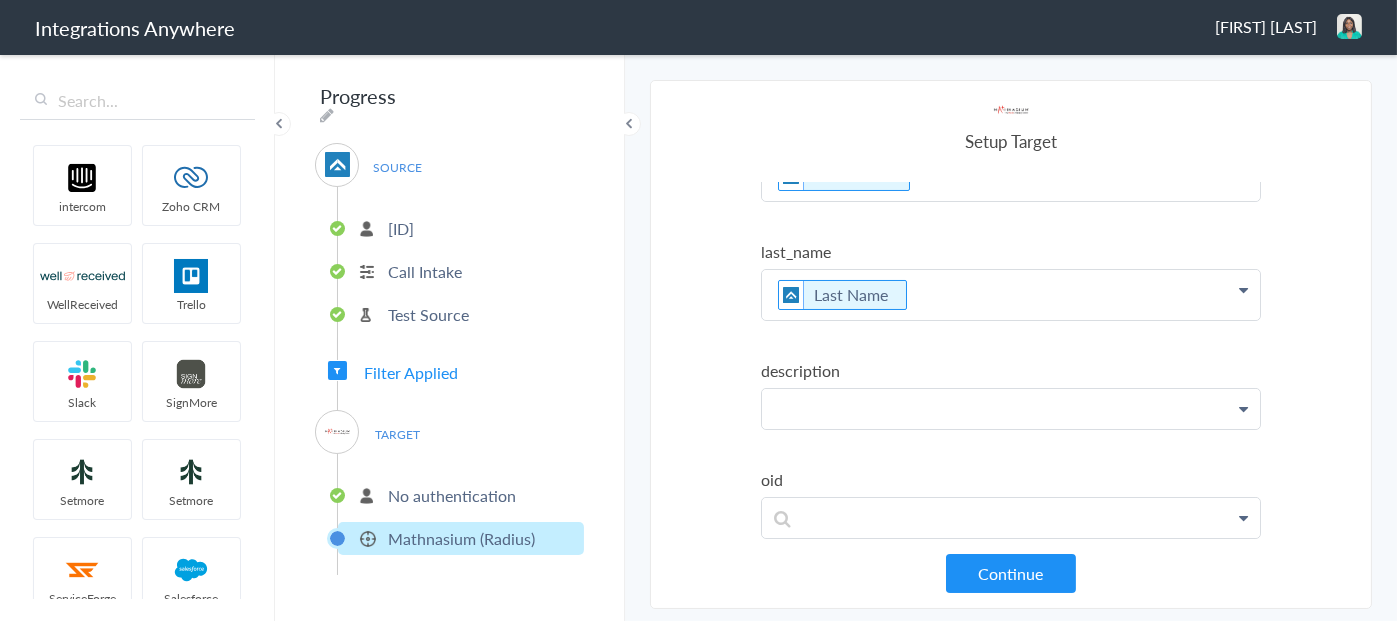 click at bounding box center (1011, -62) 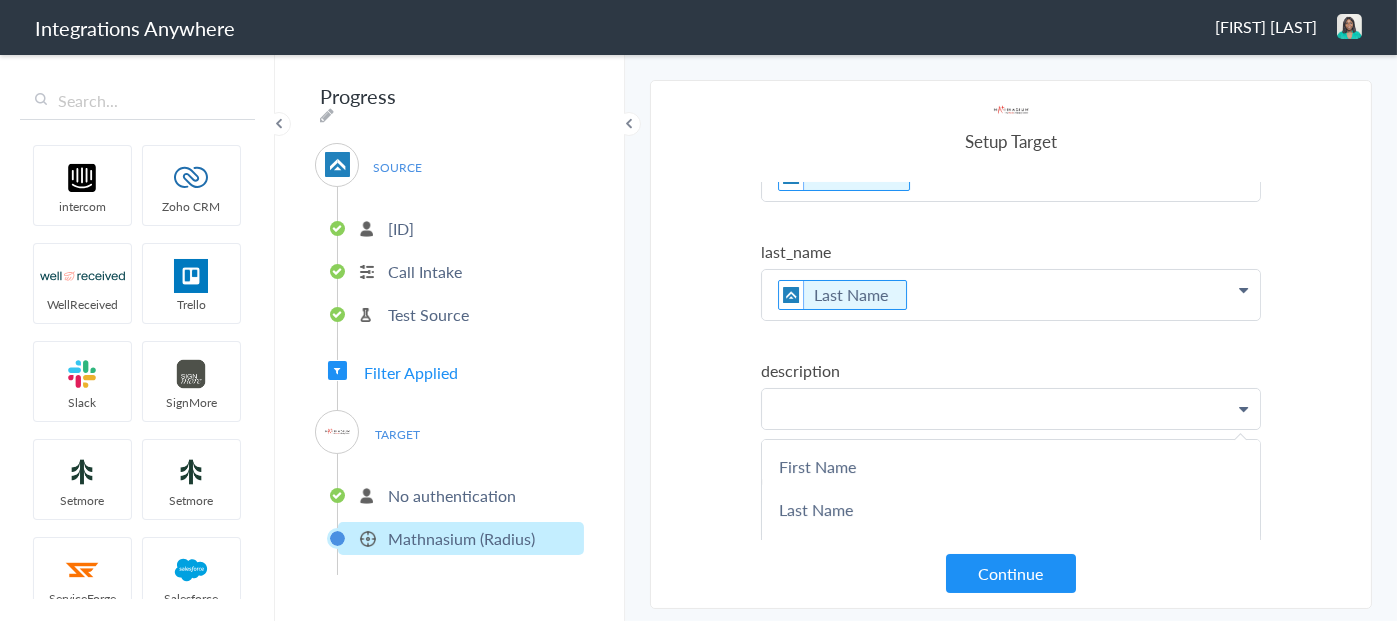 click at bounding box center (1011, 409) 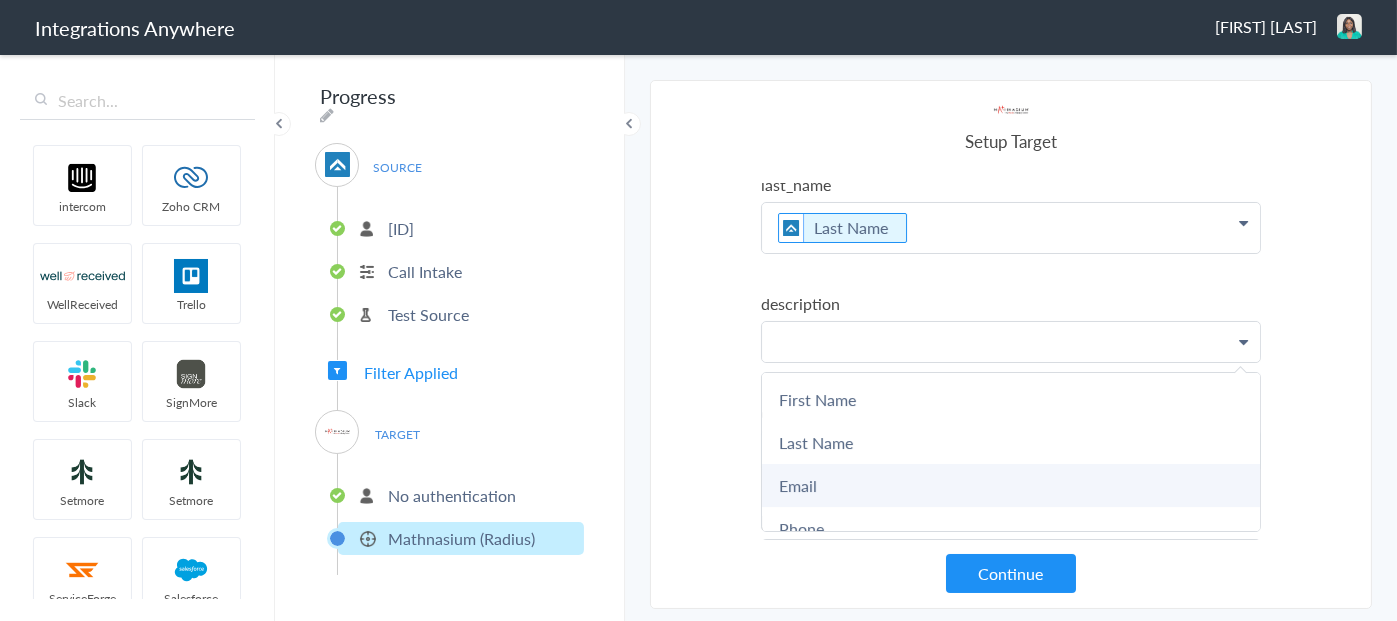 scroll, scrollTop: 400, scrollLeft: 0, axis: vertical 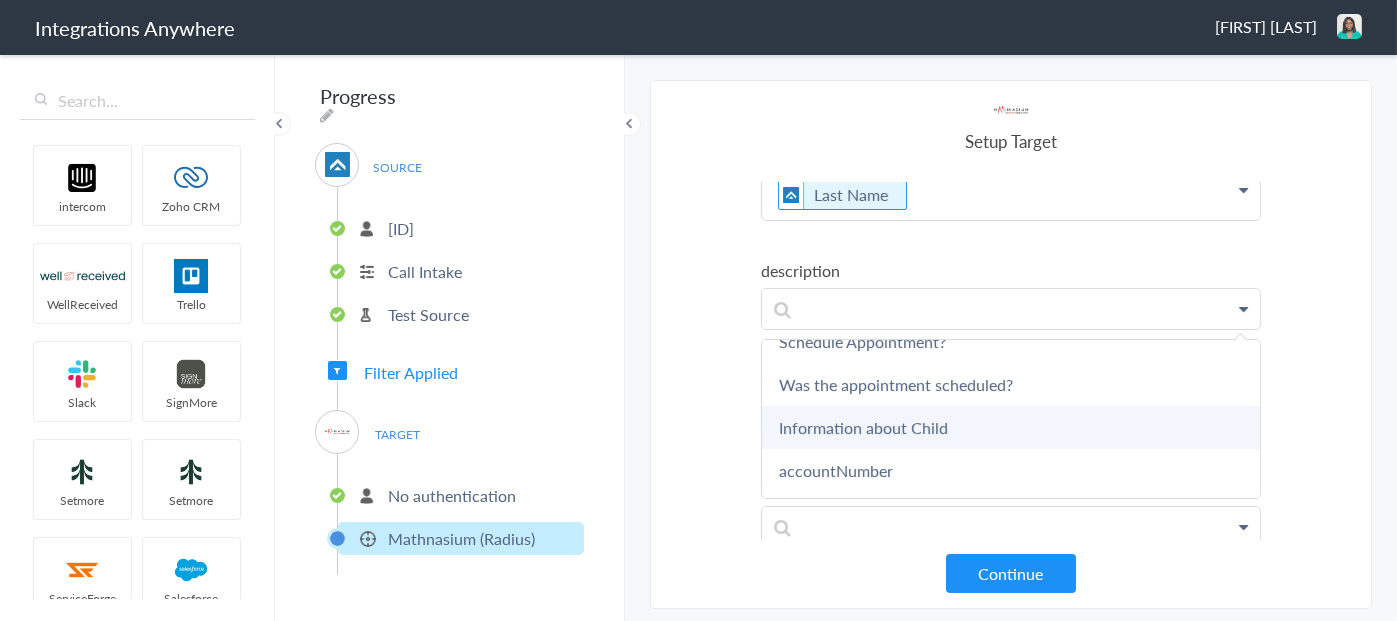 click on "Information about Child" at bounding box center [0, 0] 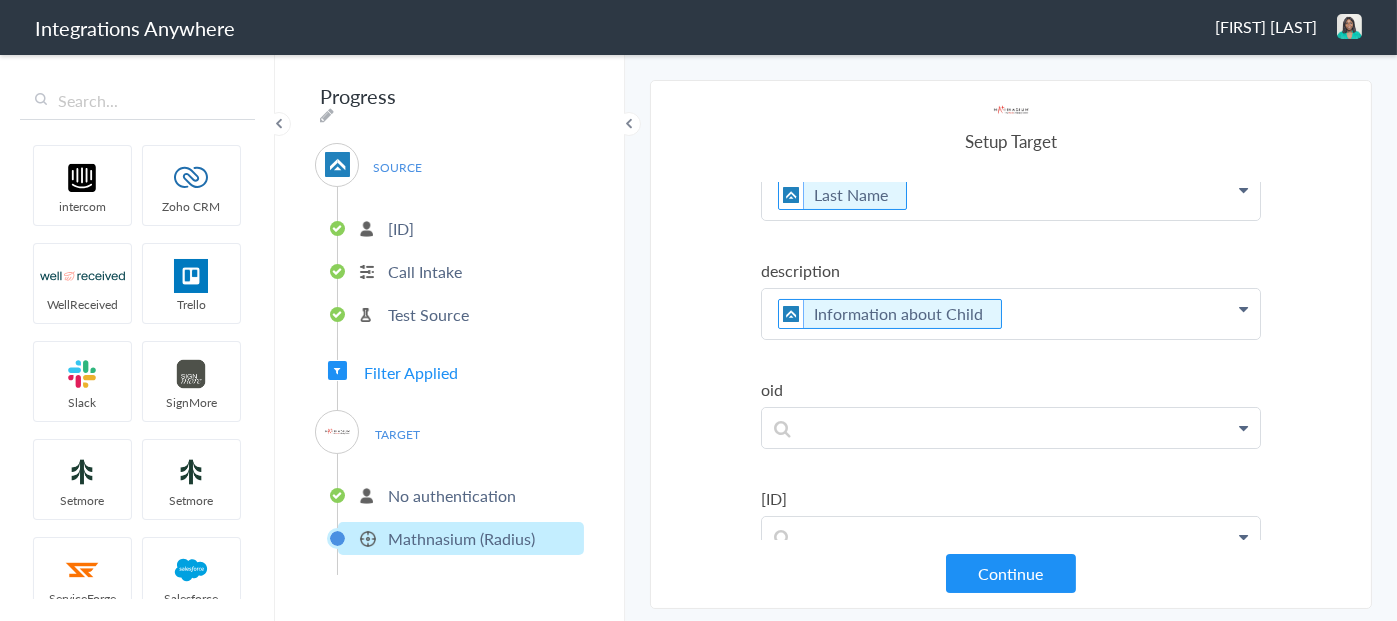 click on "Information about Child" at bounding box center [1011, -162] 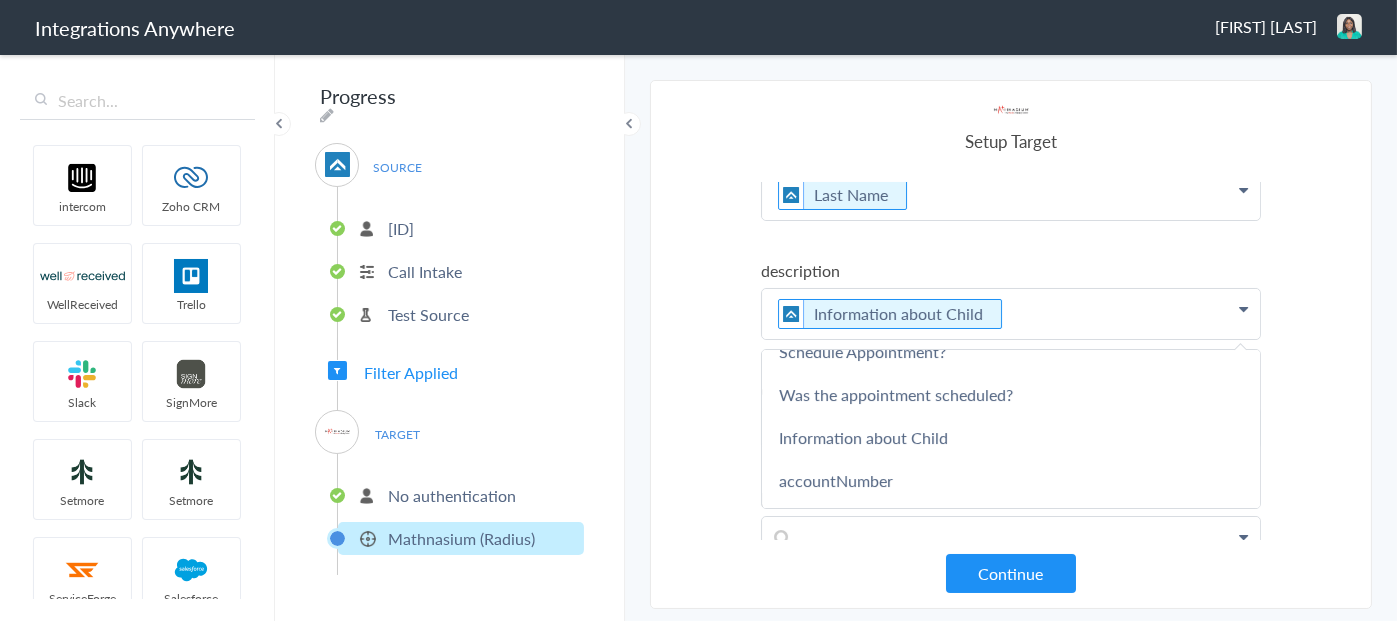 type 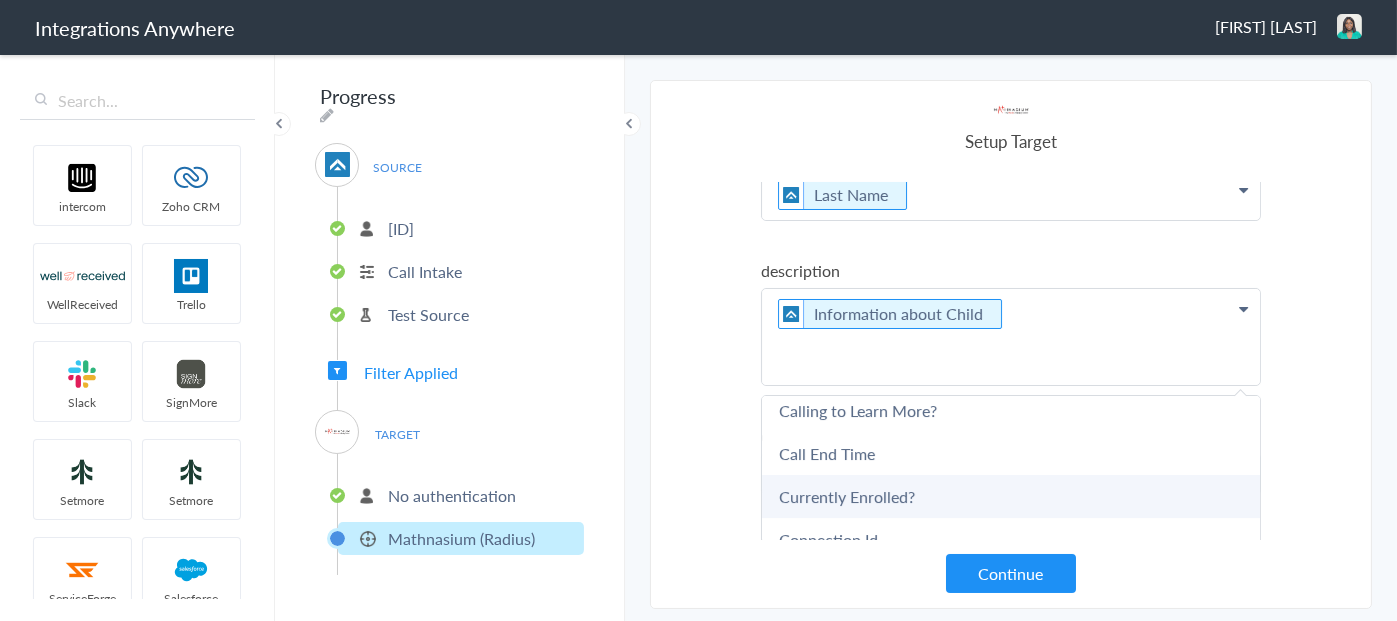 scroll, scrollTop: 560, scrollLeft: 0, axis: vertical 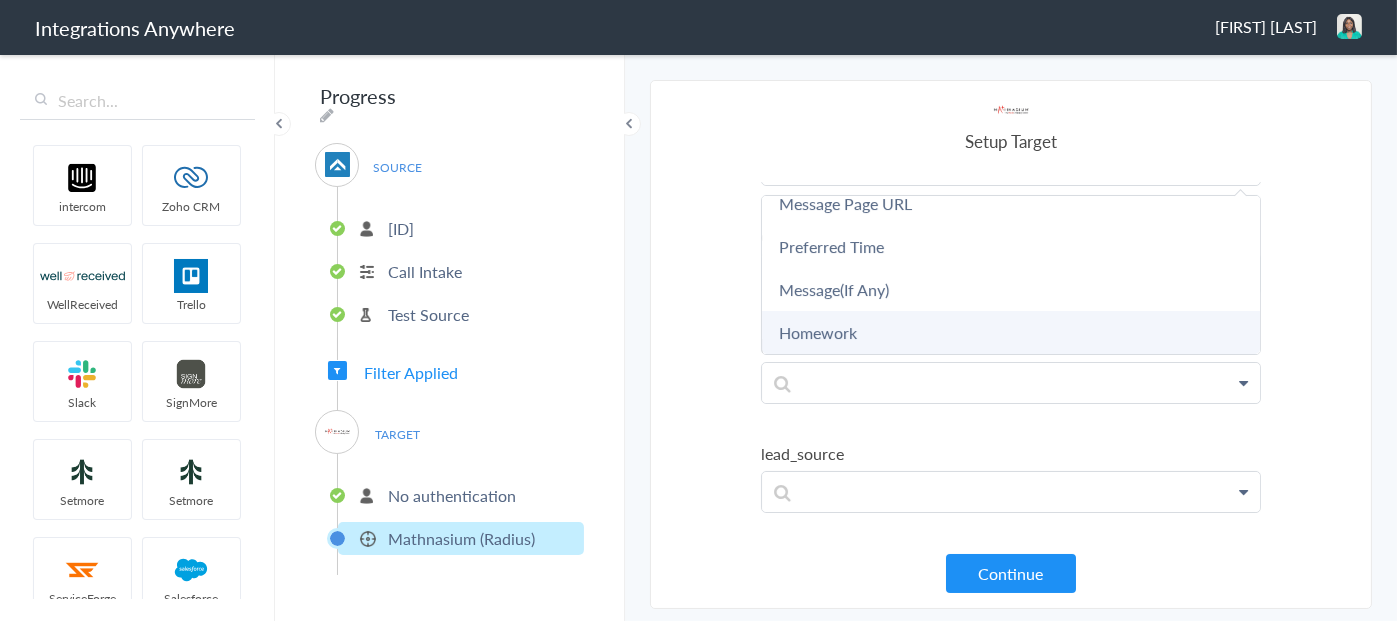 click on "Homework" at bounding box center [0, 0] 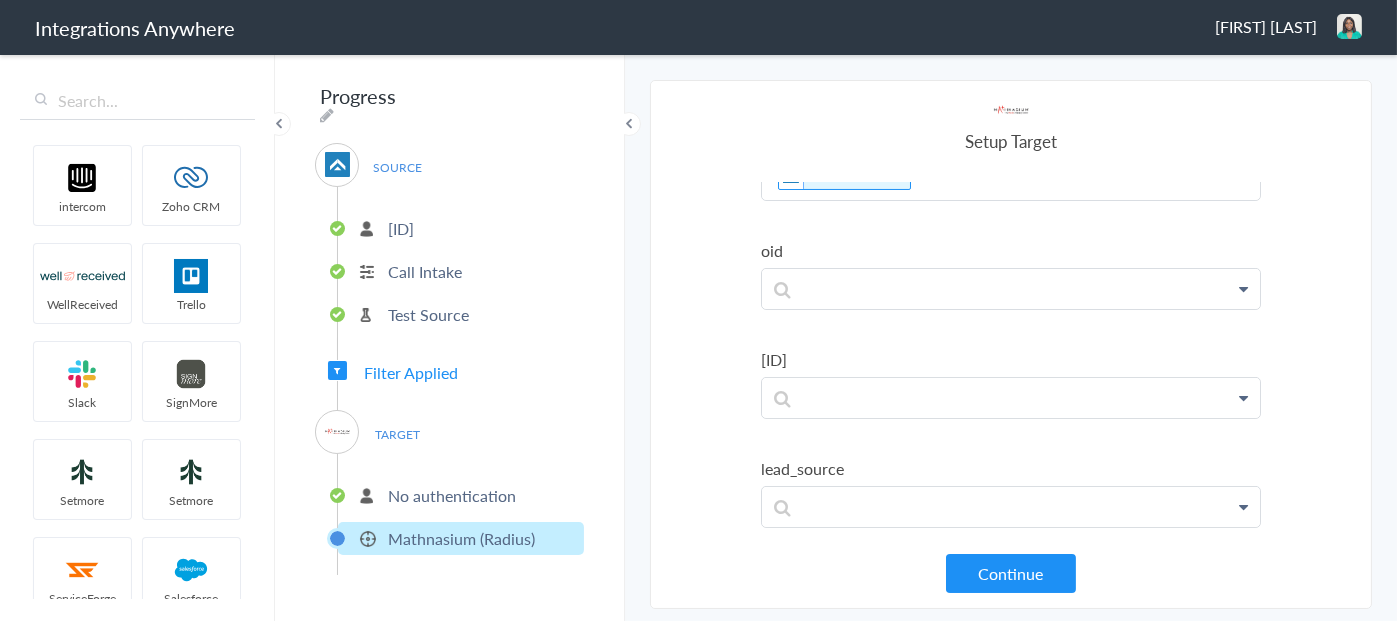 scroll, scrollTop: 500, scrollLeft: 0, axis: vertical 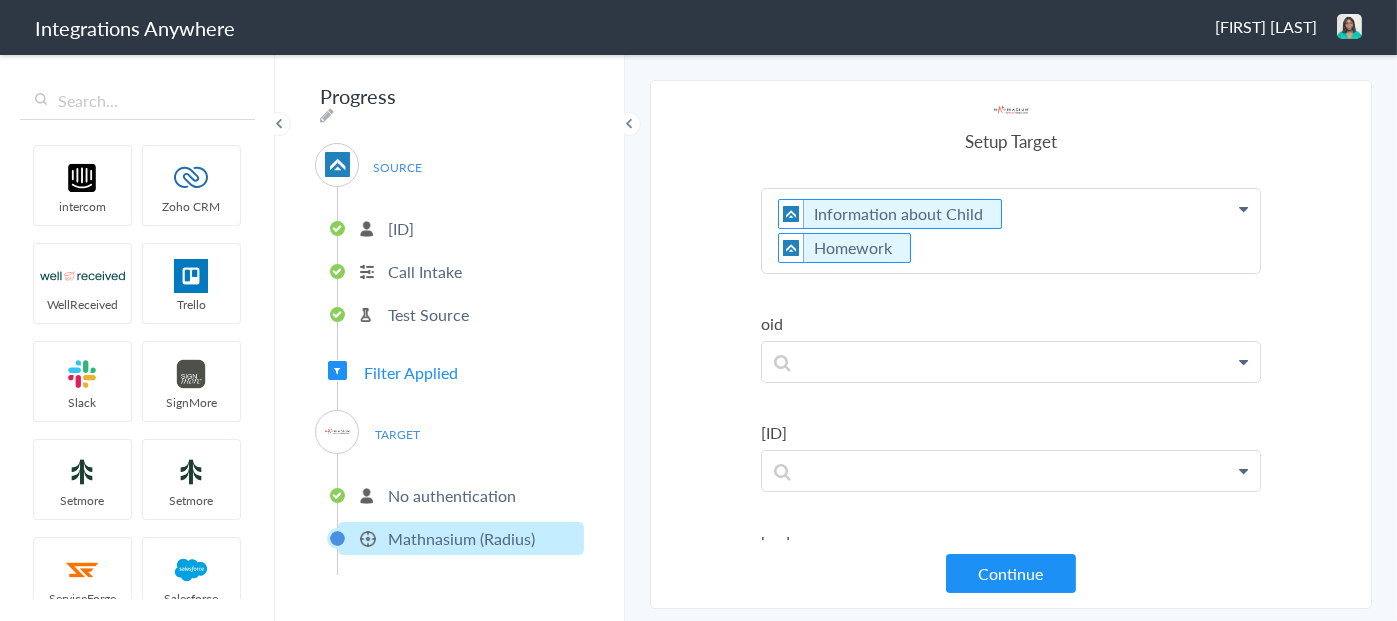 click on "Information about Child      Homework" at bounding box center (1011, -262) 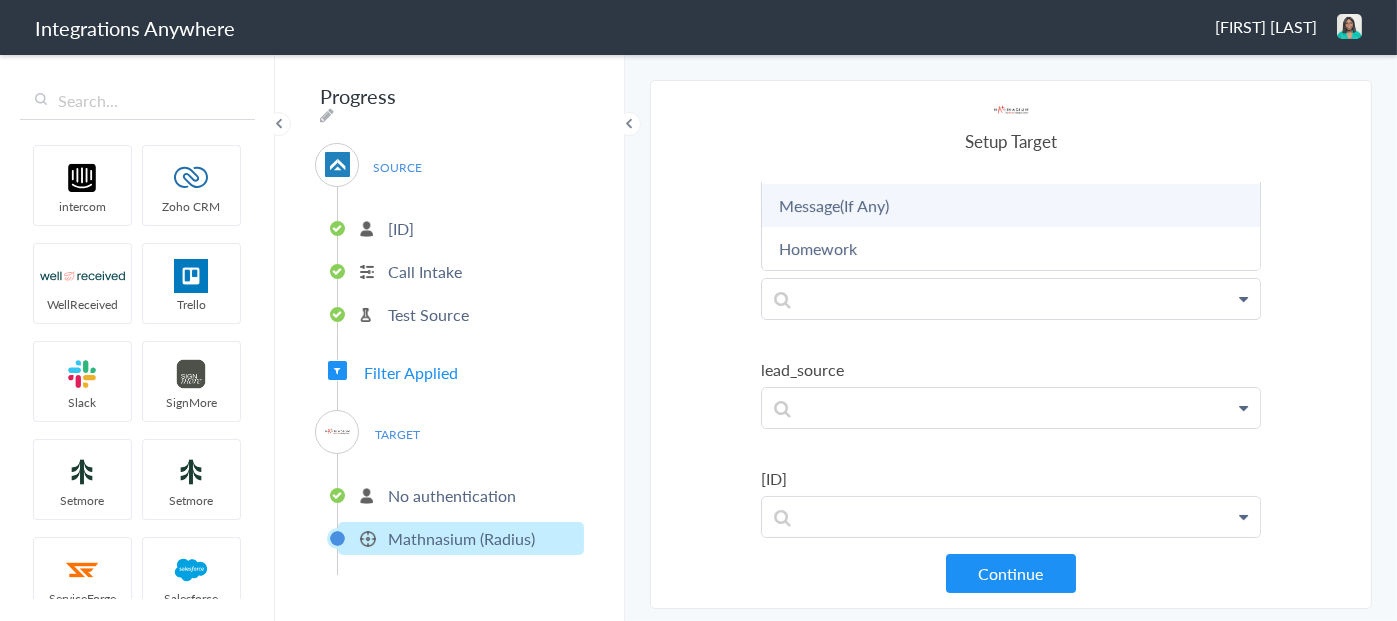 scroll, scrollTop: 600, scrollLeft: 0, axis: vertical 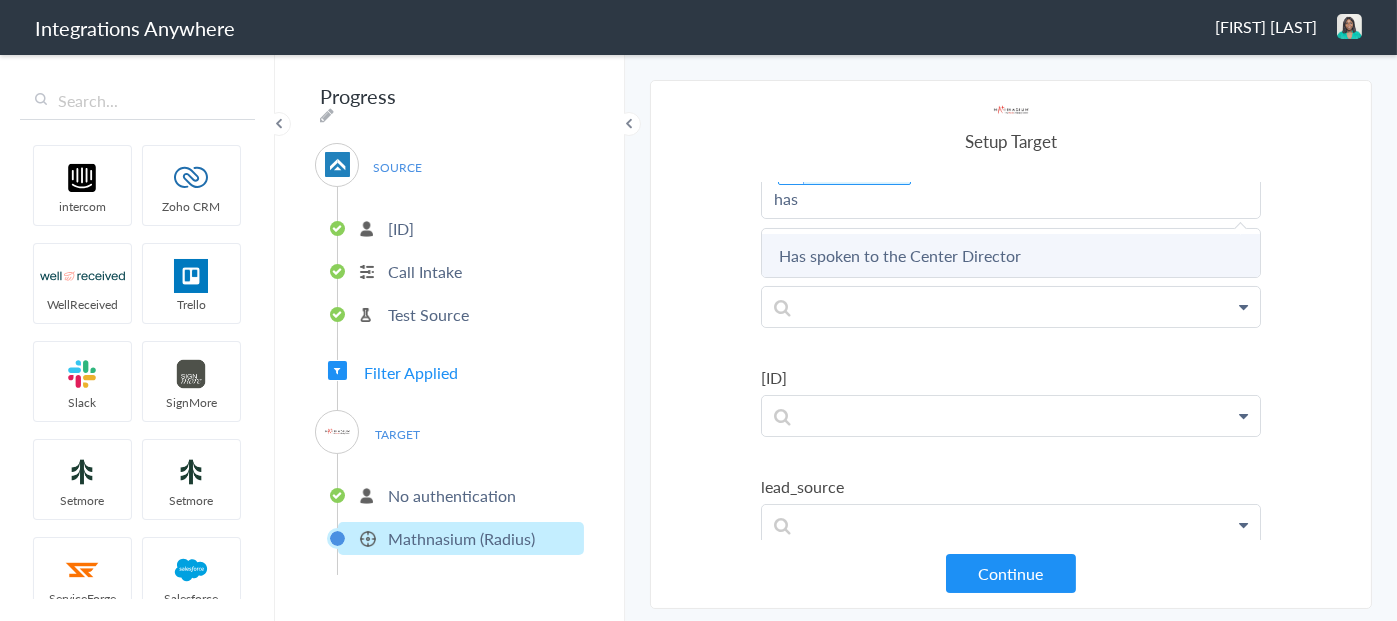 click on "Has spoken to the Center Director" at bounding box center [0, 0] 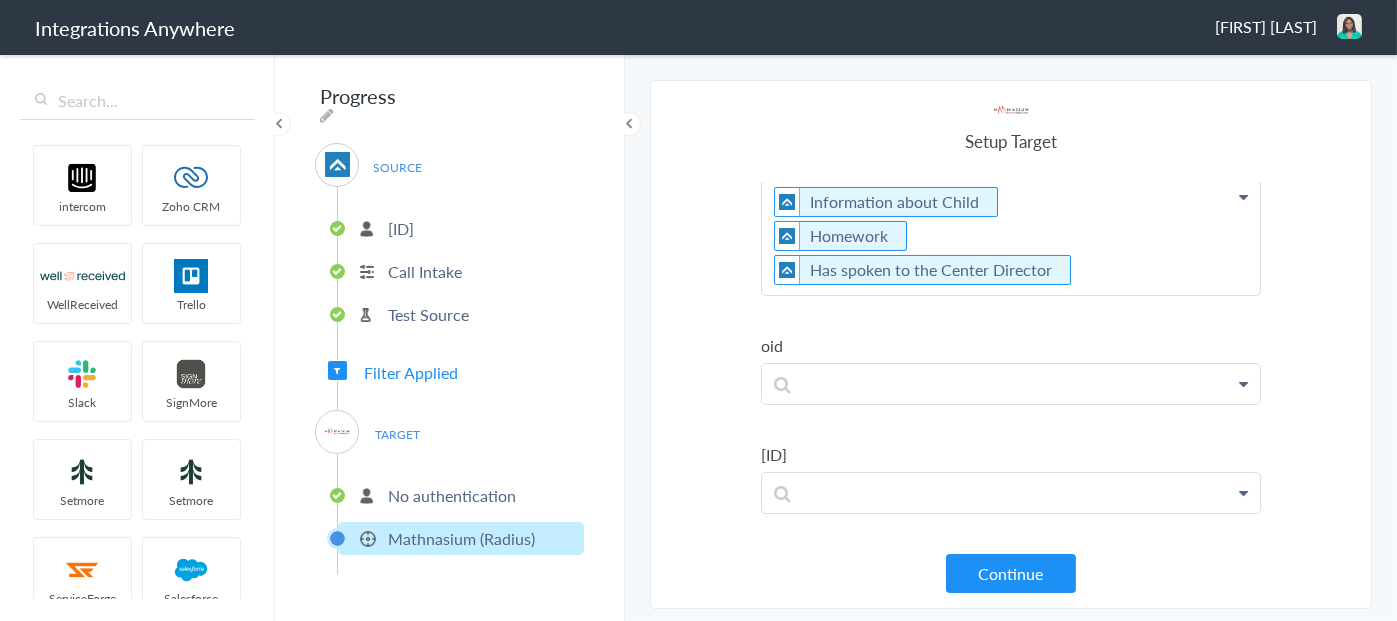 scroll, scrollTop: 479, scrollLeft: 0, axis: vertical 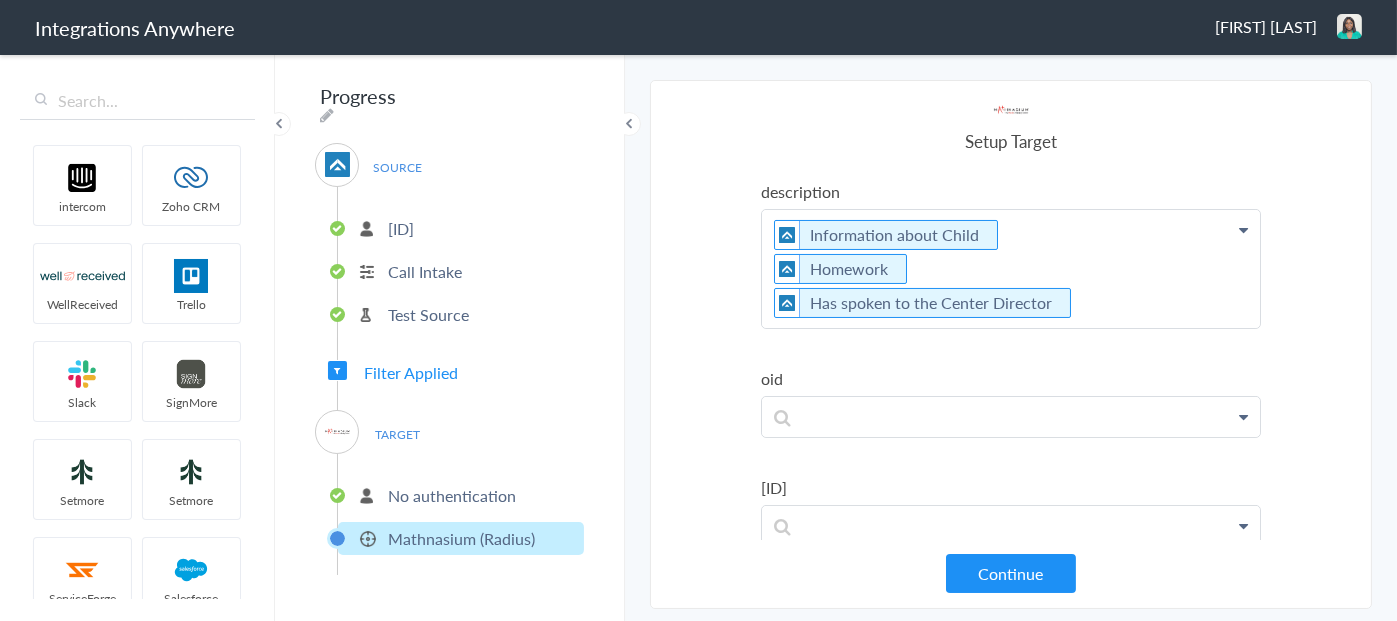 click on "Information about Child      Homework     Has spoken to the Center Director" at bounding box center [1011, -241] 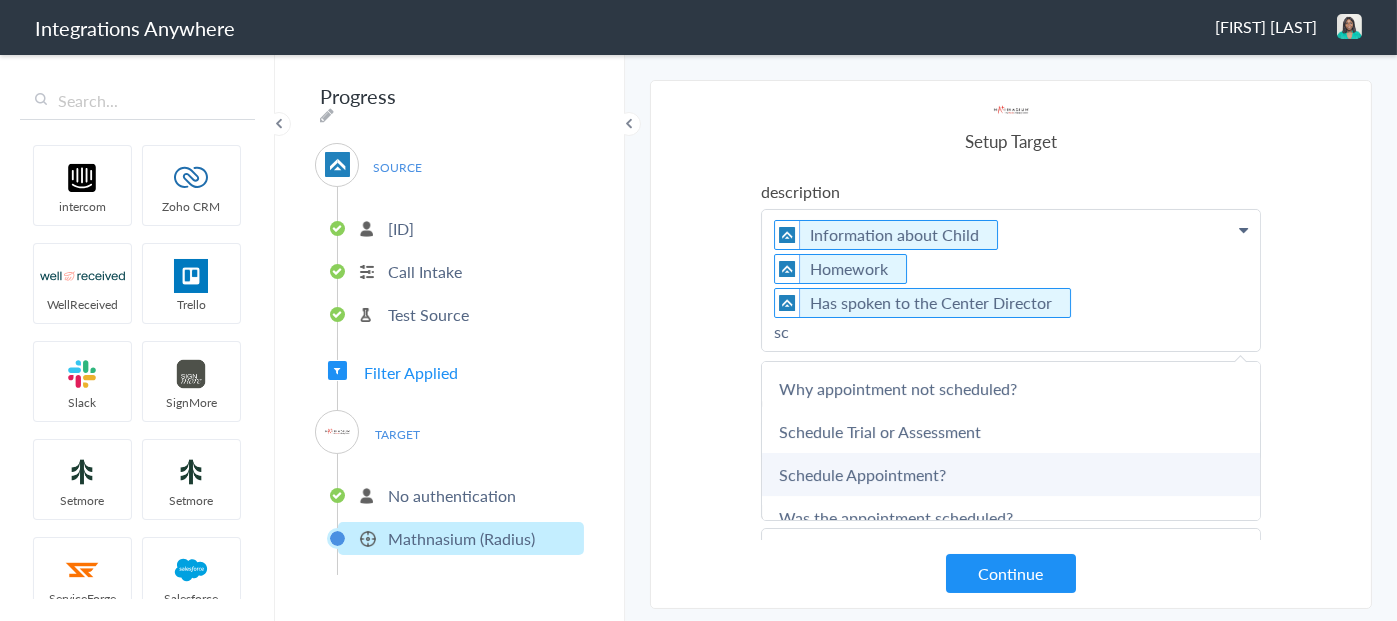 click on "Schedule Appointment?" at bounding box center [0, 0] 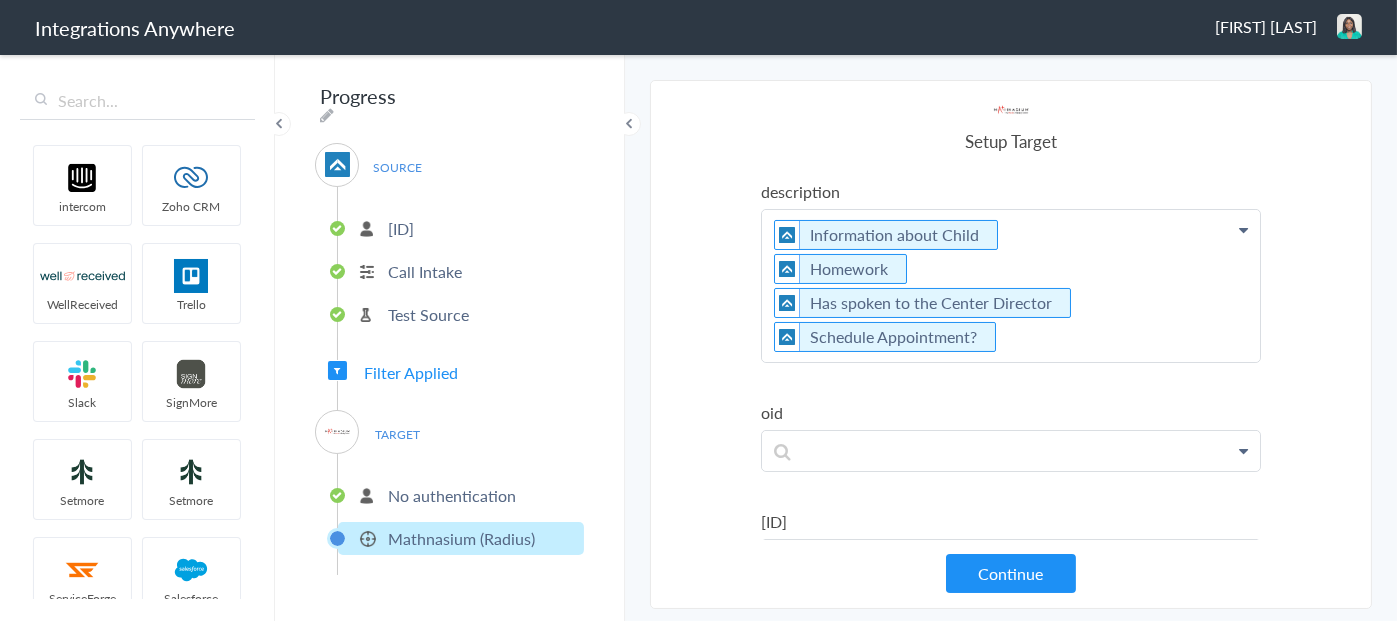 click on "Information about Child      Homework     Has spoken to the Center Director     Schedule Appointment?" at bounding box center (1011, -241) 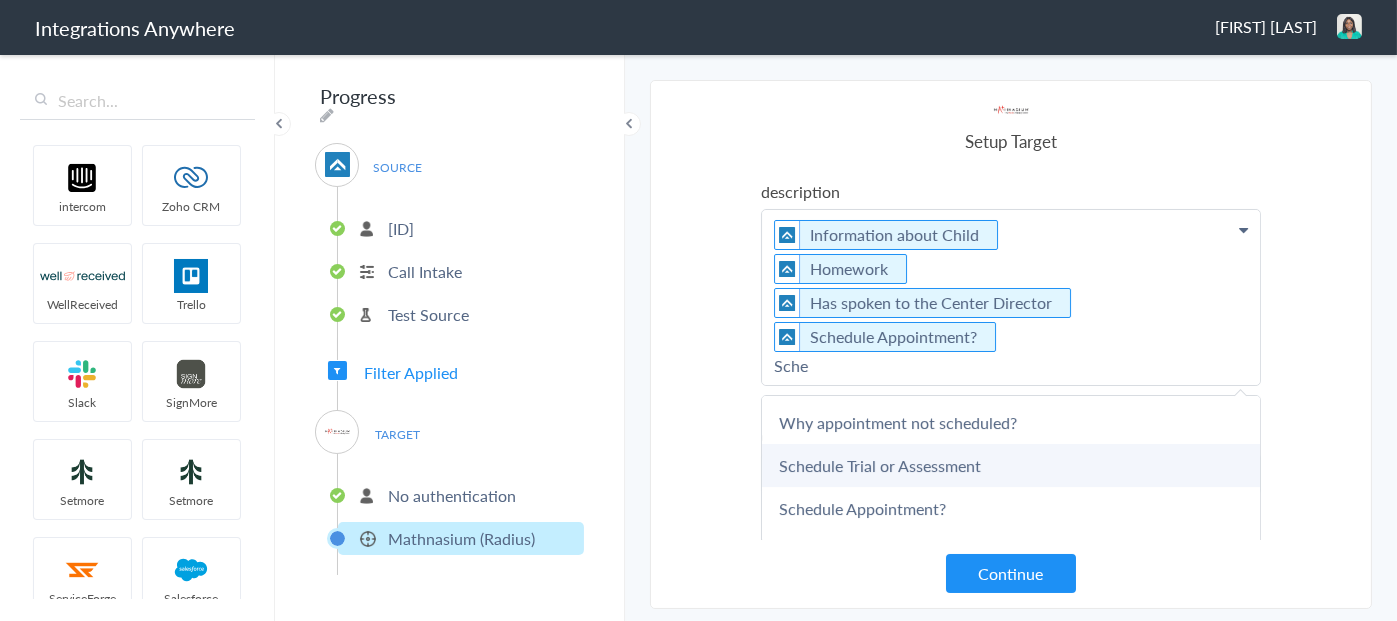 click on "Schedule Trial or Assessment" at bounding box center [0, 0] 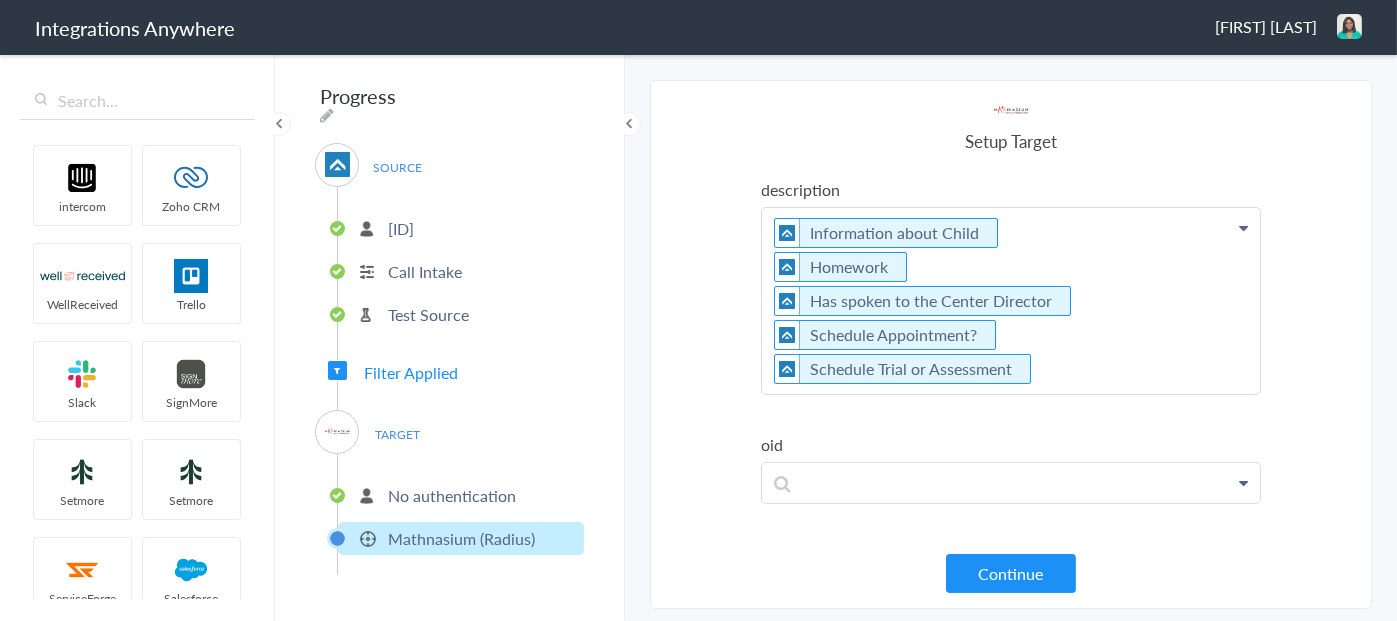 scroll, scrollTop: 479, scrollLeft: 0, axis: vertical 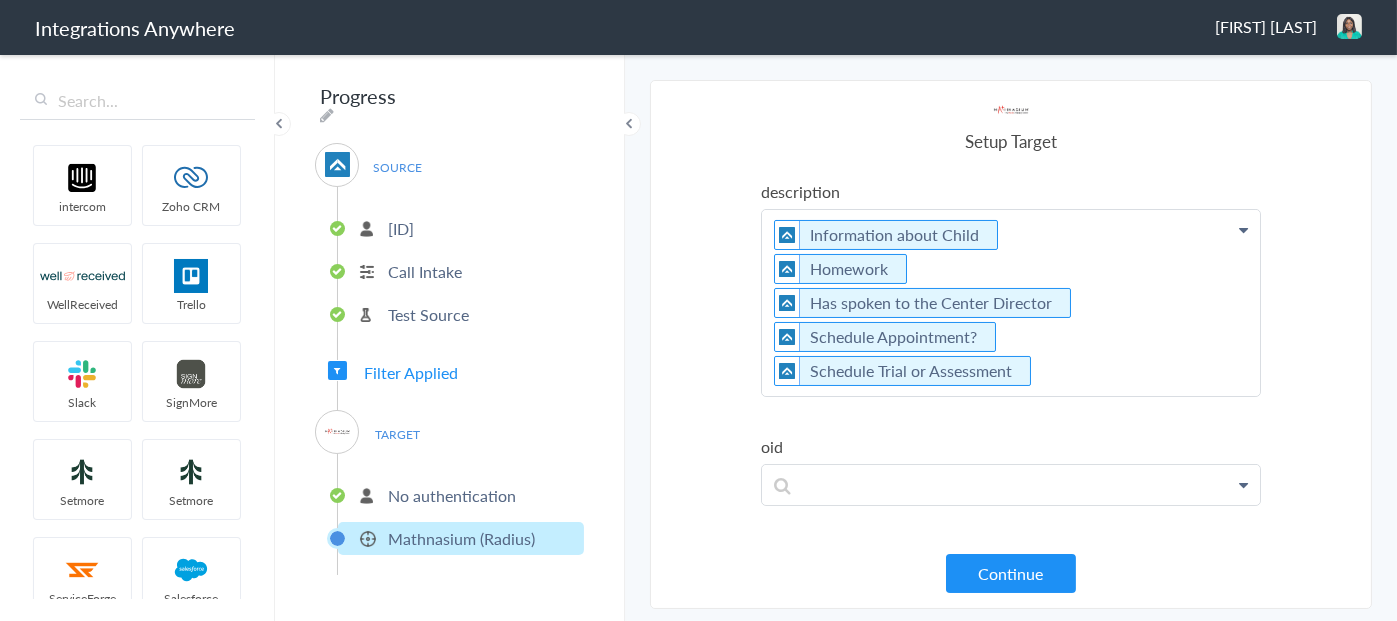 click on "Information about Child      Homework     Has spoken to the Center Director     Schedule Appointment?     Schedule Trial or Assessment" at bounding box center (1011, -241) 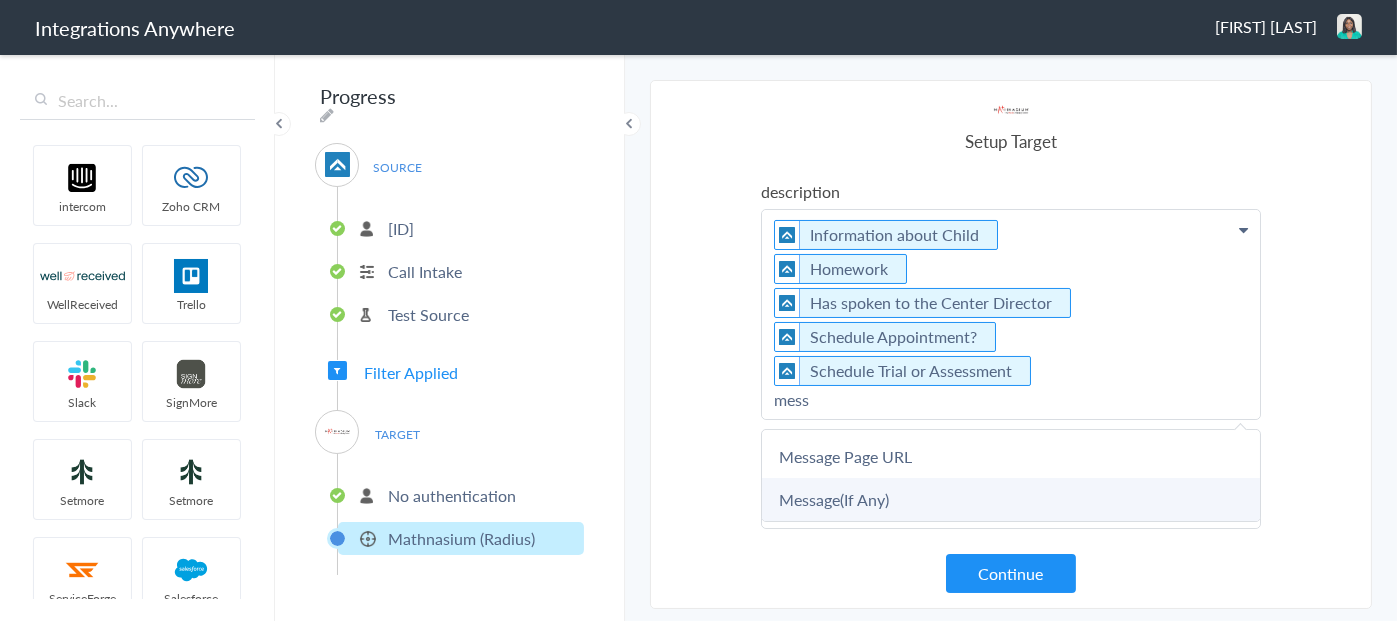 click on "Message(If Any)" at bounding box center (0, 0) 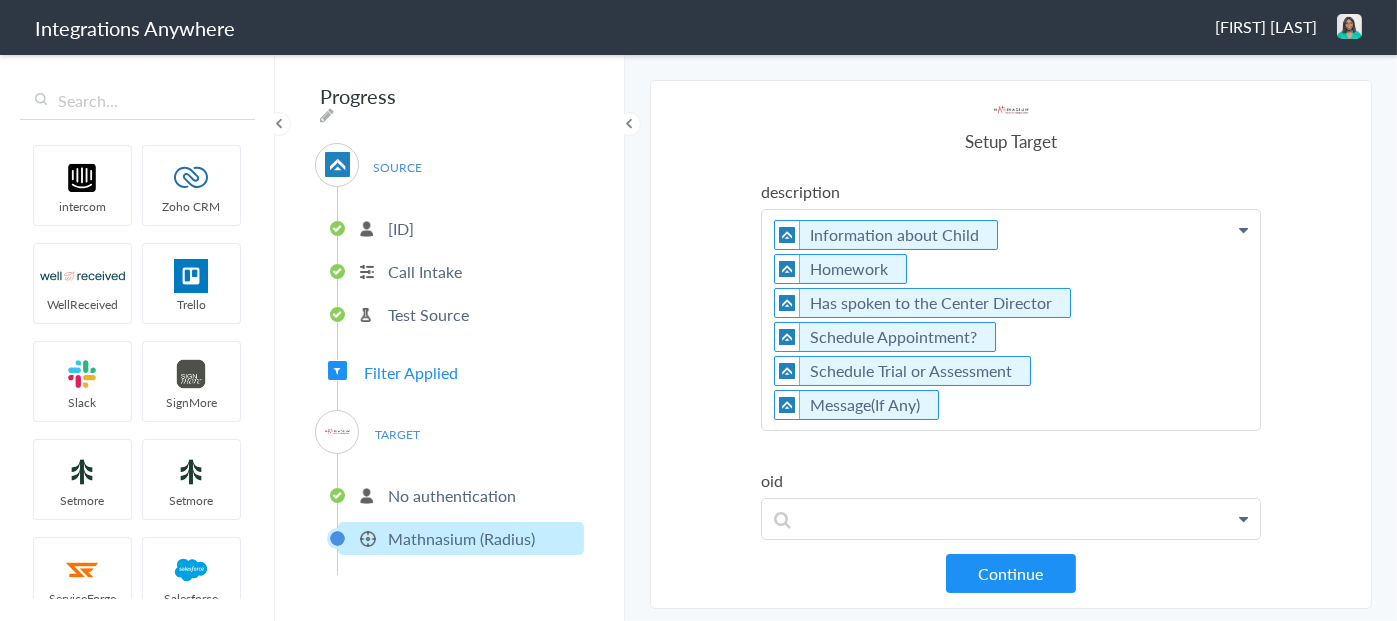 click on "Information about Child      Homework     Has spoken to the Center Director     Schedule Appointment?     Schedule Trial or Assessment     Message(If Any)" at bounding box center (1011, -241) 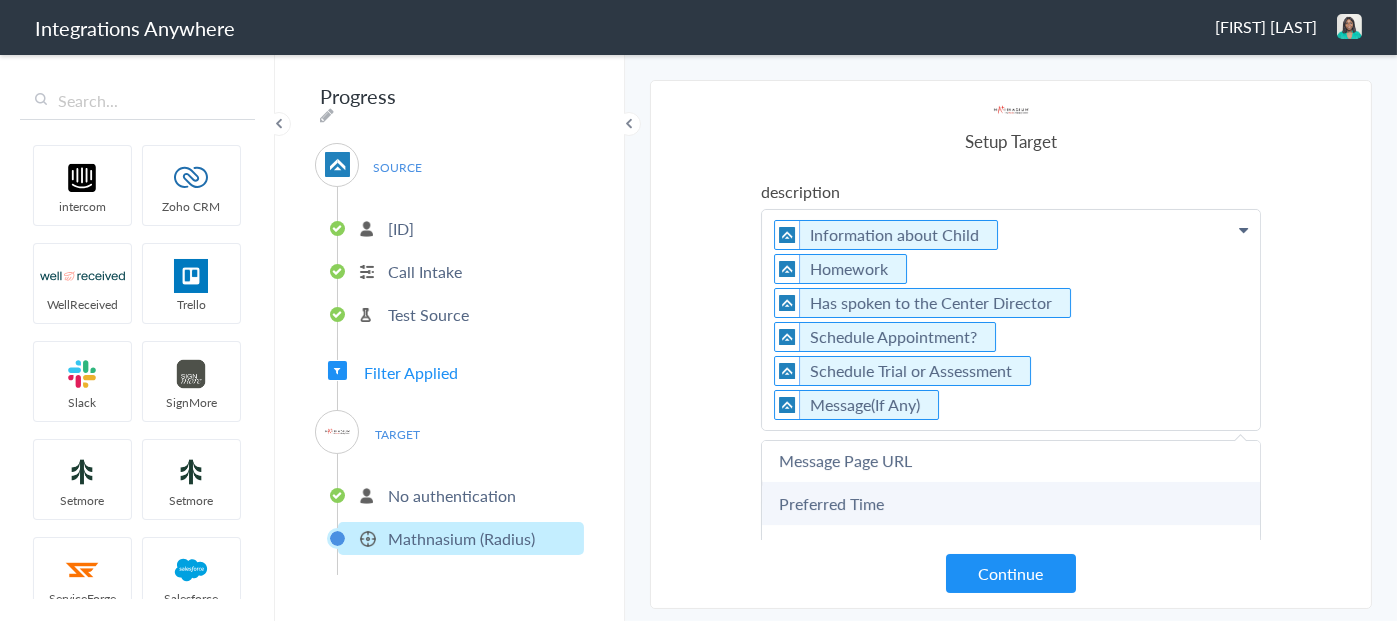 scroll, scrollTop: 1360, scrollLeft: 0, axis: vertical 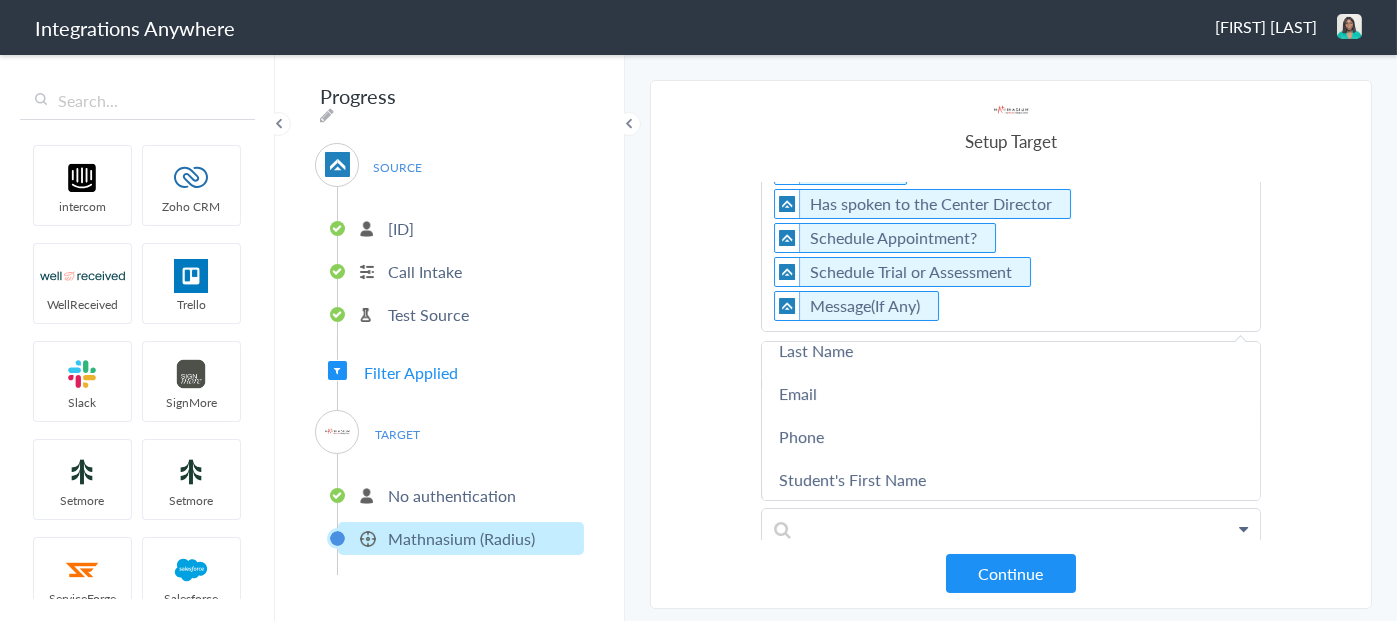 click on "Information about Child      Homework     Has spoken to the Center Director     Schedule Appointment?     Schedule Trial or Assessment     Message(If Any)" at bounding box center (1011, 221) 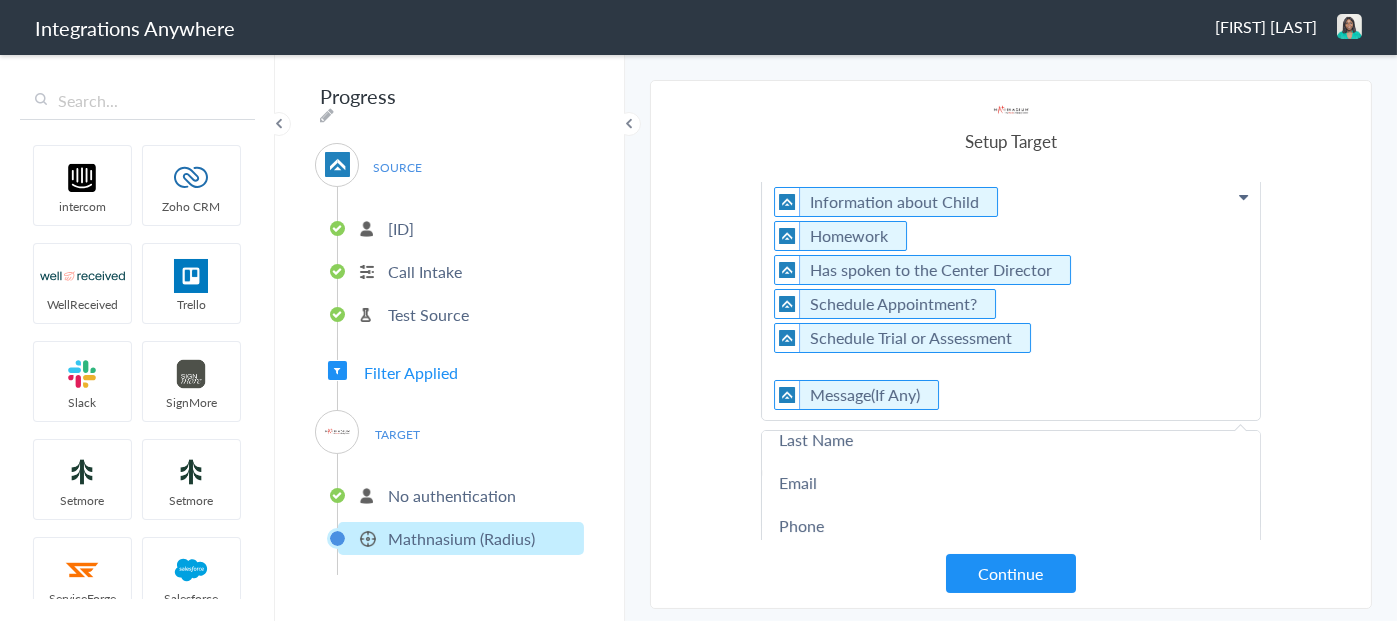scroll, scrollTop: 479, scrollLeft: 0, axis: vertical 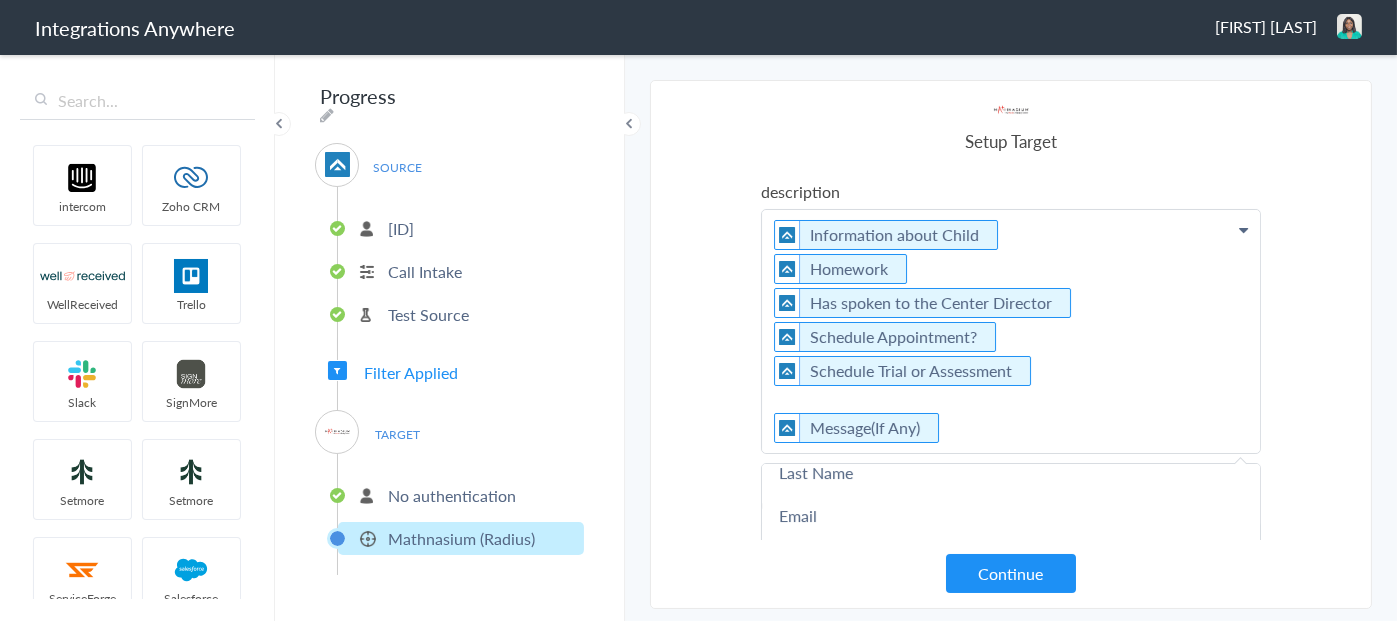 click on "Information about Child      Homework     Has spoken to the Center Director     Schedule Appointment?     Schedule Trial or Assessment      Message(If Any)" at bounding box center (1011, 331) 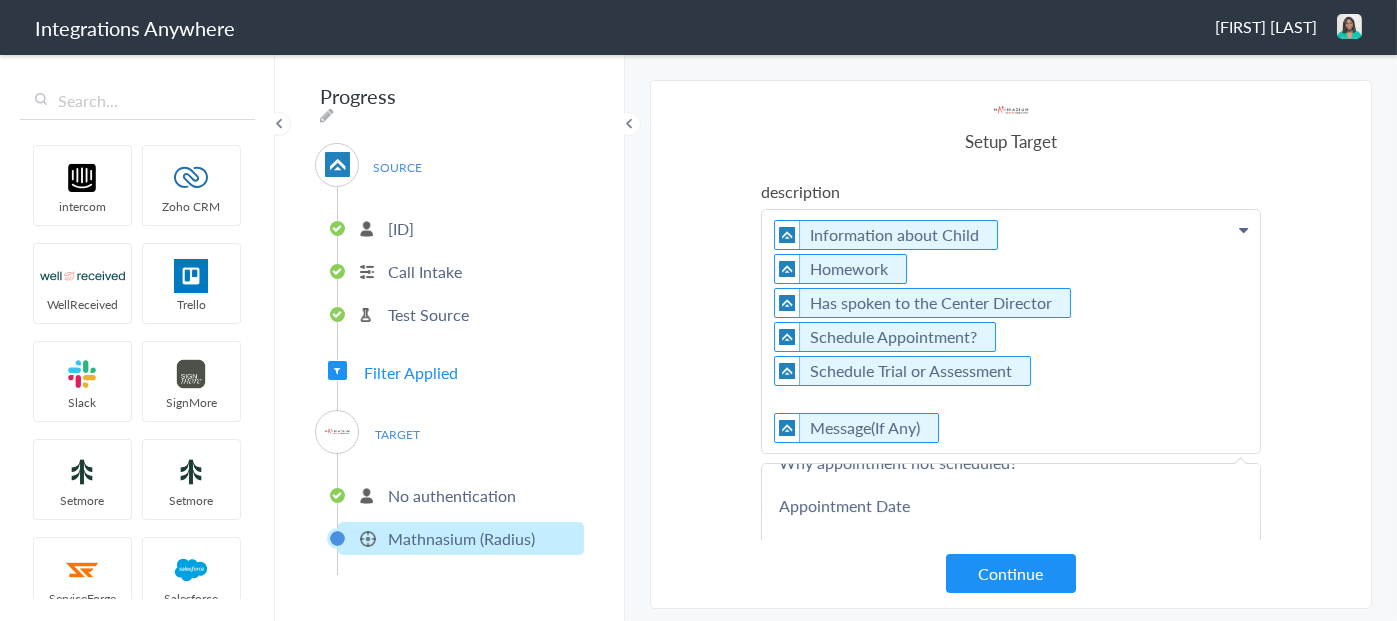 scroll, scrollTop: 361, scrollLeft: 0, axis: vertical 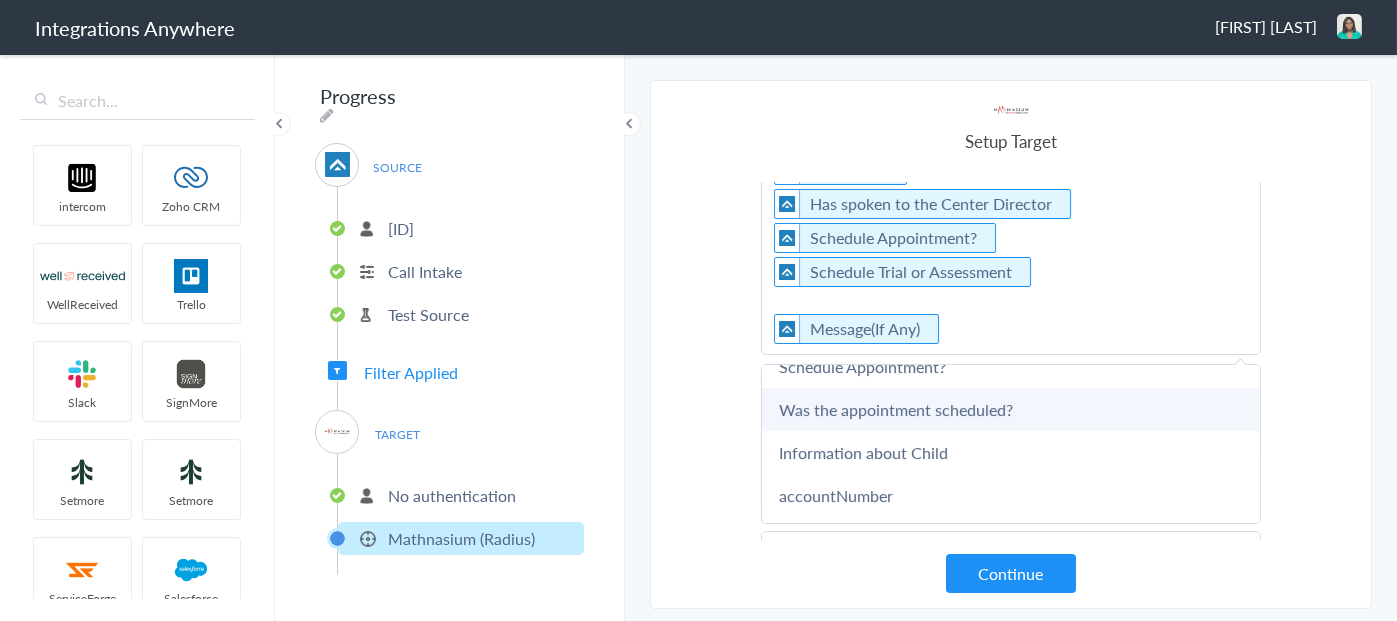 click on "Was the appointment scheduled?" at bounding box center (0, 0) 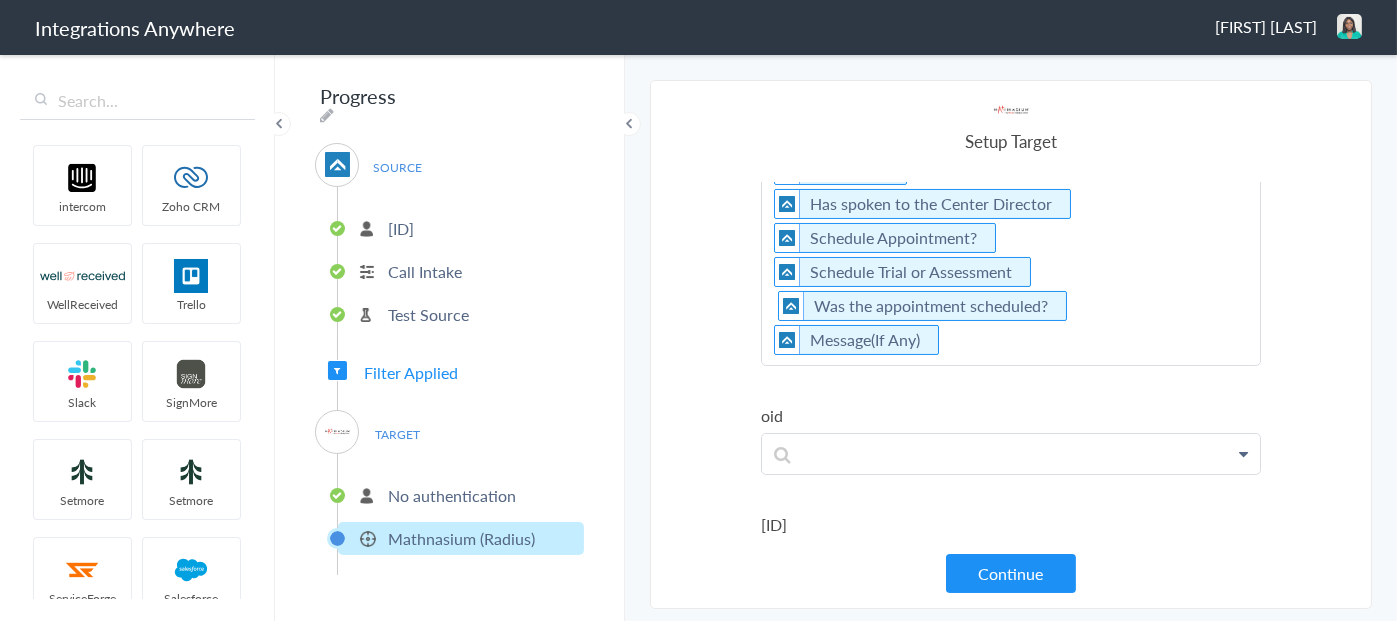click on "Information about Child      Homework     Has spoken to the Center Director     Schedule Appointment?     Schedule Trial or Assessment        Was the appointment scheduled?   Message(If Any)" at bounding box center [1011, -340] 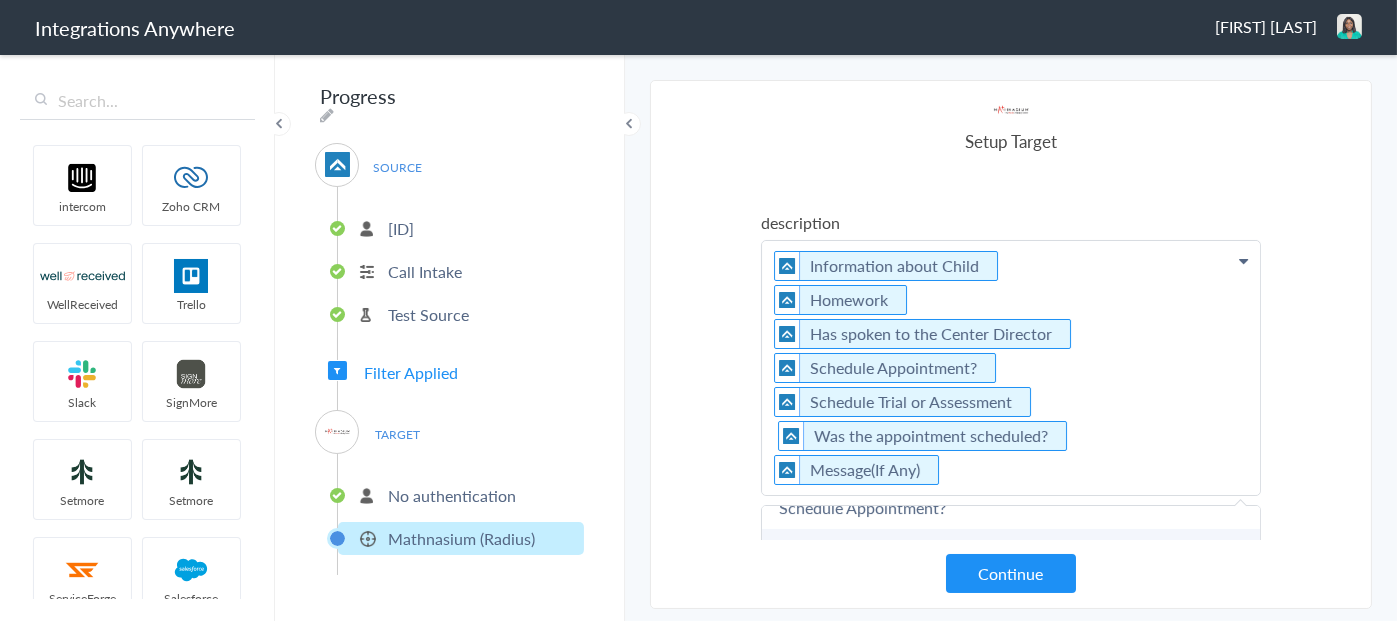 scroll, scrollTop: 578, scrollLeft: 0, axis: vertical 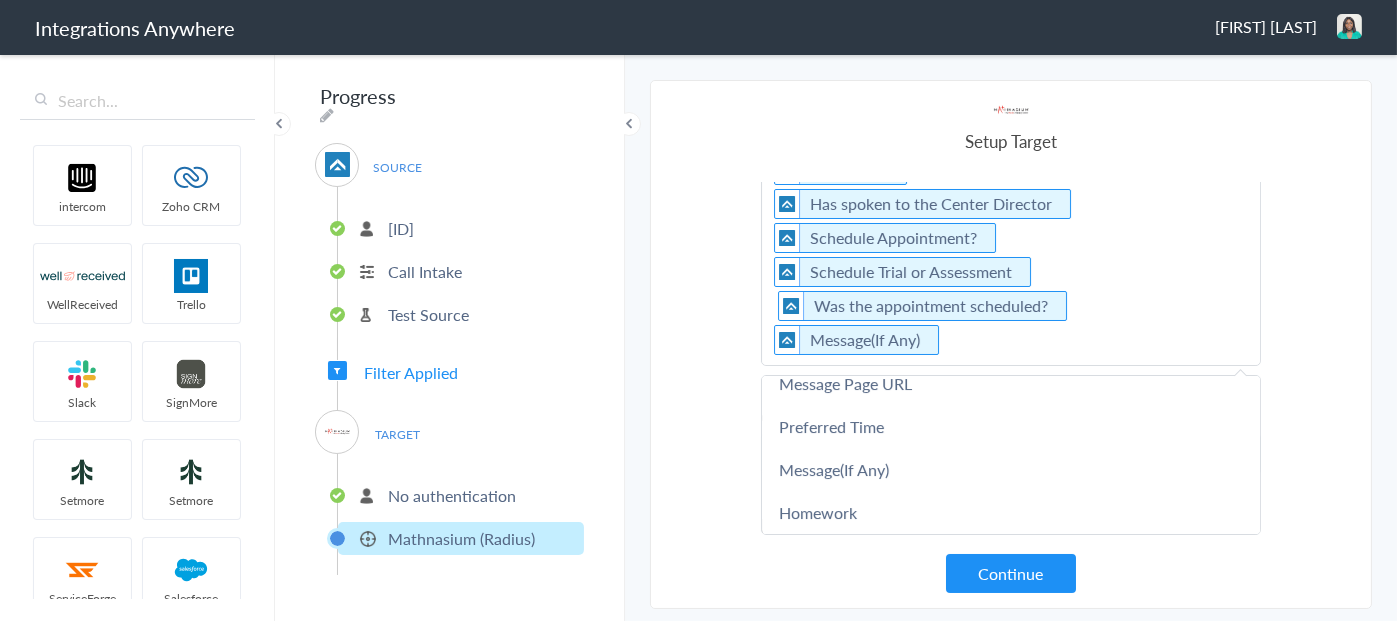click on "Information about Child      Homework     Has spoken to the Center Director     Schedule Appointment?     Schedule Trial or Assessment        Was the appointment scheduled?   Message(If Any)" at bounding box center (1011, 238) 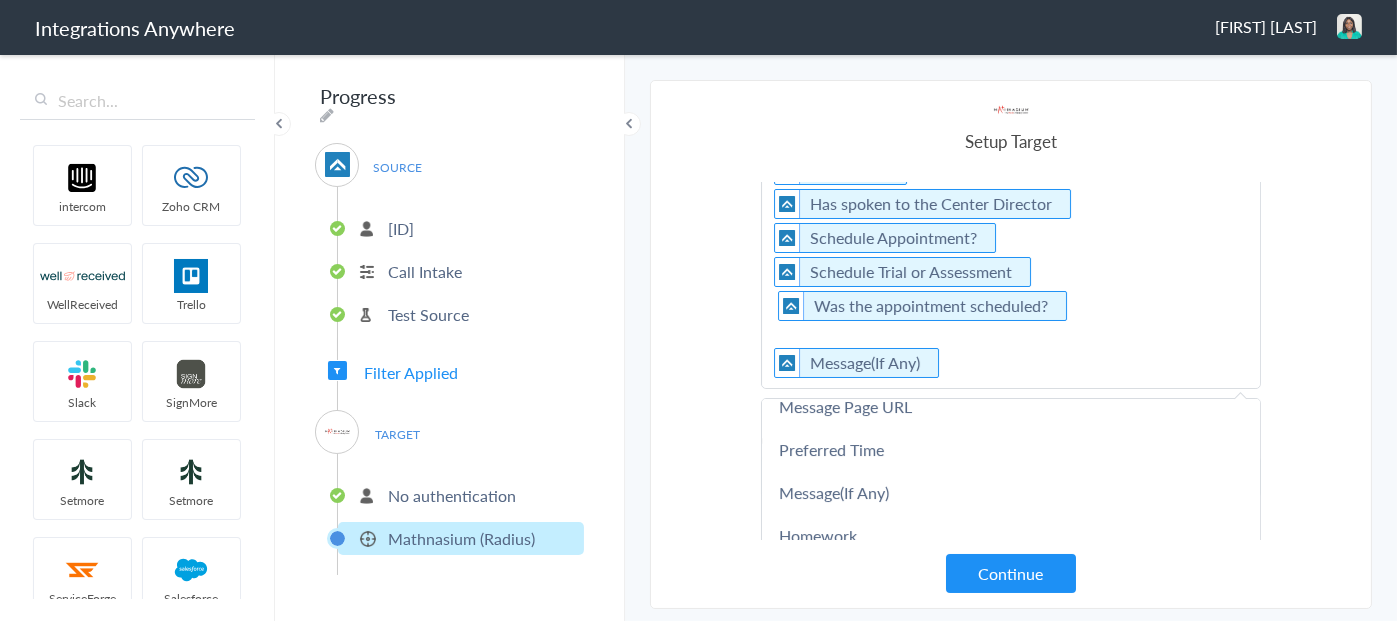 click on "Information about Child      Homework     Has spoken to the Center Director     Schedule Appointment?     Schedule Trial or Assessment        Was the appointment scheduled?    Message(If Any)" at bounding box center [1011, 249] 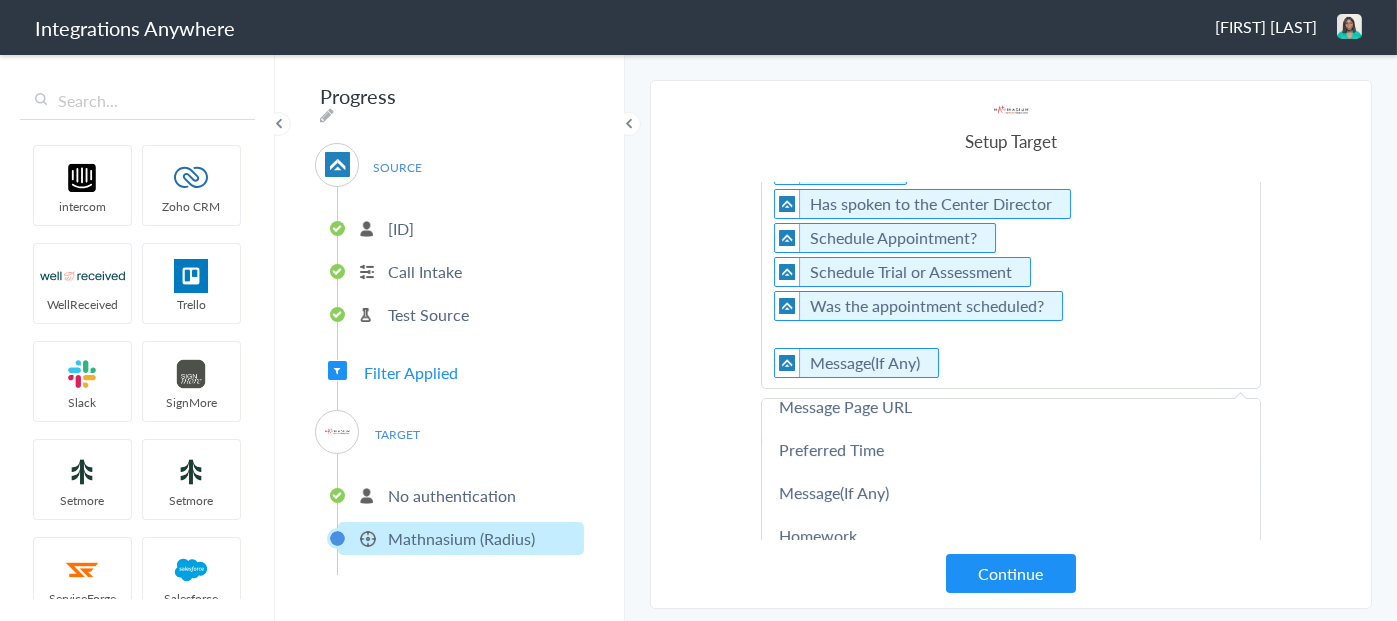 click on "Information about Child      Homework     Has spoken to the Center Director     Schedule Appointment?     Schedule Trial or Assessment        Was the appointment scheduled?    Message(If Any)" at bounding box center (1011, 249) 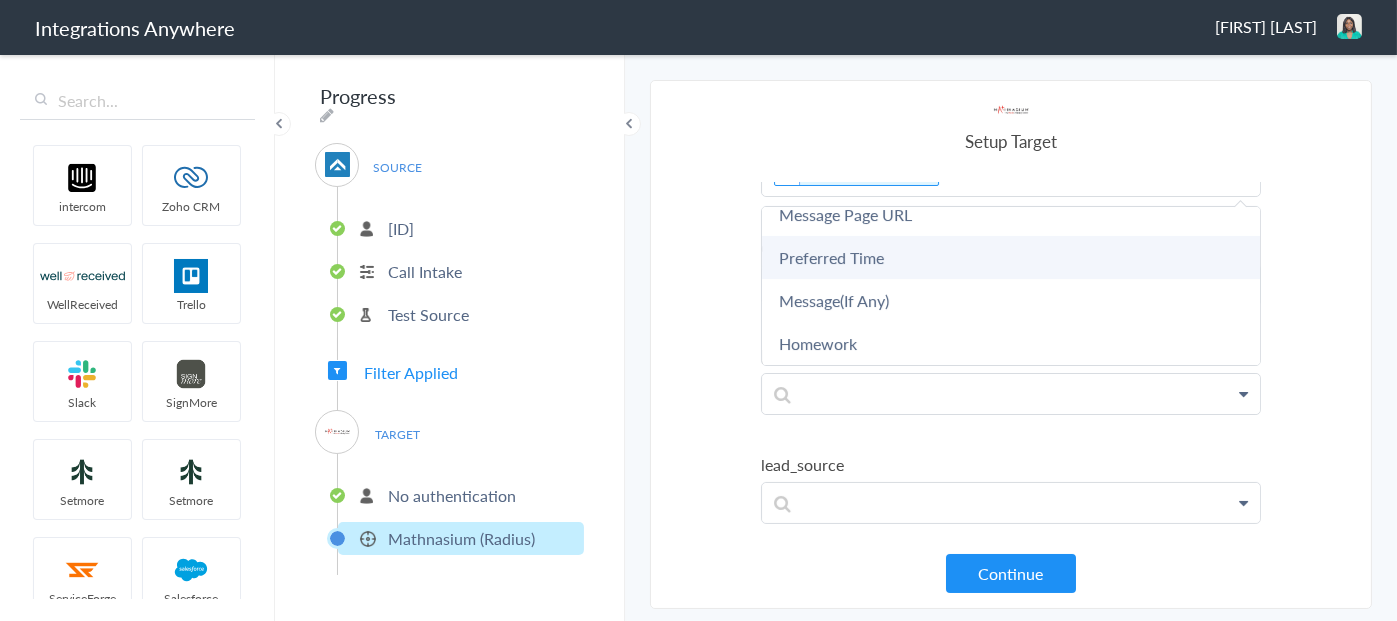 scroll, scrollTop: 778, scrollLeft: 0, axis: vertical 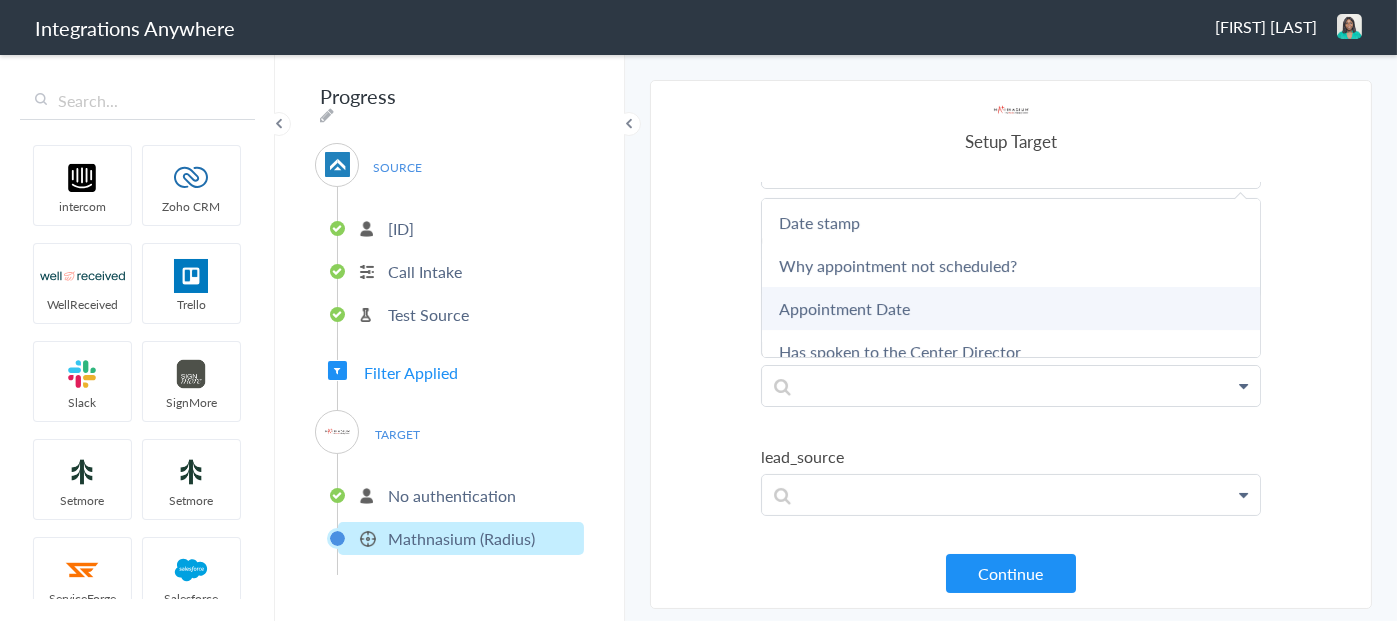click on "Appointment Date" at bounding box center (0, 0) 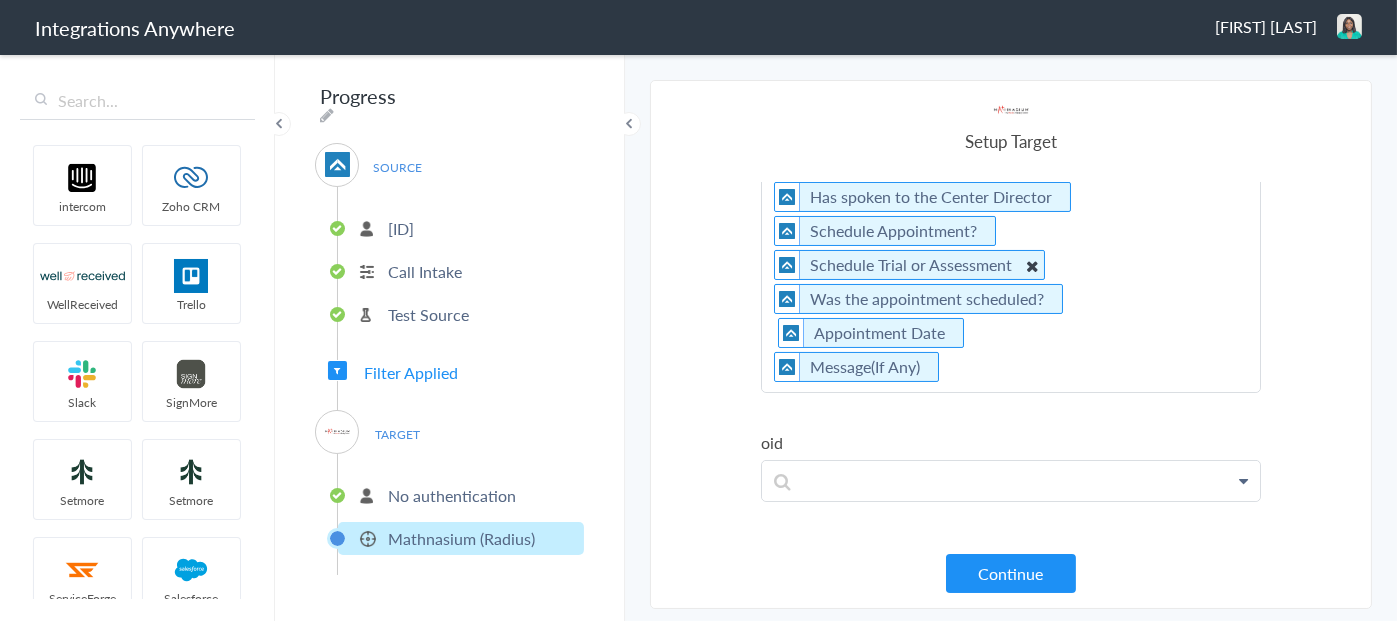 scroll, scrollTop: 578, scrollLeft: 0, axis: vertical 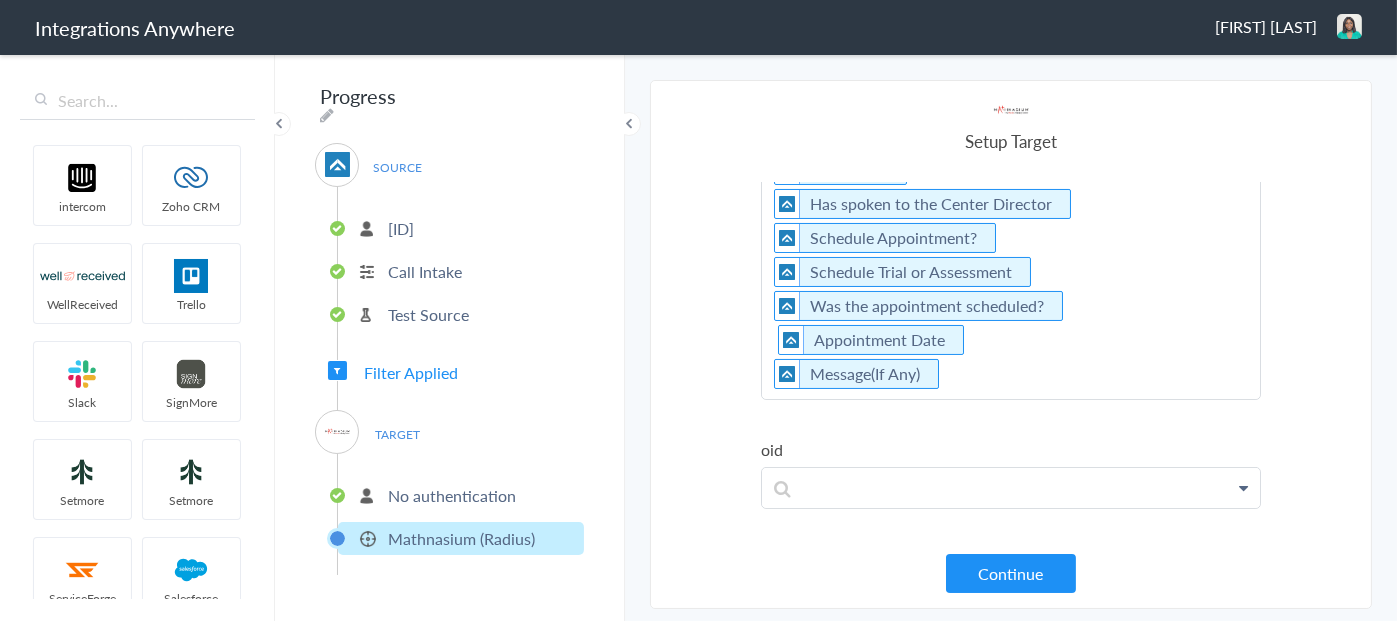 click on "Information about Child      Homework     Has spoken to the Center Director     Schedule Appointment?     Schedule Trial or Assessment        Was the appointment scheduled?      Appointment Date   Message(If Any)" at bounding box center (1011, -340) 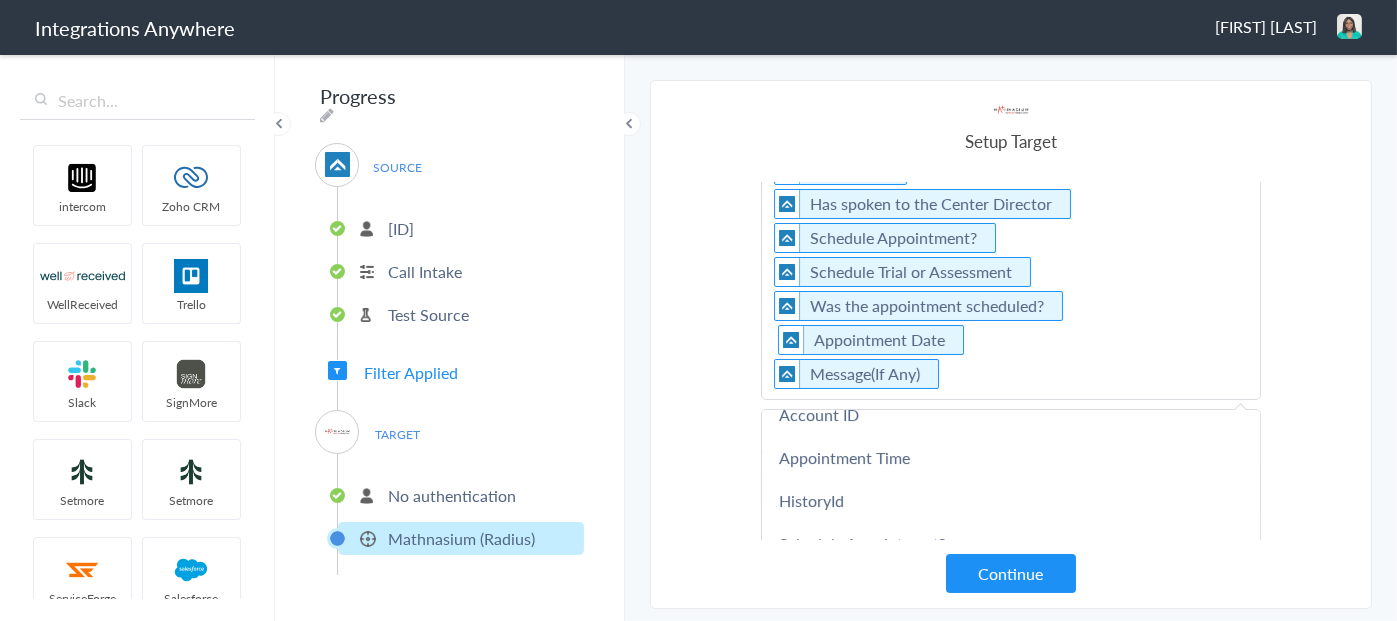 scroll, scrollTop: 1000, scrollLeft: 0, axis: vertical 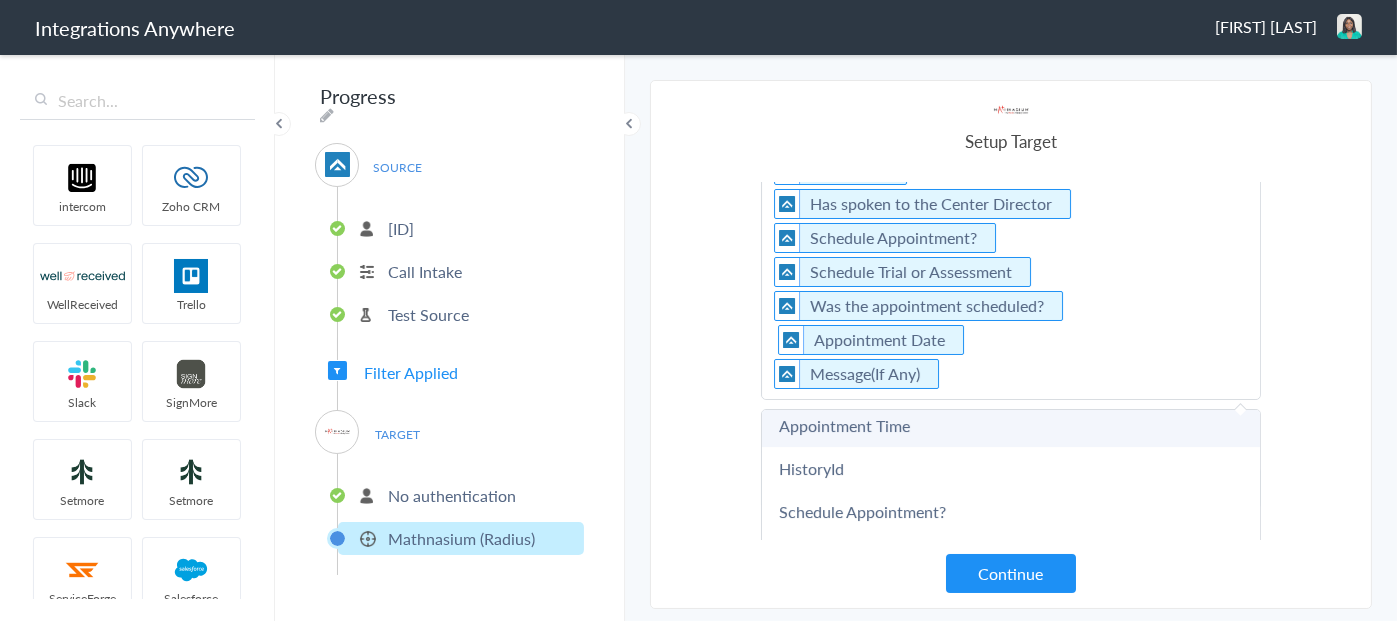 click on "Appointment Time" at bounding box center [0, 0] 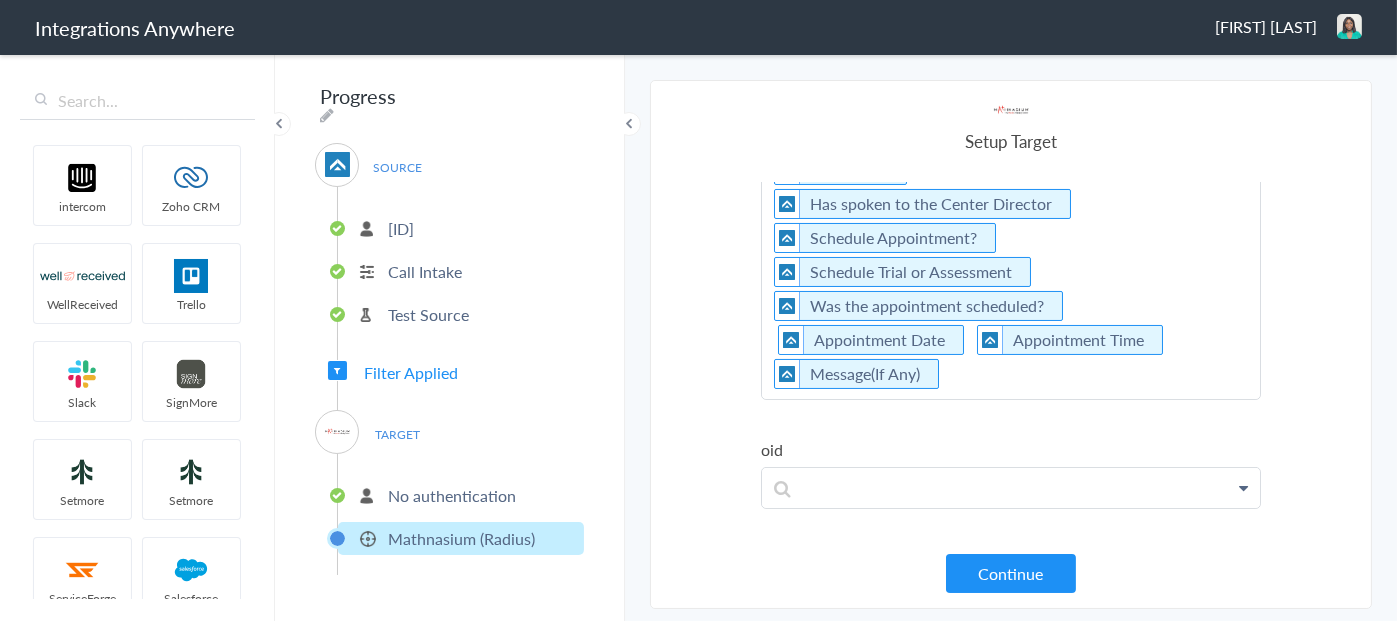 click on "Information about Child      Homework     Has spoken to the Center Director     Schedule Appointment?     Schedule Trial or Assessment        Was the appointment scheduled?      Appointment Date     Appointment Time   Message(If Any)" at bounding box center [1011, -340] 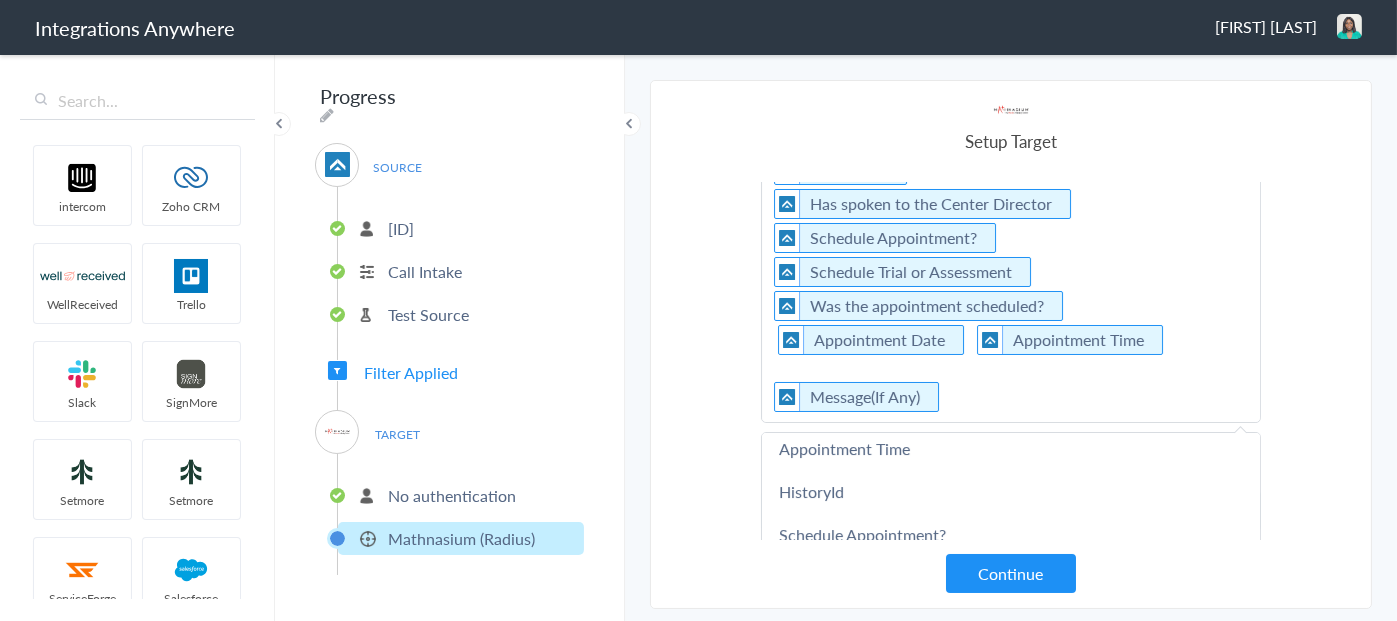 click on "Information about Child      Homework     Has spoken to the Center Director     Schedule Appointment?     Schedule Trial or Assessment        Was the appointment scheduled?      Appointment Date     Appointment Time     Message(If Any)" at bounding box center [1011, 266] 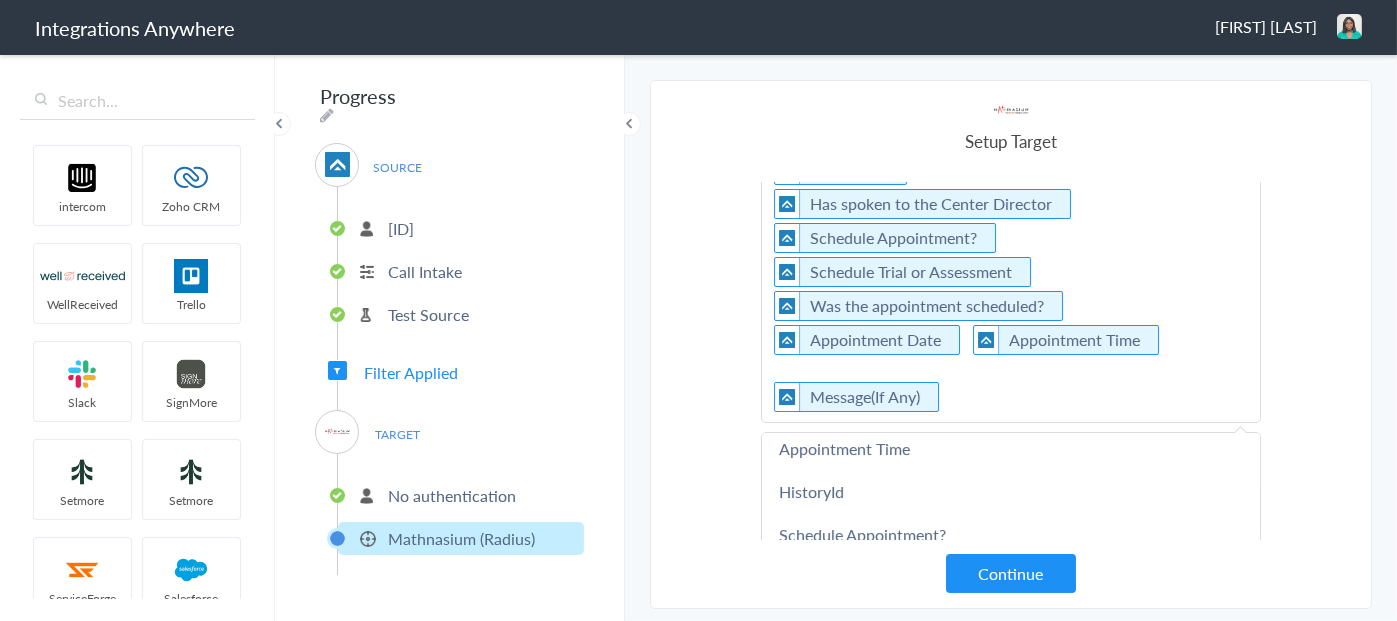 click on "Information about Child      Homework     Has spoken to the Center Director     Schedule Appointment?     Schedule Trial or Assessment        Was the appointment scheduled?      Appointment Date     Appointment Time     Message(If Any)" at bounding box center [1011, 266] 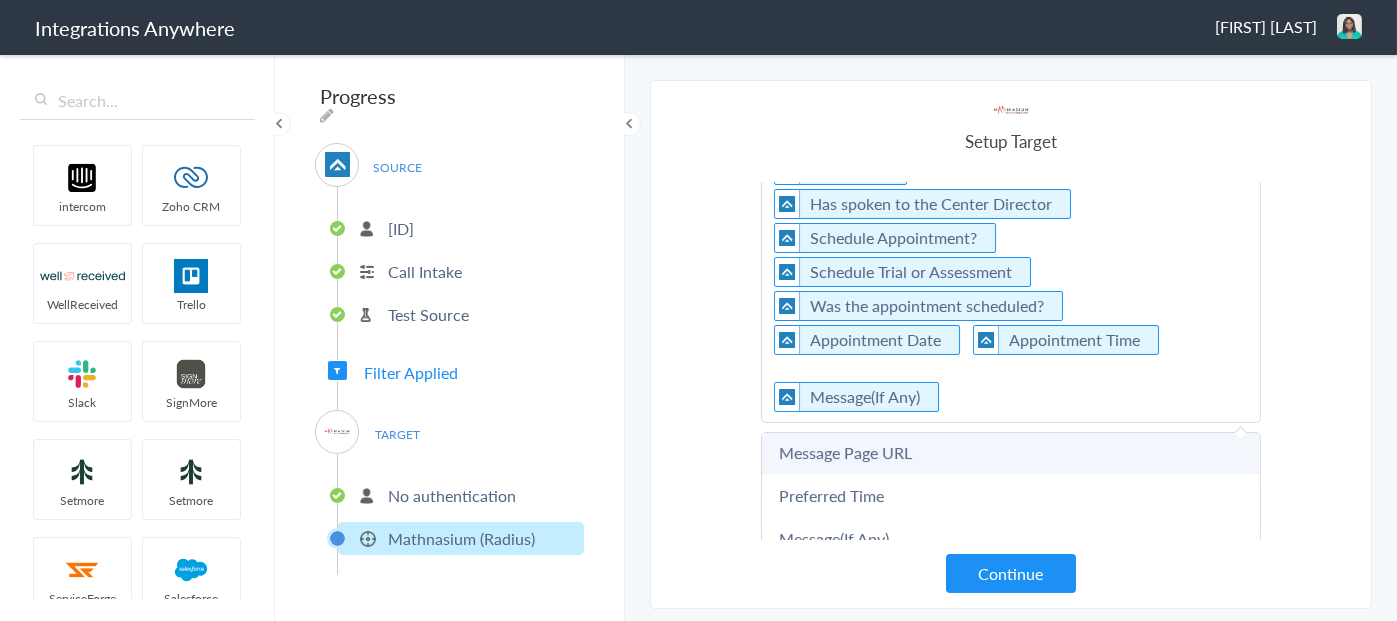 scroll, scrollTop: 1360, scrollLeft: 0, axis: vertical 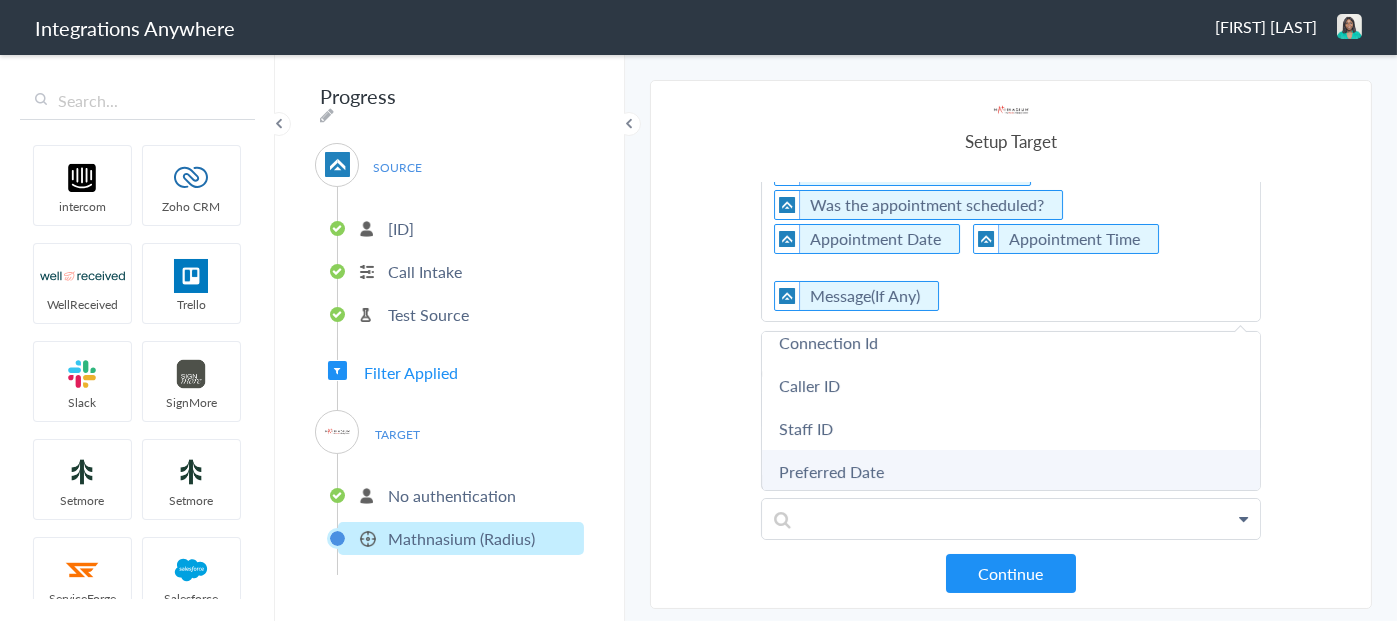 click on "Preferred Date" at bounding box center (0, 0) 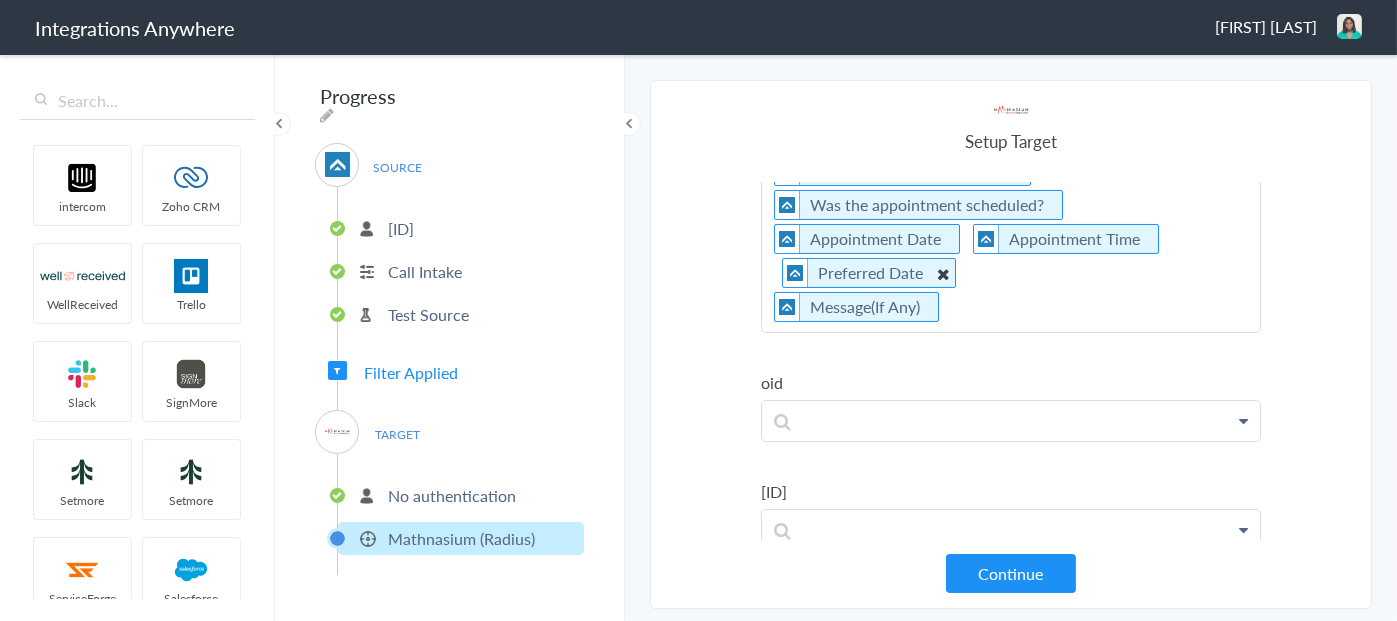 click on "Preferred Date" at bounding box center (869, 273) 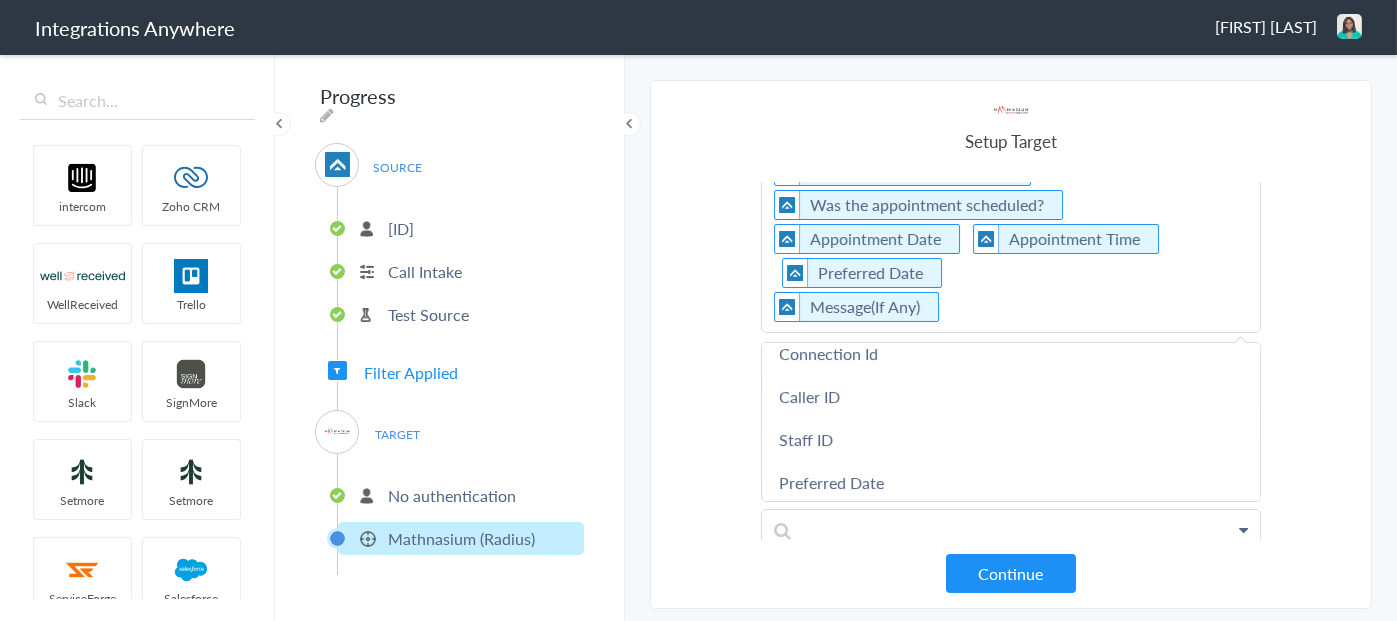 click on "Information about Child      Homework     Has spoken to the Center Director     Schedule Appointment?     Schedule Trial or Assessment        Was the appointment scheduled?      Appointment Date     Appointment Time       Preferred Date   Message(If Any)" at bounding box center [1011, 171] 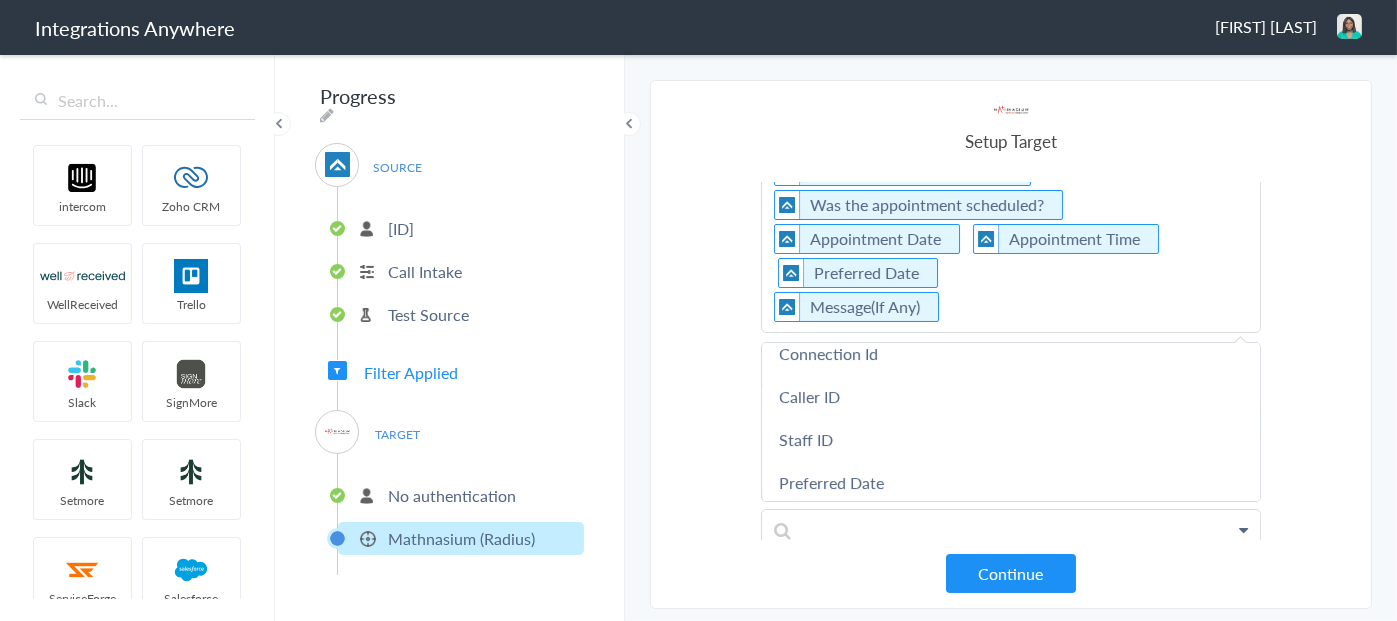 click on "Information about Child      Homework     Has spoken to the Center Director     Schedule Appointment?     Schedule Trial or Assessment        Was the appointment scheduled?      Appointment Date     Appointment Time     Preferred Date   Message(If Any)" at bounding box center [1011, 171] 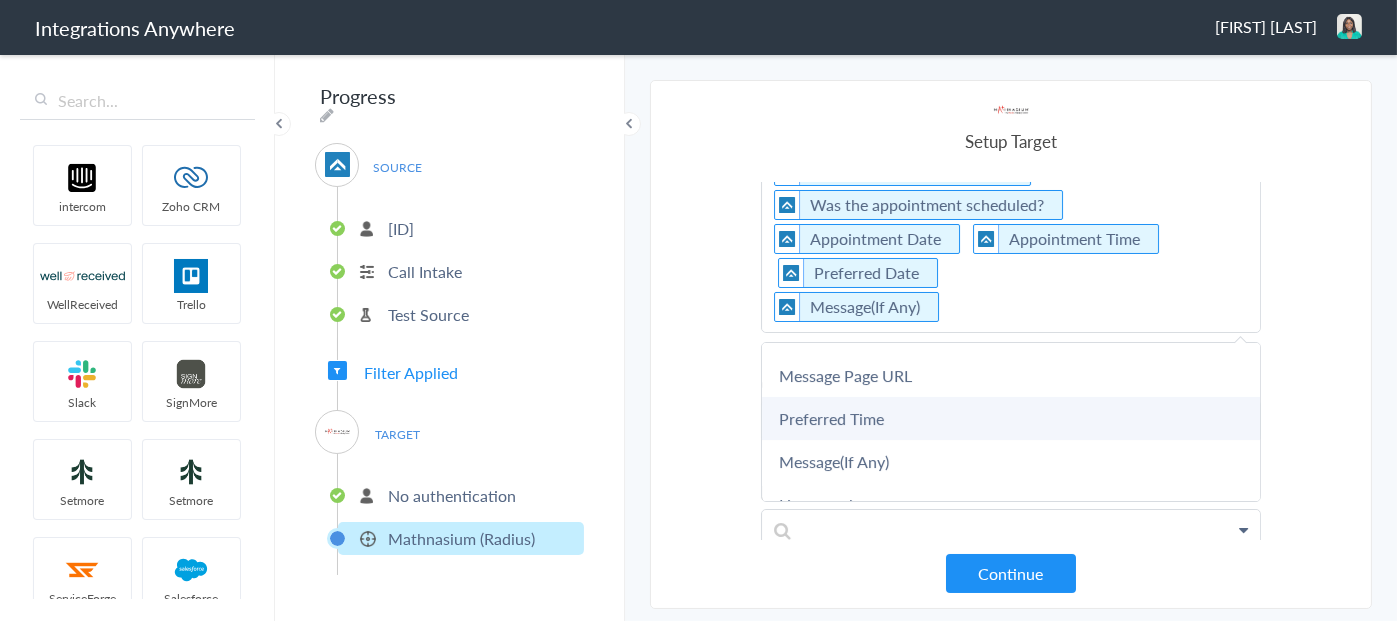 scroll, scrollTop: 1360, scrollLeft: 0, axis: vertical 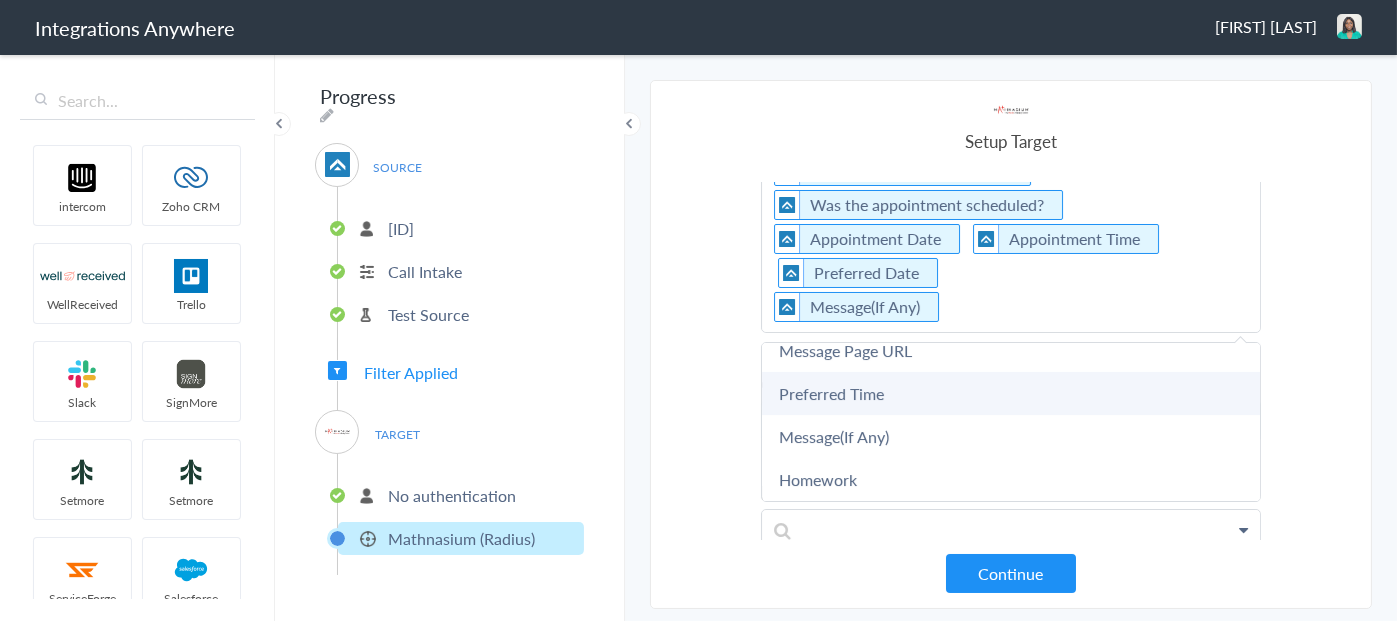 click on "Preferred Time" at bounding box center (0, 0) 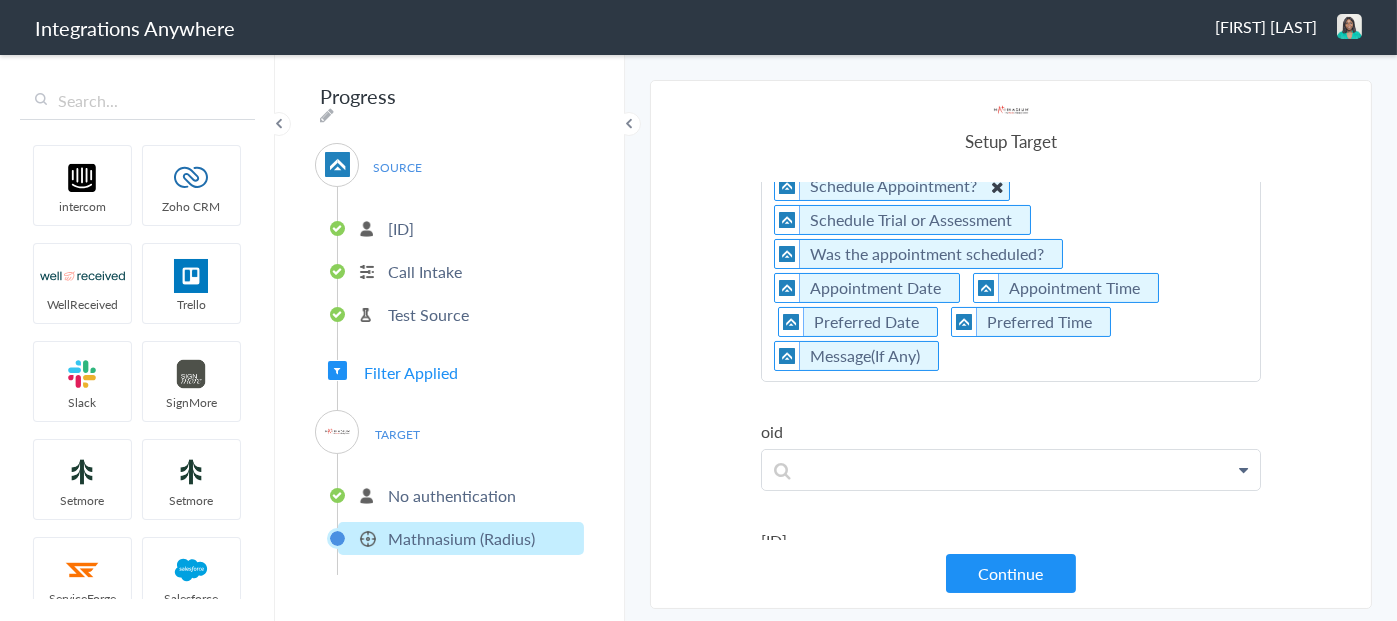 scroll, scrollTop: 474, scrollLeft: 0, axis: vertical 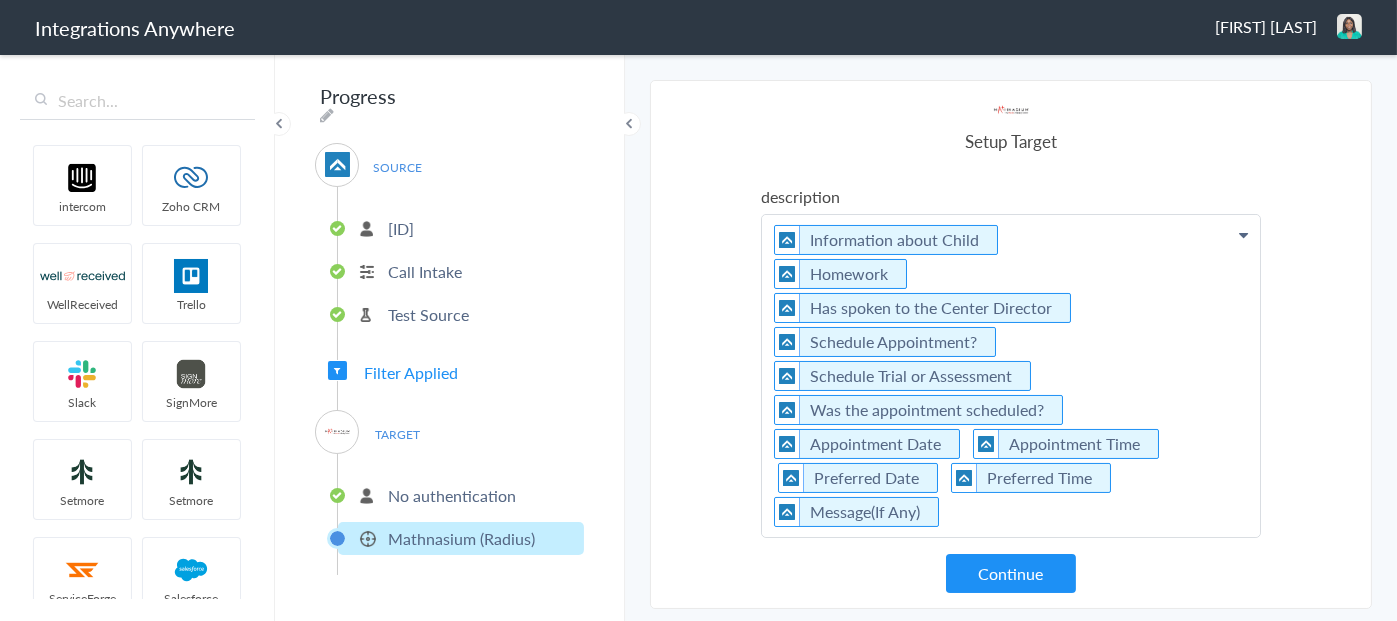 click on "Information about Child      Homework     Has spoken to the Center Director     Schedule Appointment?     Schedule Trial or Assessment        Was the appointment scheduled?      Appointment Date     Appointment Time     Preferred Date     Preferred Time   Message(If Any)" at bounding box center [1011, -236] 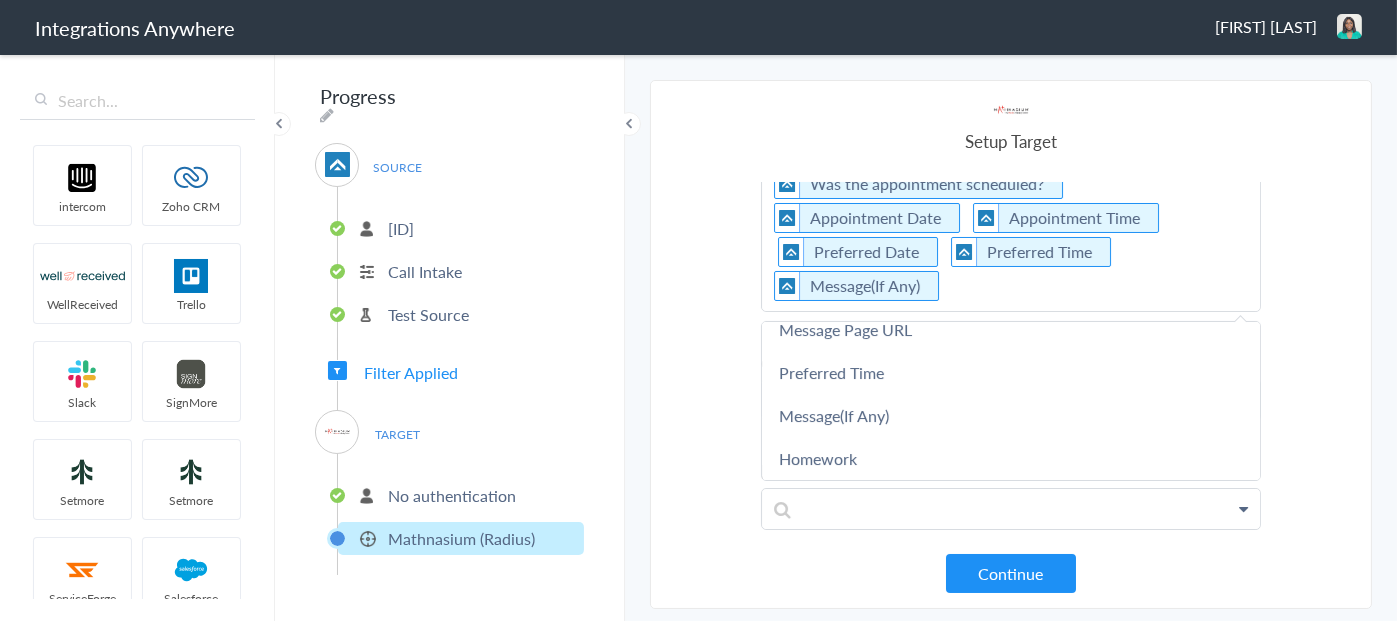 scroll, scrollTop: 774, scrollLeft: 0, axis: vertical 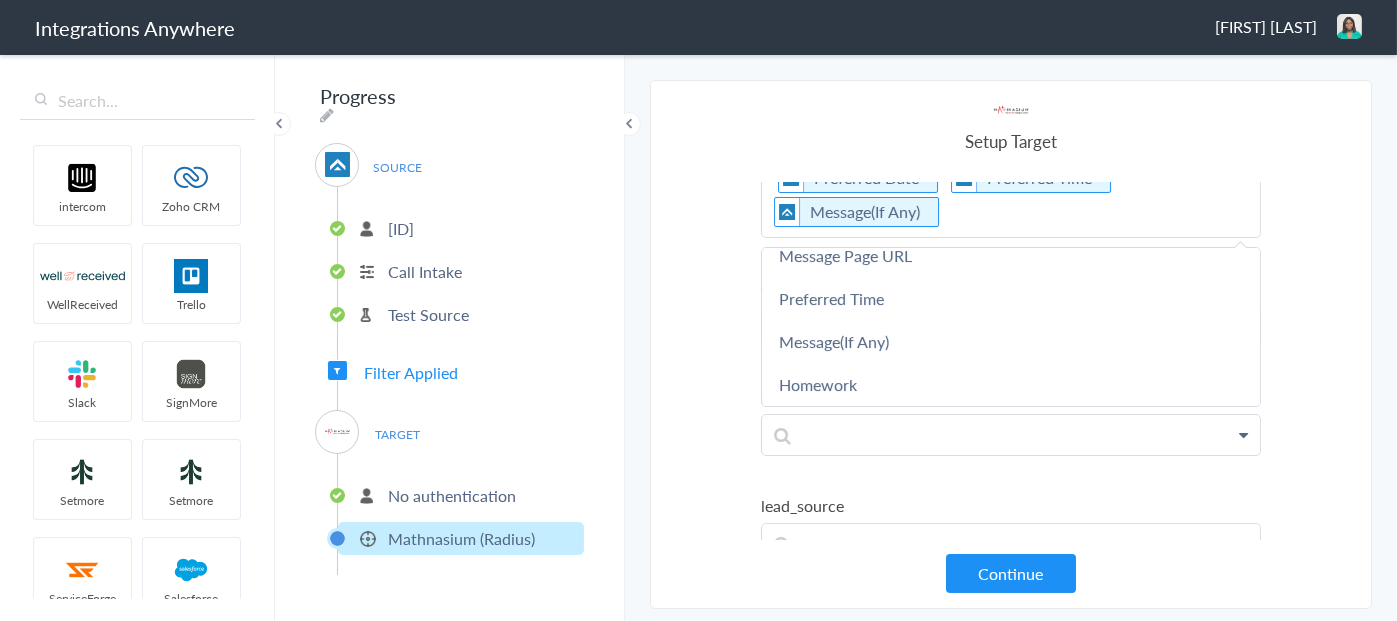 click on "Select  Account 2035331807       Rename   Delete   (a few seconds ago) 9102218902       Rename   Delete   (22 days ago) 3239881803       Rename   Delete   (2 months ago) 7048485068       Rename   Delete   (2 months ago) 3366496554       Rename   Delete   (6 months ago) 7042515284       Rename   Delete   (6 months ago) 2525013316       Rename   Delete   (7 months ago) 1260010048       Rename   Delete   (7 months ago) 9193427507       Rename   Delete   (7 months ago) 8287011536       Rename   Delete   (8 months ago) 9106378251       Rename   Delete   (8 months ago) 8664580032       Rename   Delete   (a year ago) 9802492620       Rename   Delete   (a year ago) 8775830478       Rename   Delete   (a year ago) 8283760421       Rename   Delete   (2 years ago) 2525139365       Rename   Delete   (2 years ago) + connect Continue Setup Source Call Intake Triggers when a new Call is taken Continue Test Source Test Source Test Failed
Select  Account connected       Rename   Delete     email" at bounding box center (1011, 344) 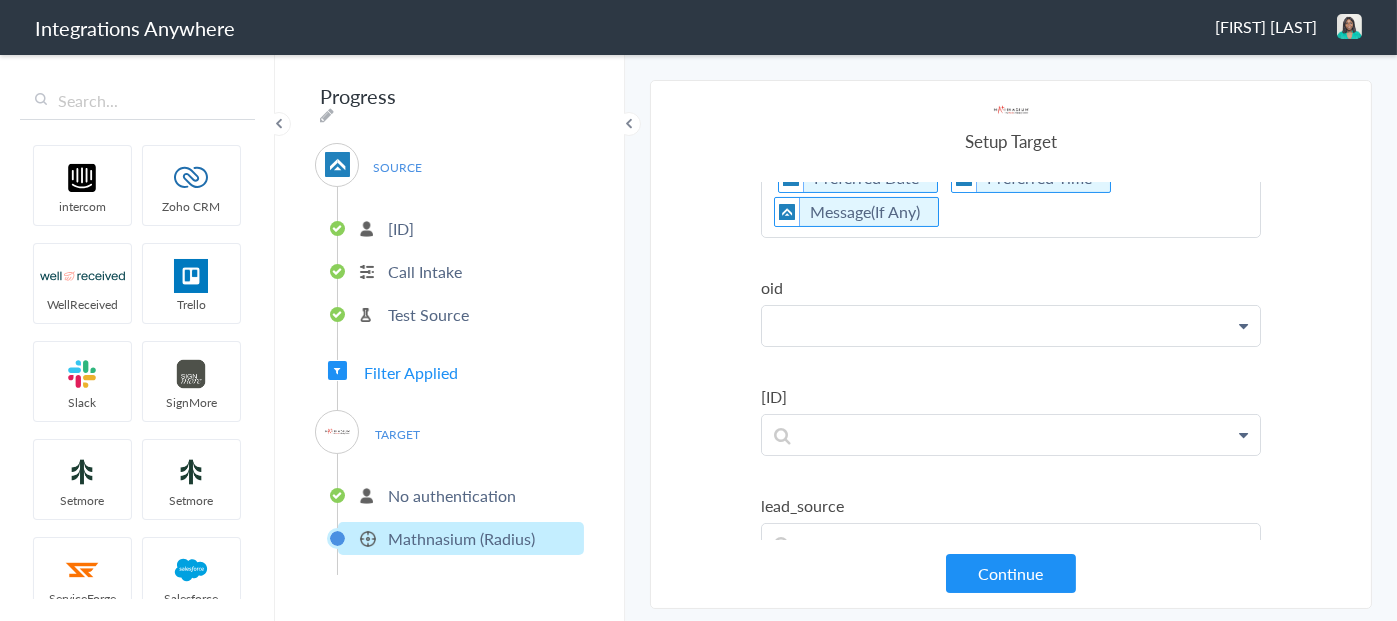 click at bounding box center (1011, -536) 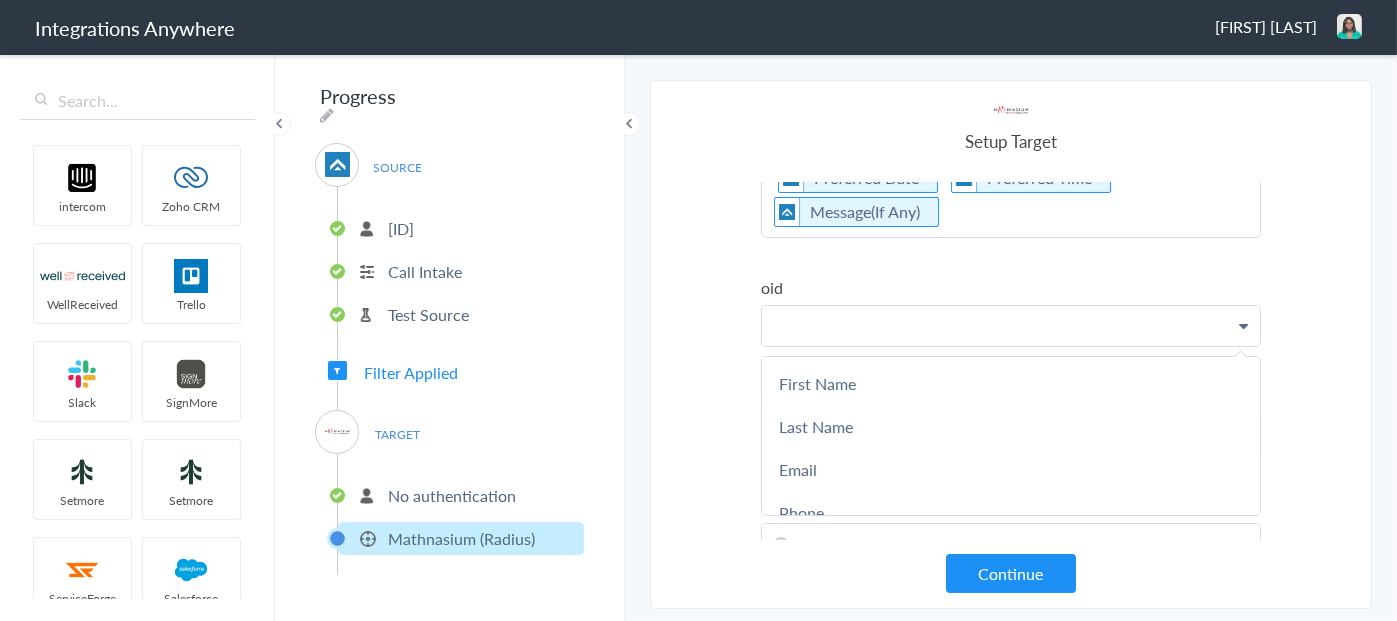 paste 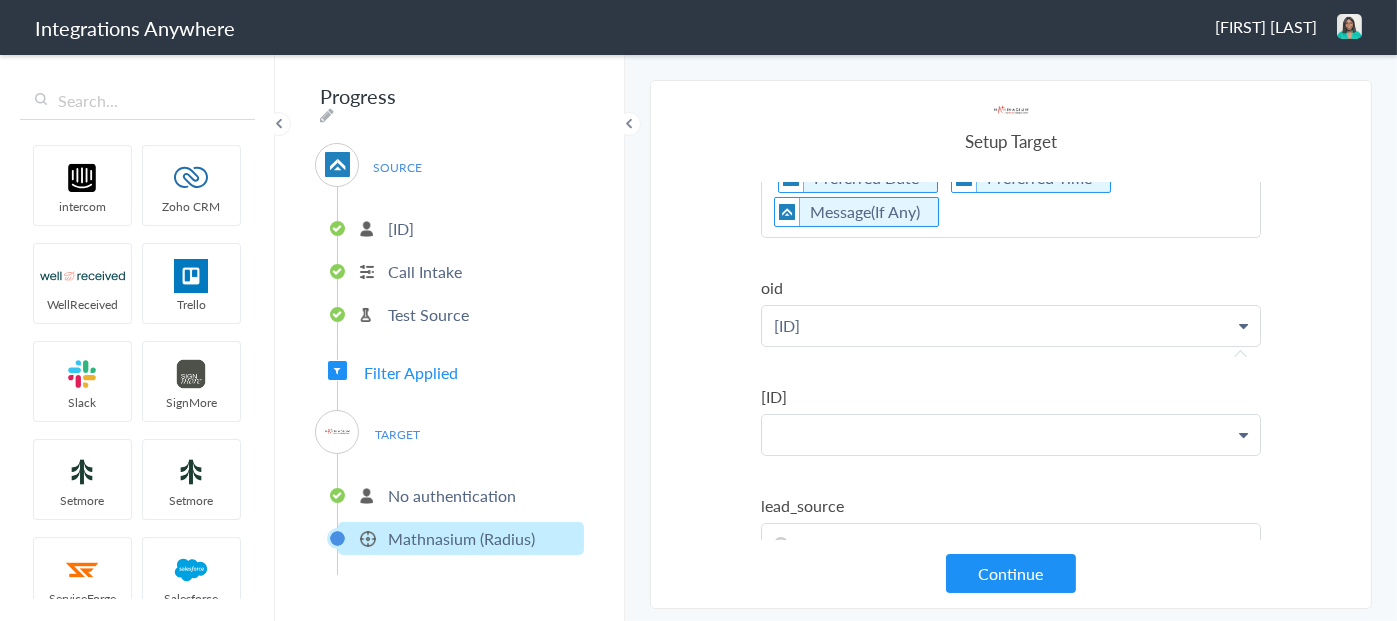 click at bounding box center [1011, -536] 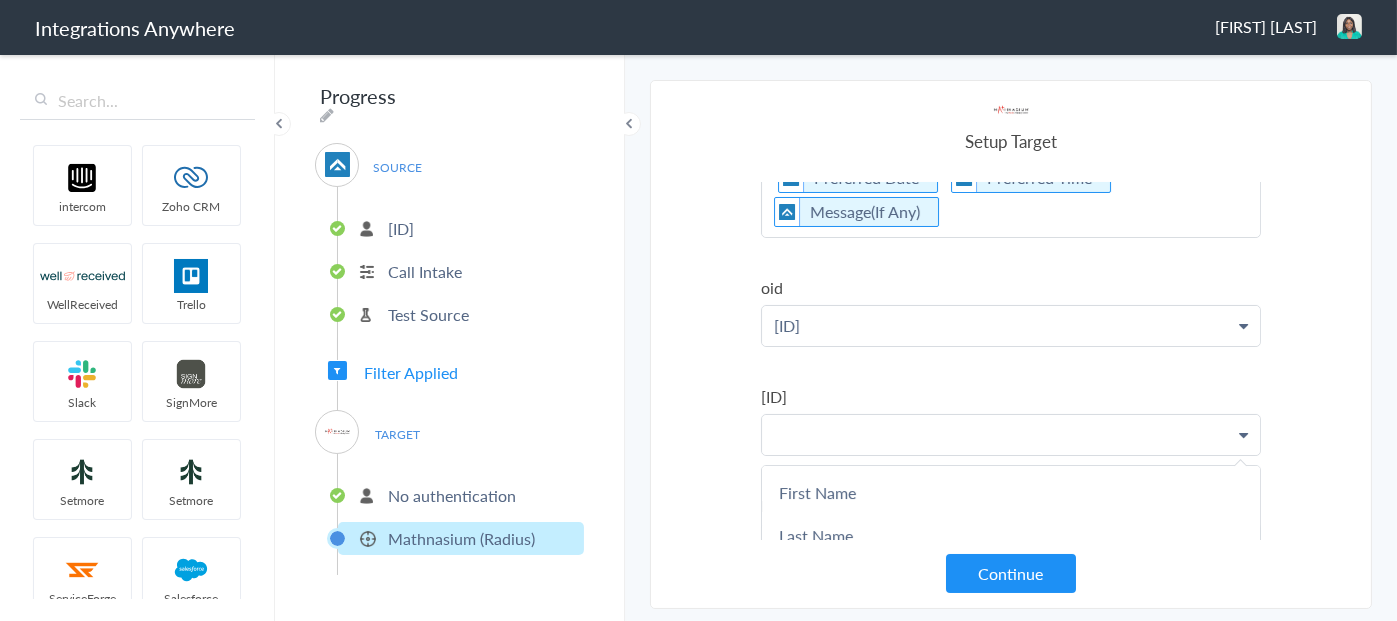 click at bounding box center (1011, 435) 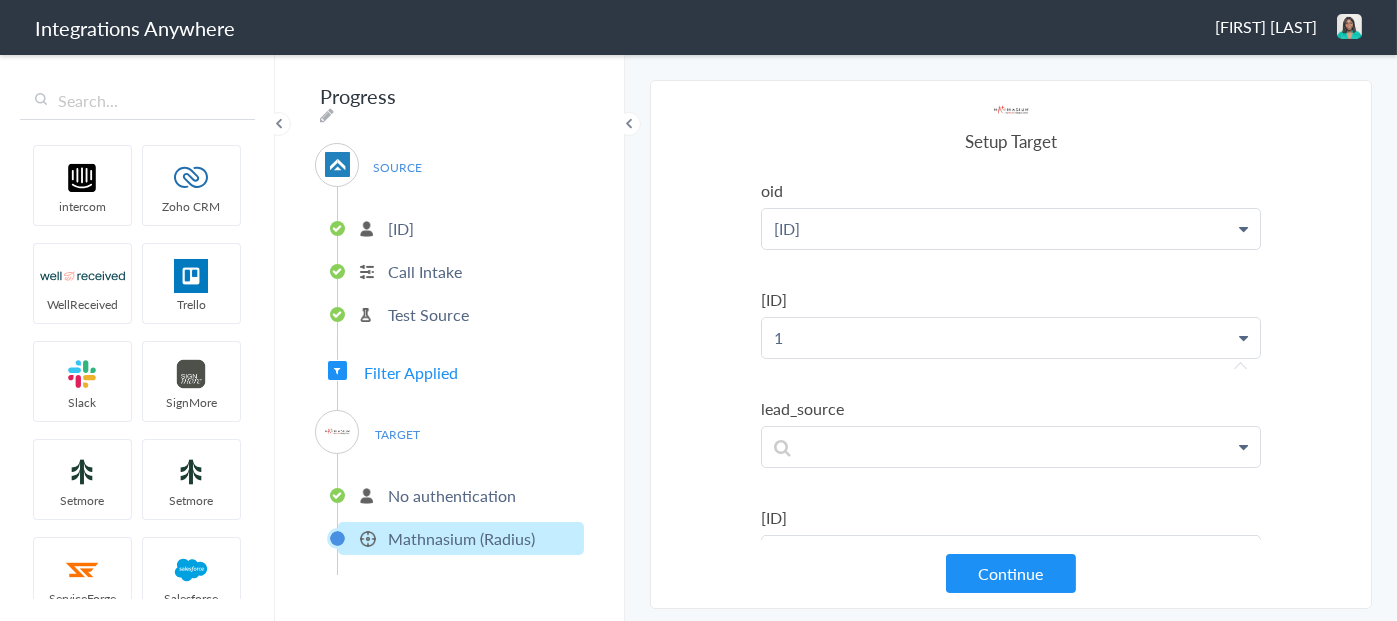 scroll, scrollTop: 974, scrollLeft: 0, axis: vertical 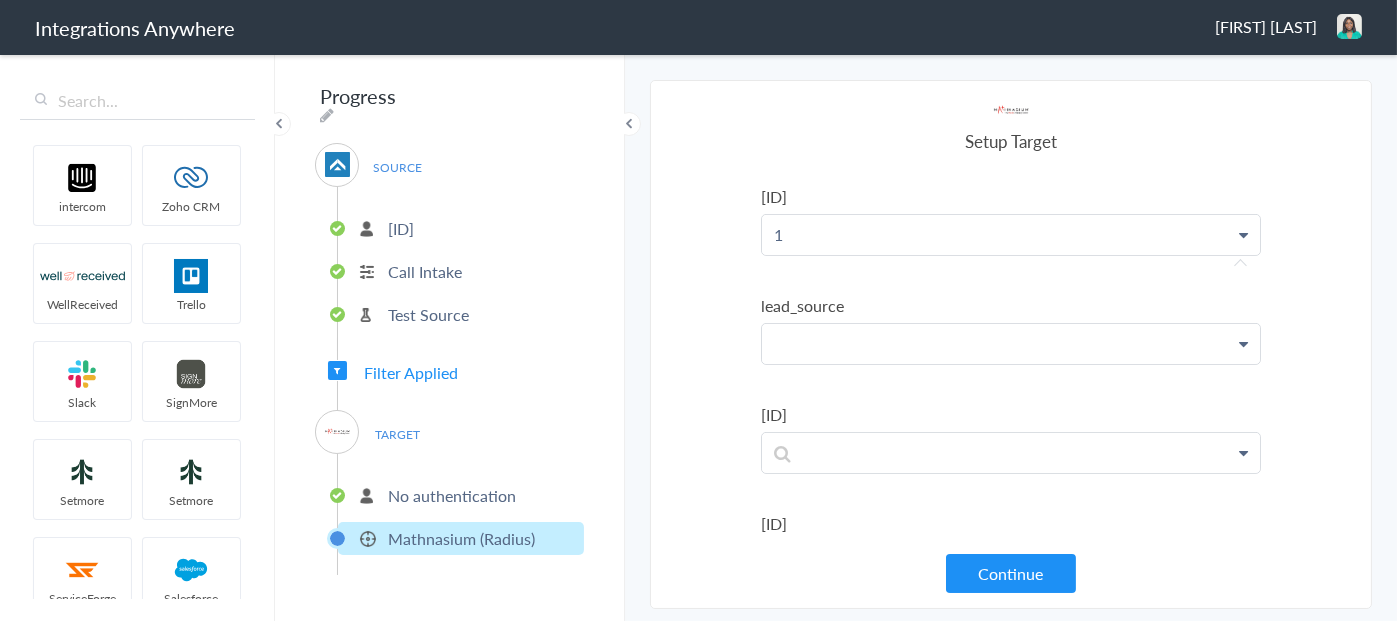 click at bounding box center [1011, -736] 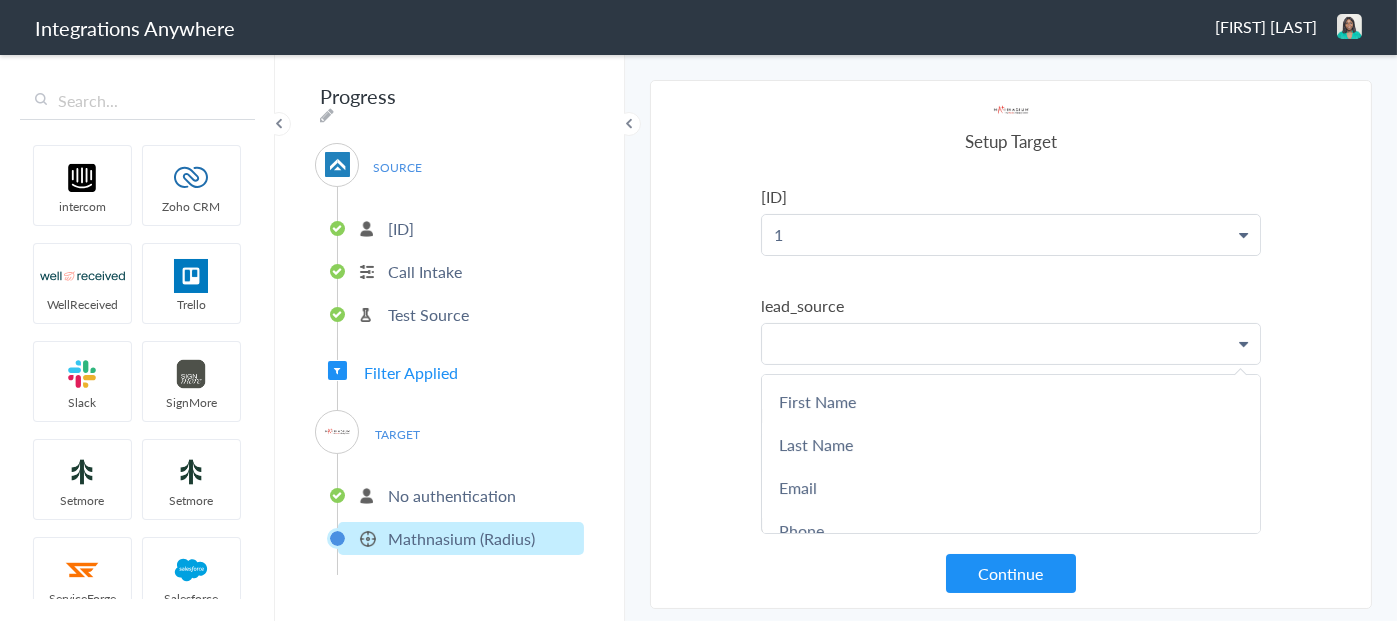 paste 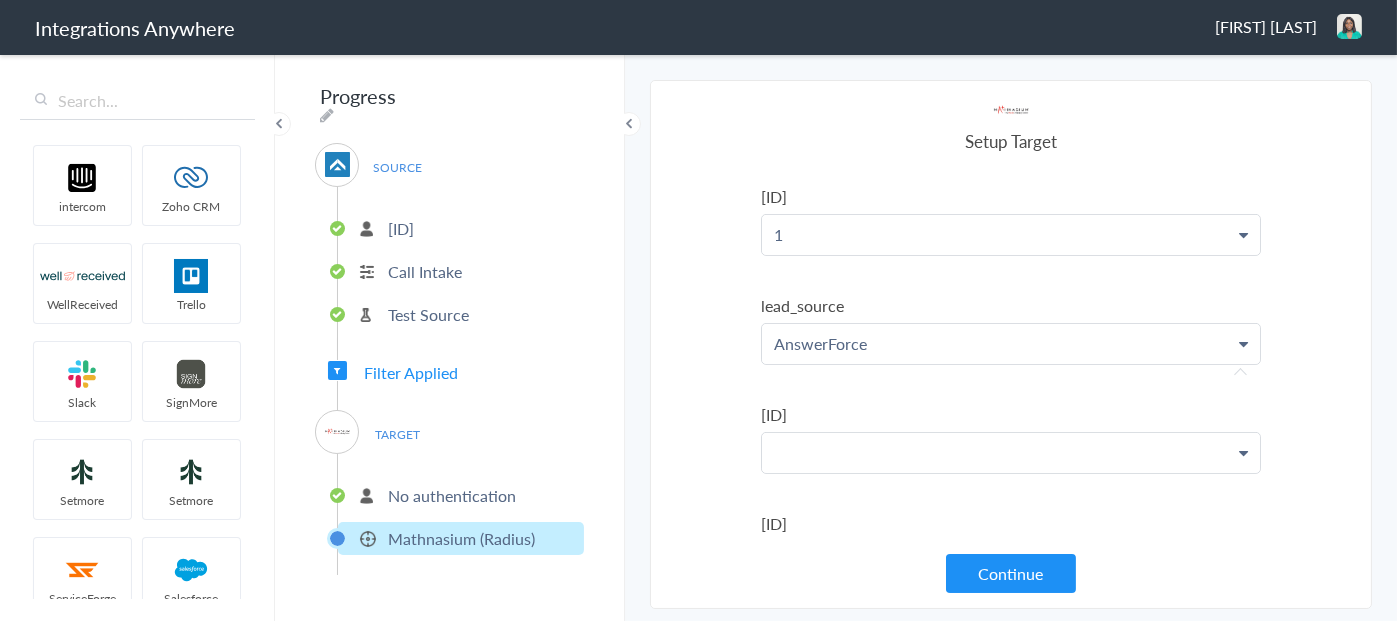click at bounding box center [1011, -736] 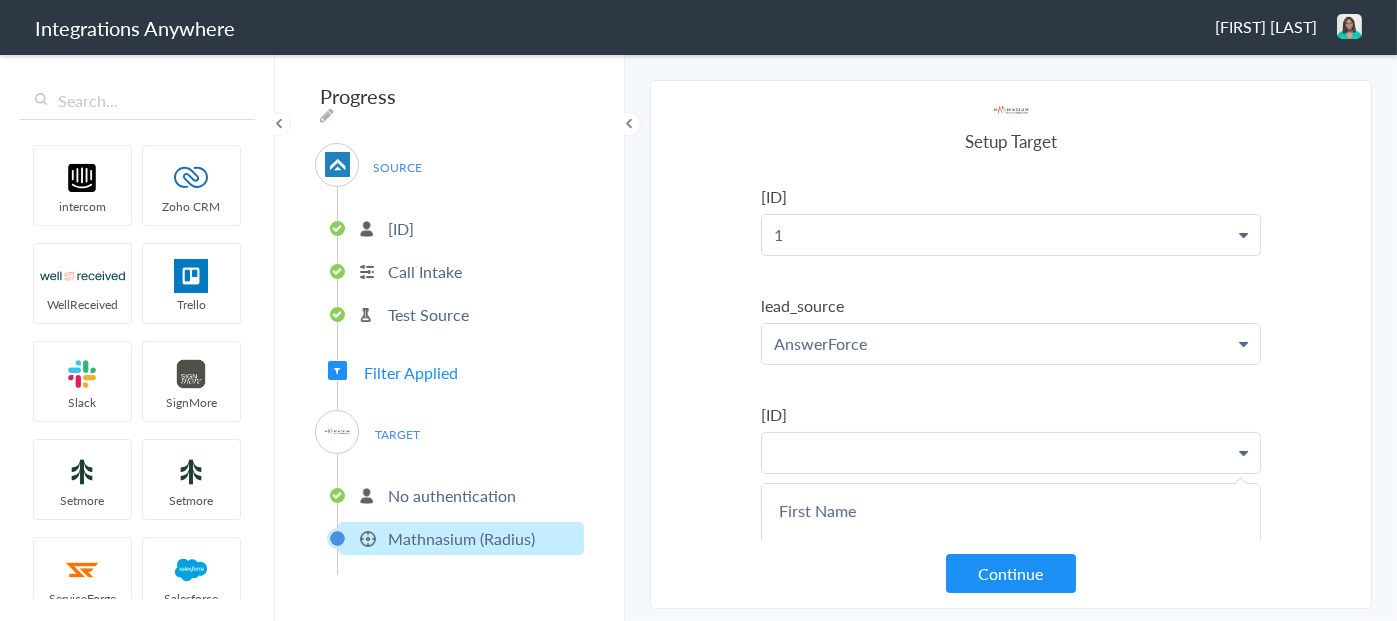 paste 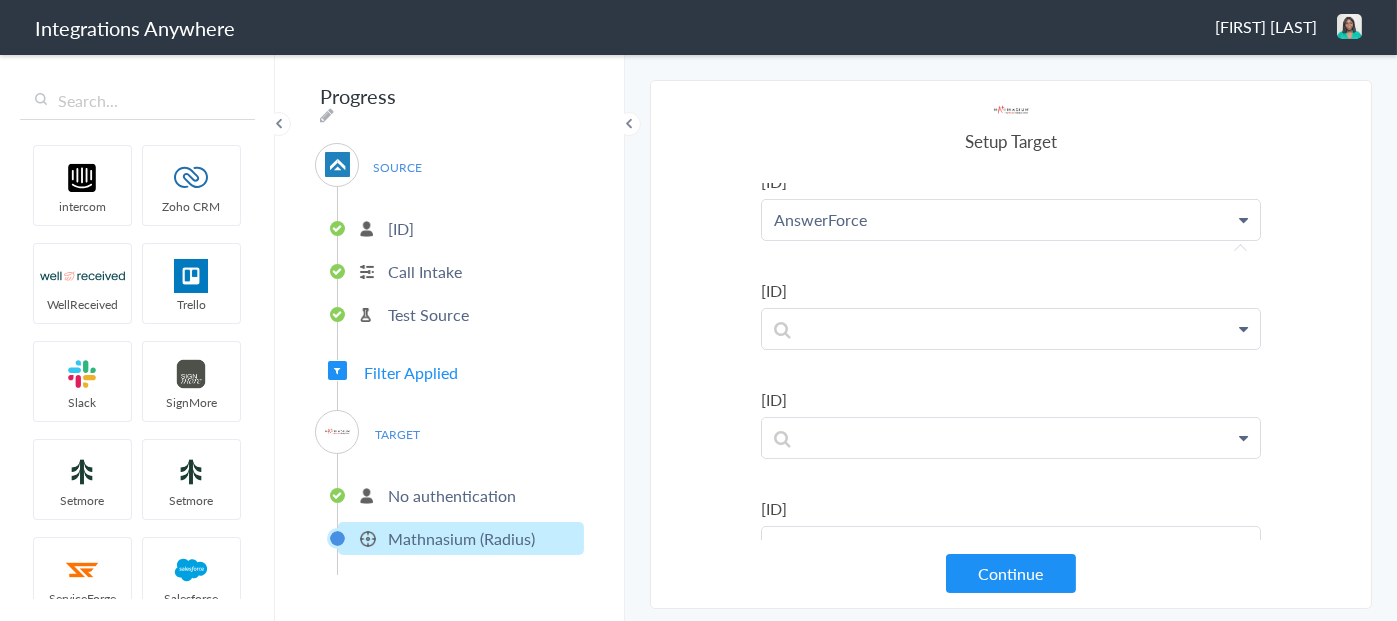 scroll, scrollTop: 1174, scrollLeft: 0, axis: vertical 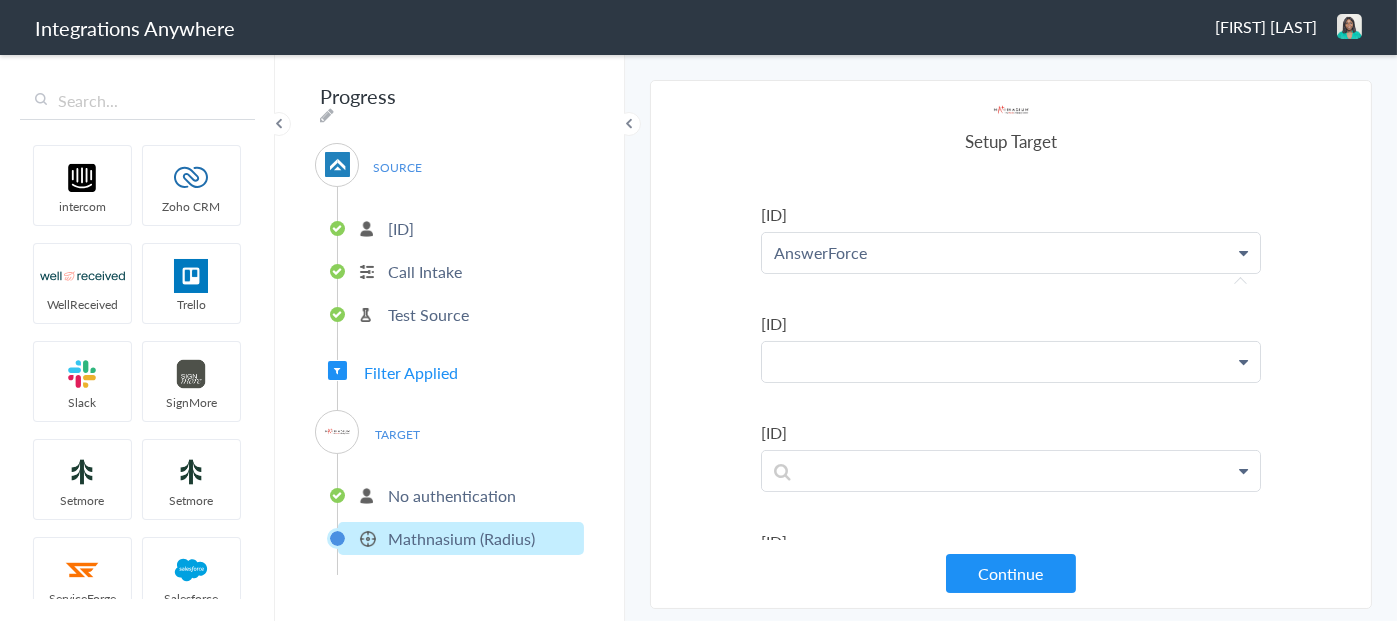 click at bounding box center (1011, -936) 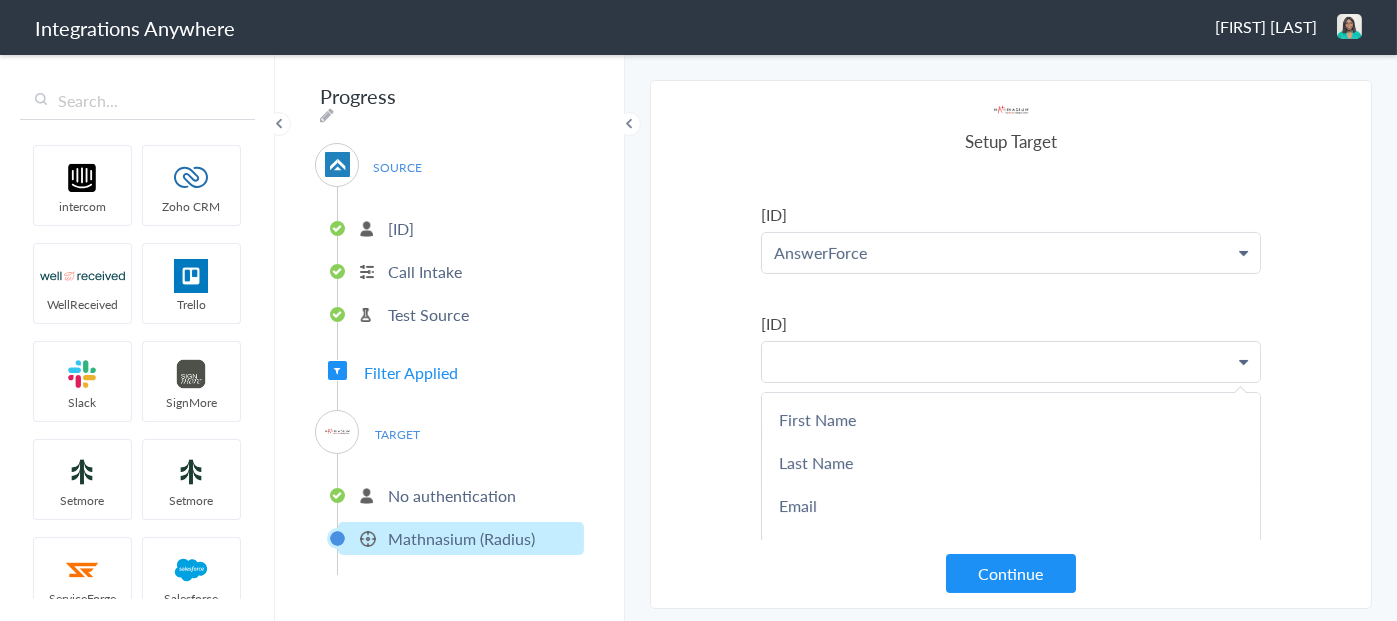 type 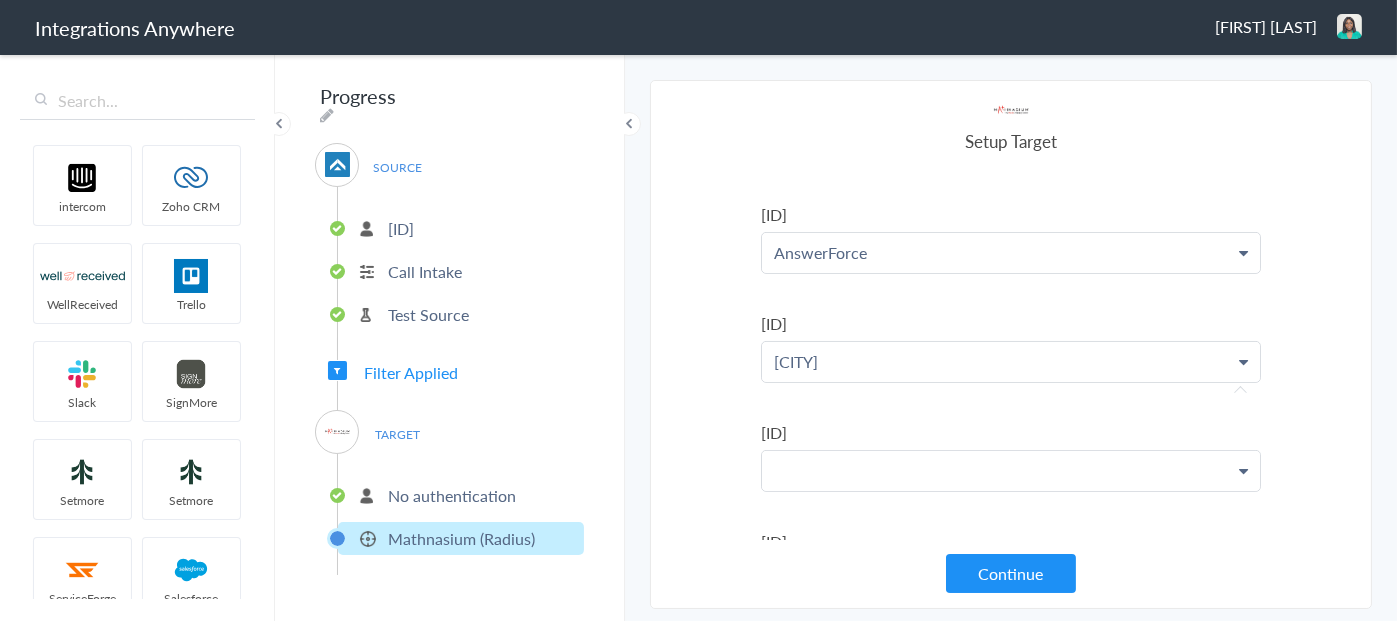 click at bounding box center (1011, -936) 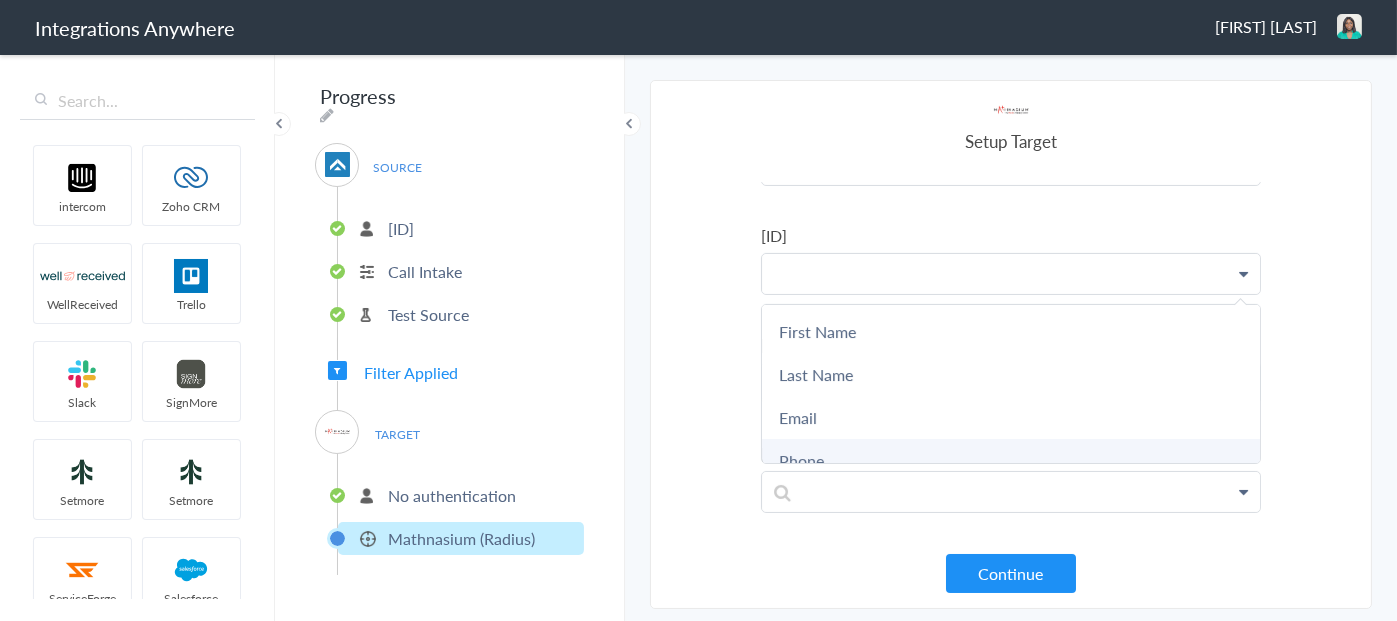 scroll, scrollTop: 1374, scrollLeft: 0, axis: vertical 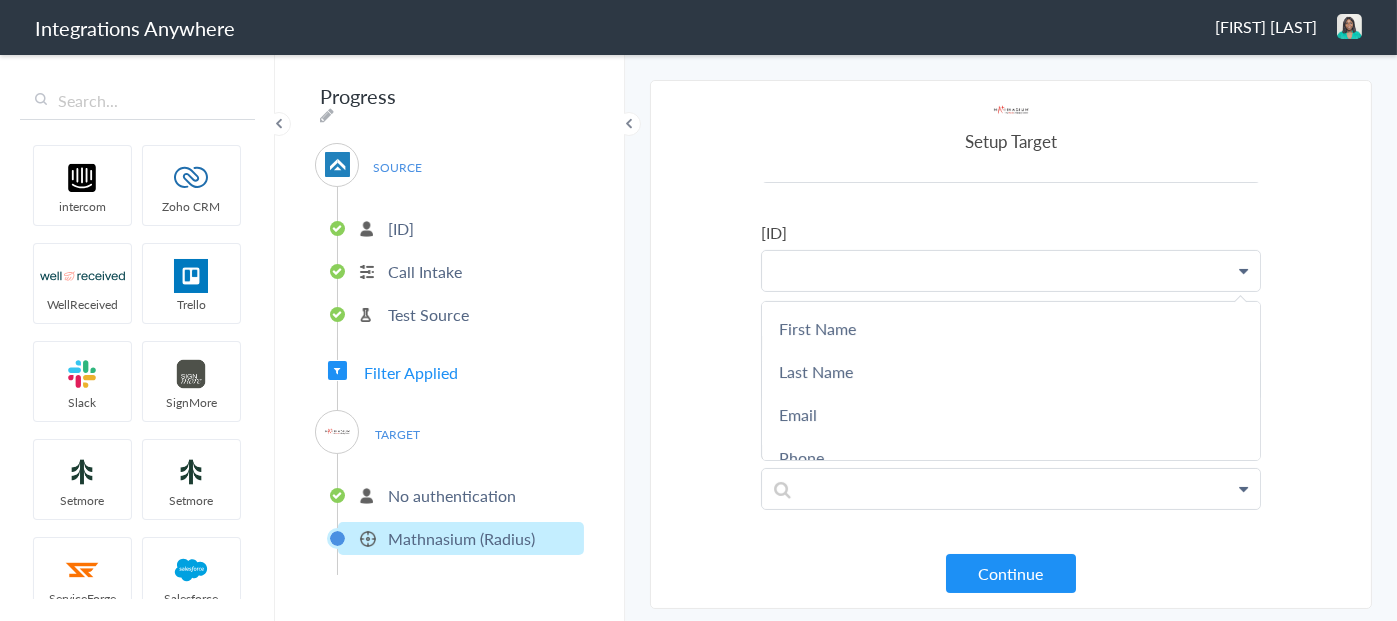 click at bounding box center [1011, 271] 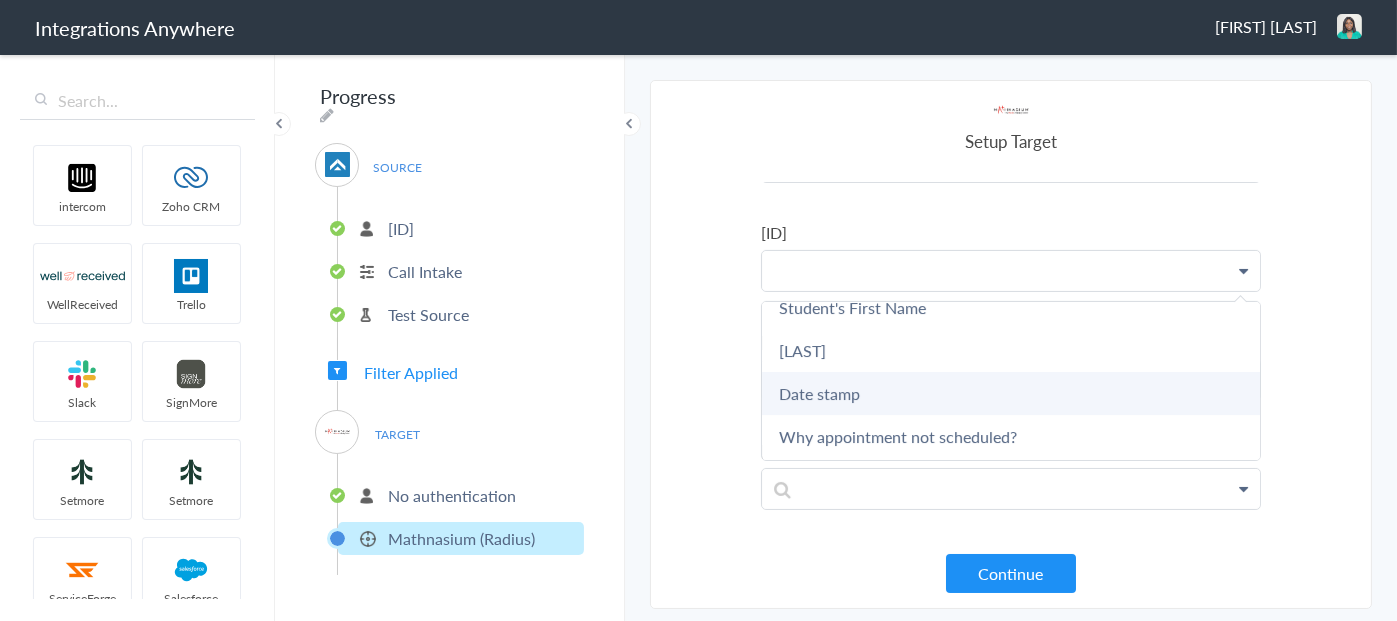 scroll, scrollTop: 200, scrollLeft: 0, axis: vertical 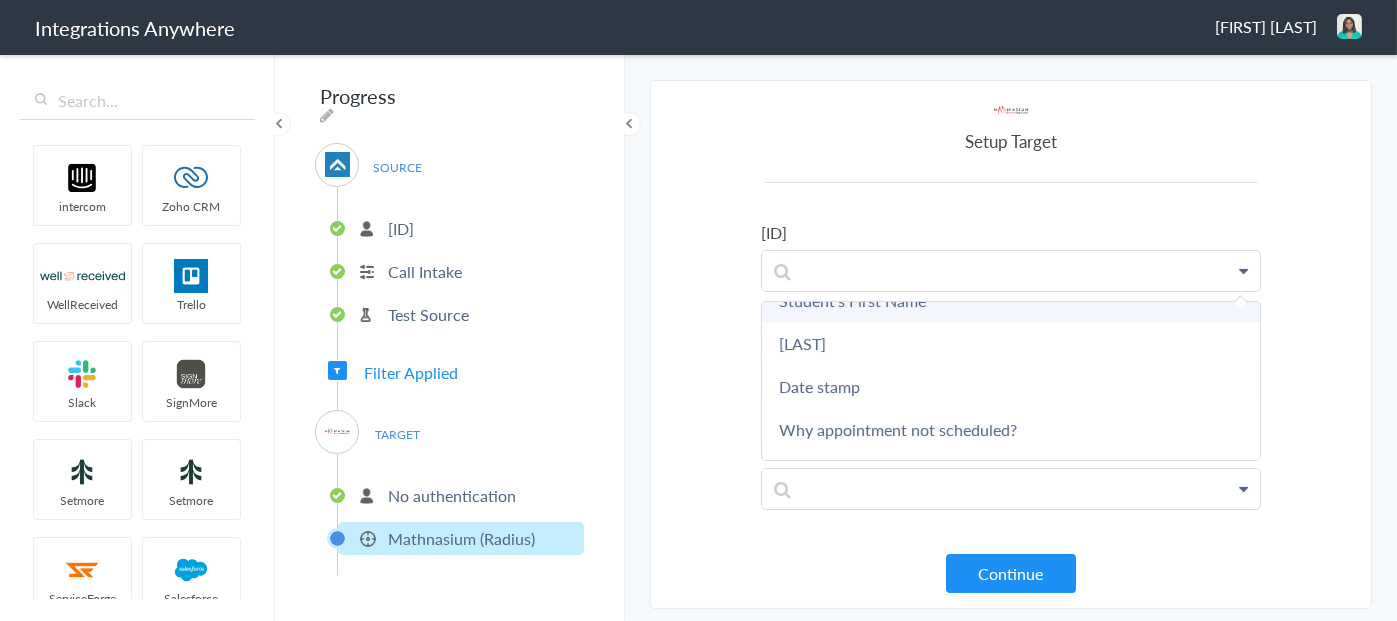 click on "Student's First Name" at bounding box center (0, 0) 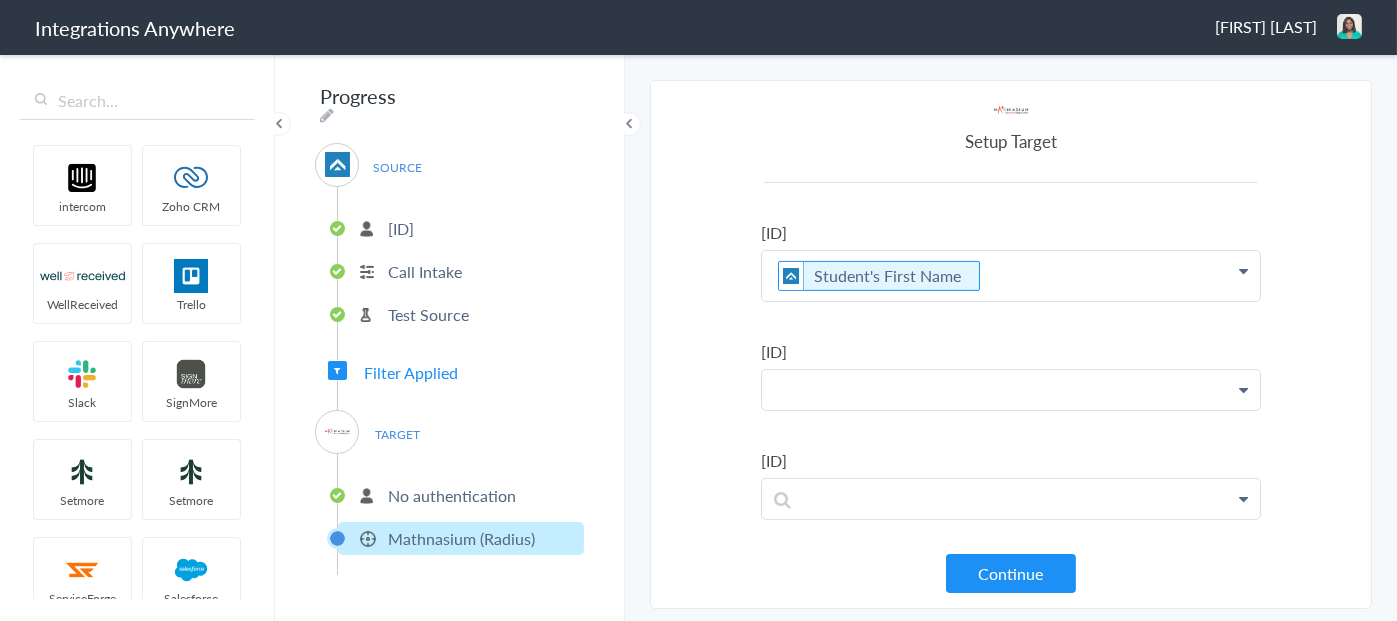 click at bounding box center (1011, -1136) 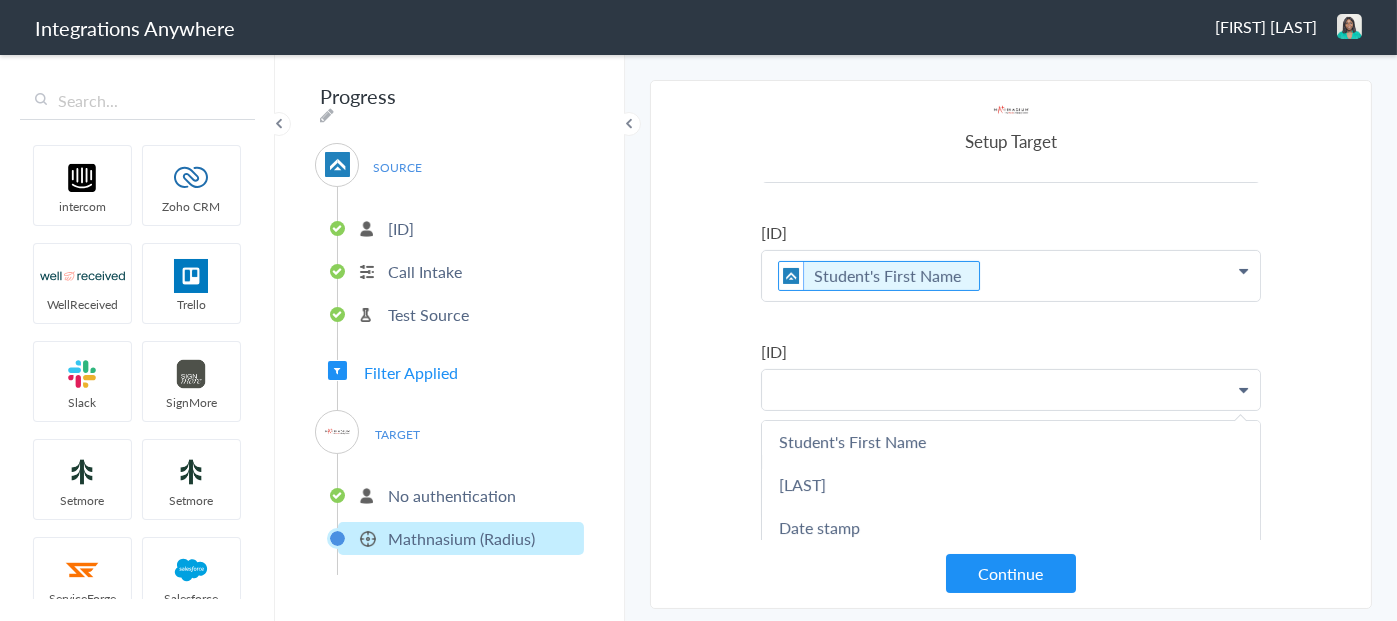 scroll, scrollTop: 200, scrollLeft: 0, axis: vertical 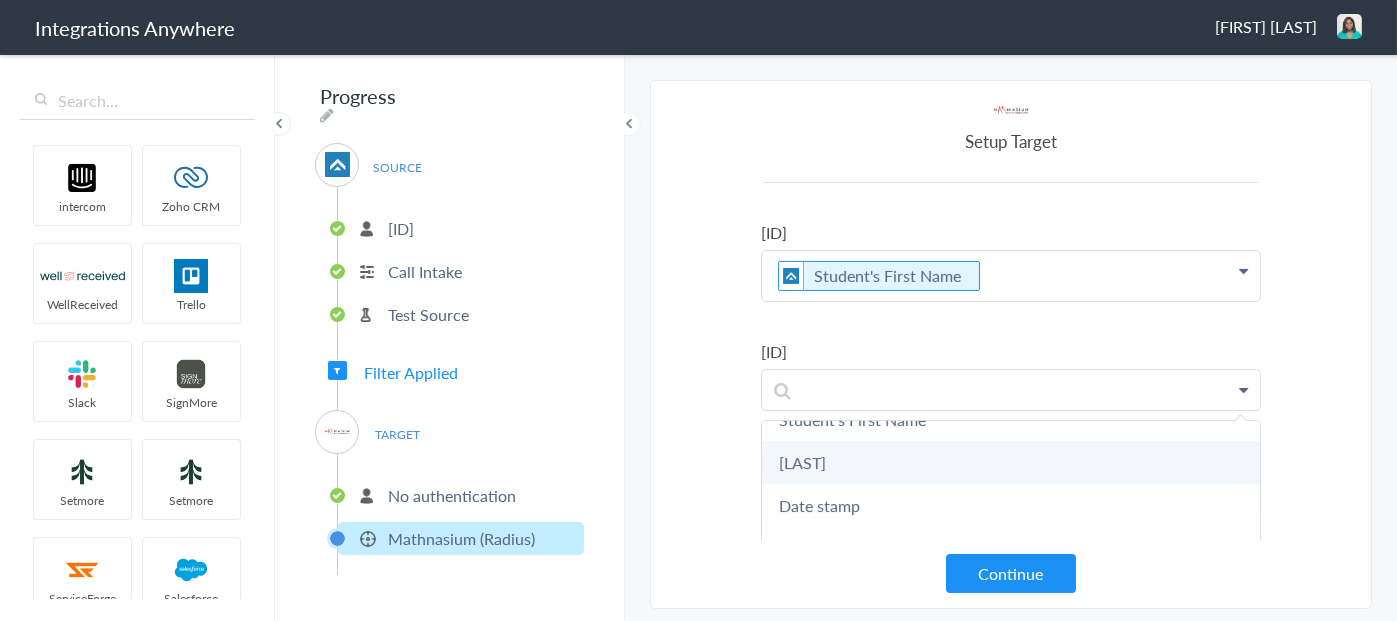 click on "Student's Last Name" at bounding box center (0, 0) 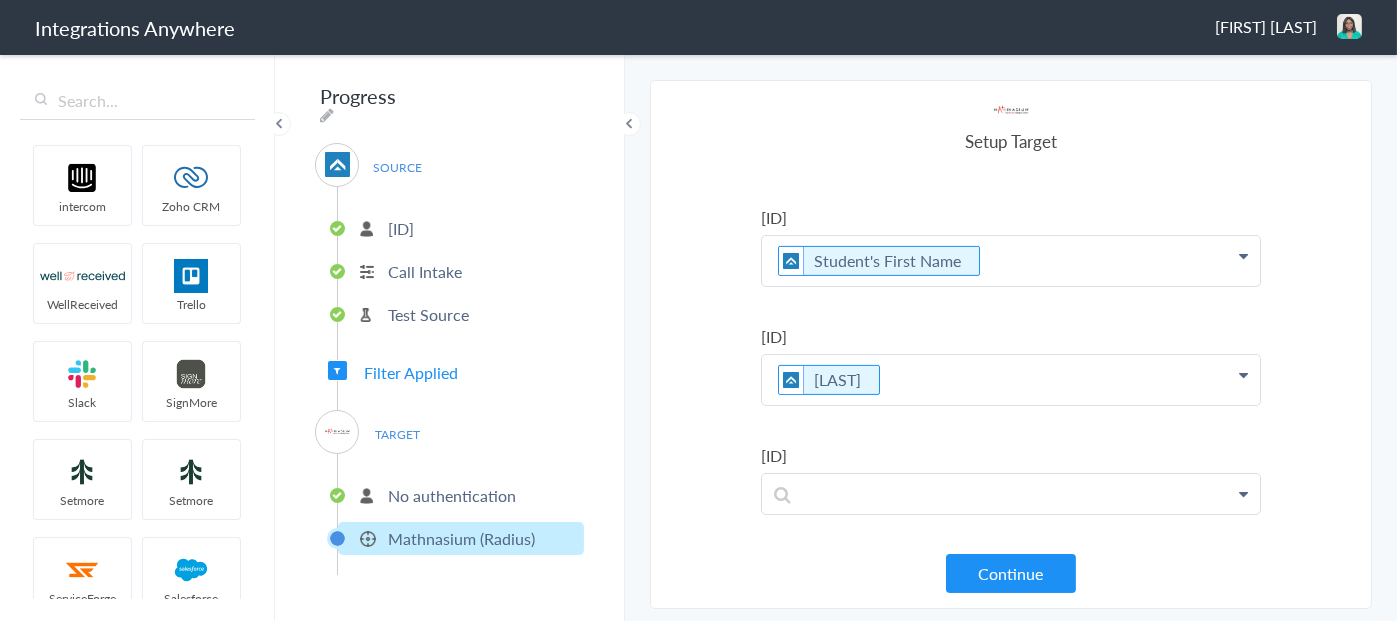 scroll, scrollTop: 1394, scrollLeft: 0, axis: vertical 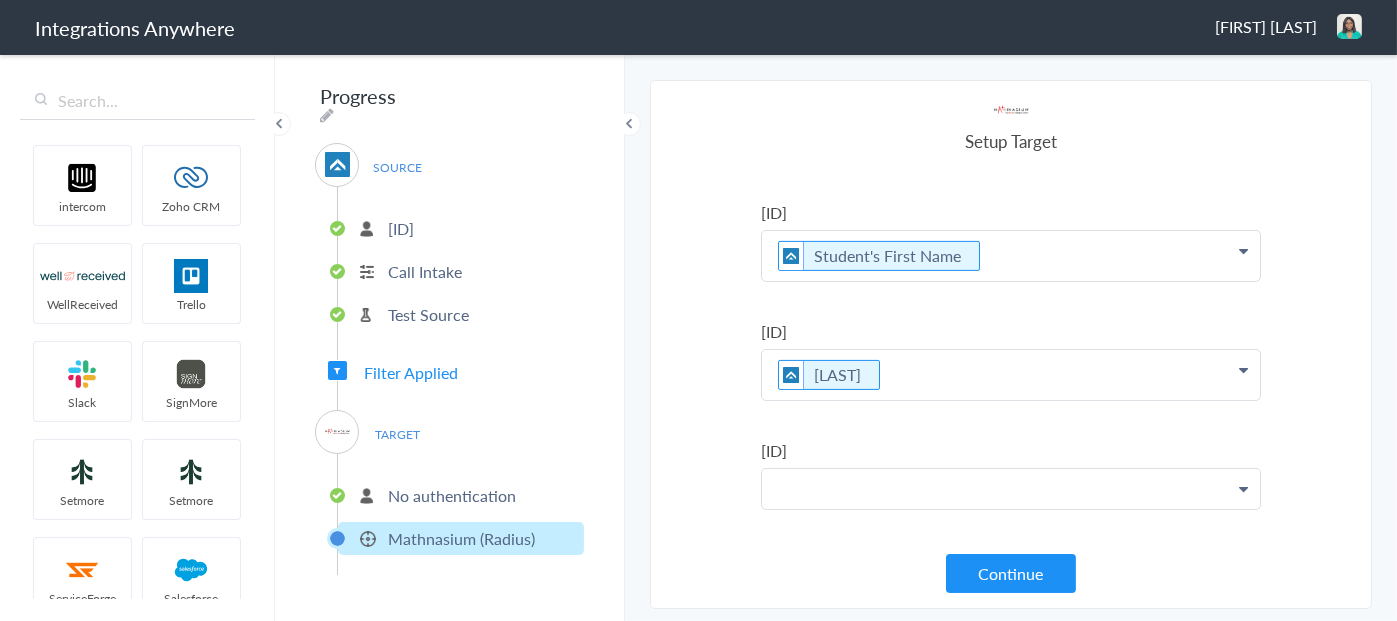 click at bounding box center (1011, -1156) 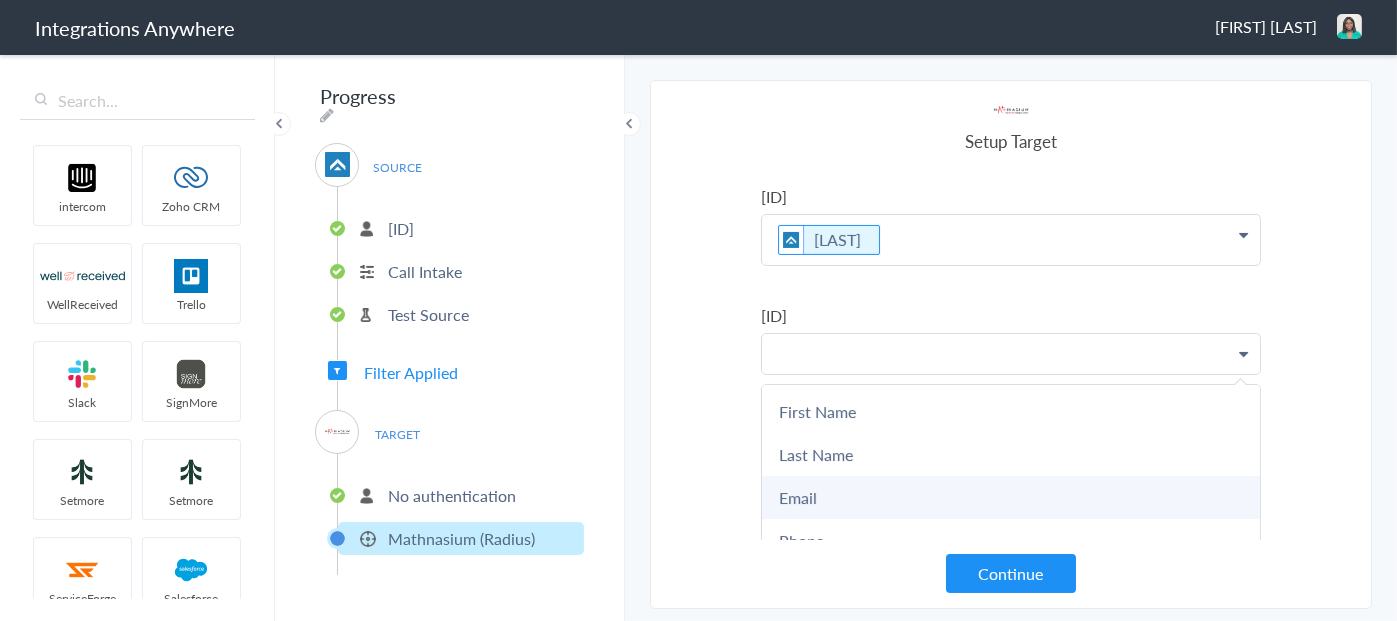 scroll, scrollTop: 1540, scrollLeft: 0, axis: vertical 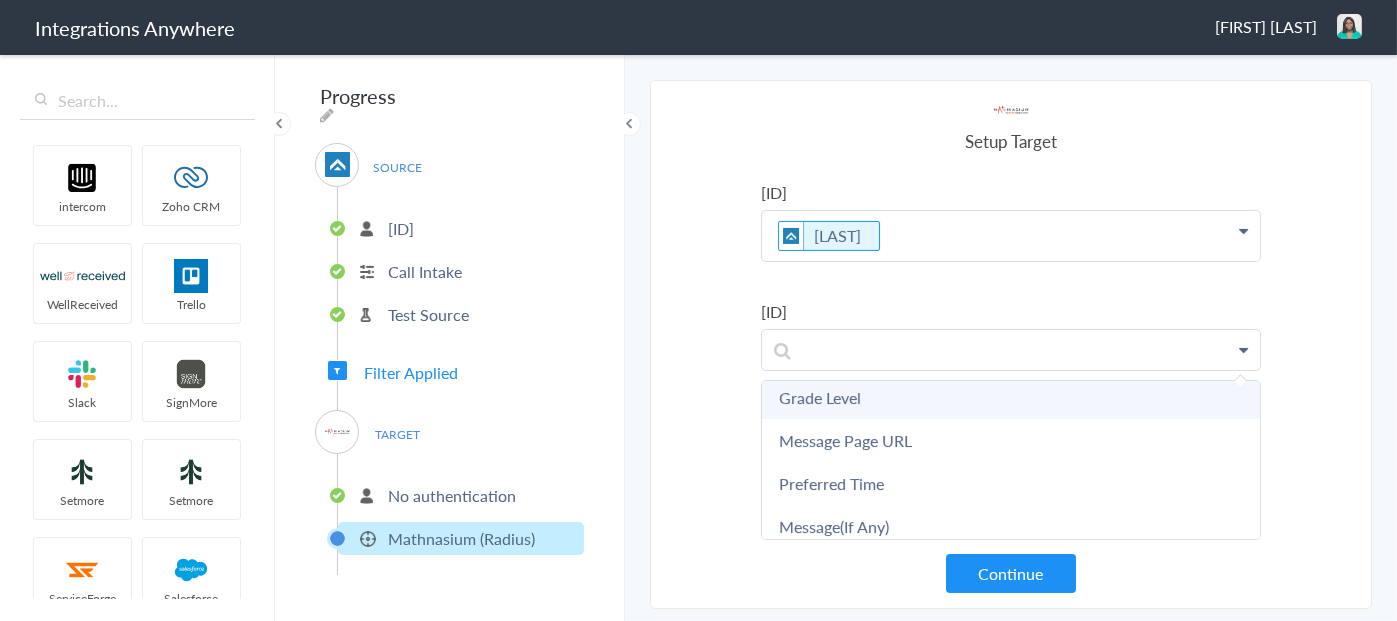 click on "Grade Level" at bounding box center (0, 0) 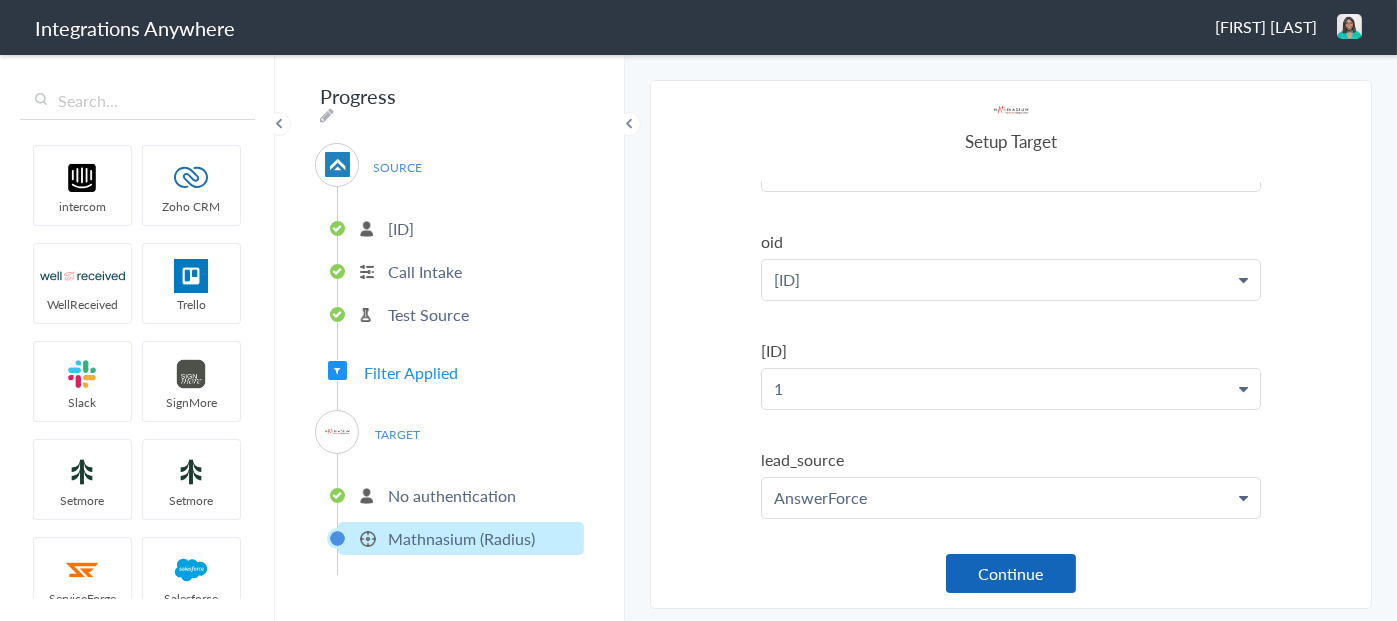 scroll, scrollTop: 904, scrollLeft: 0, axis: vertical 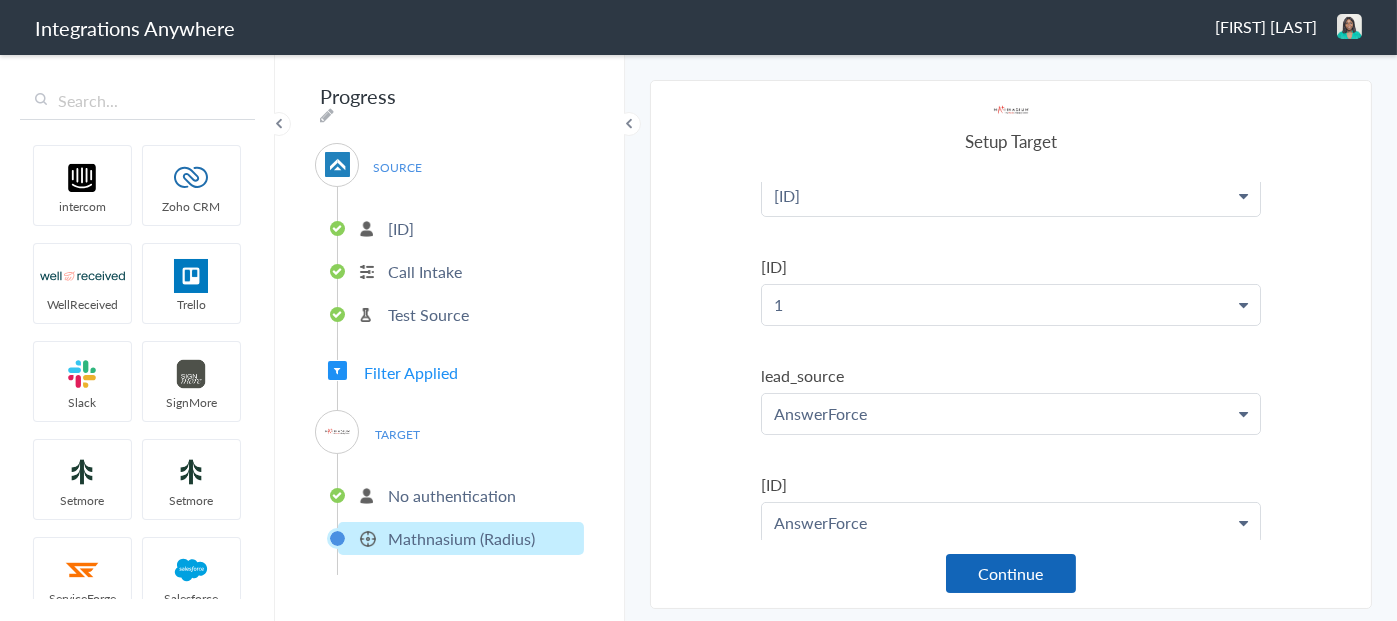 click on "Continue" at bounding box center [1011, 573] 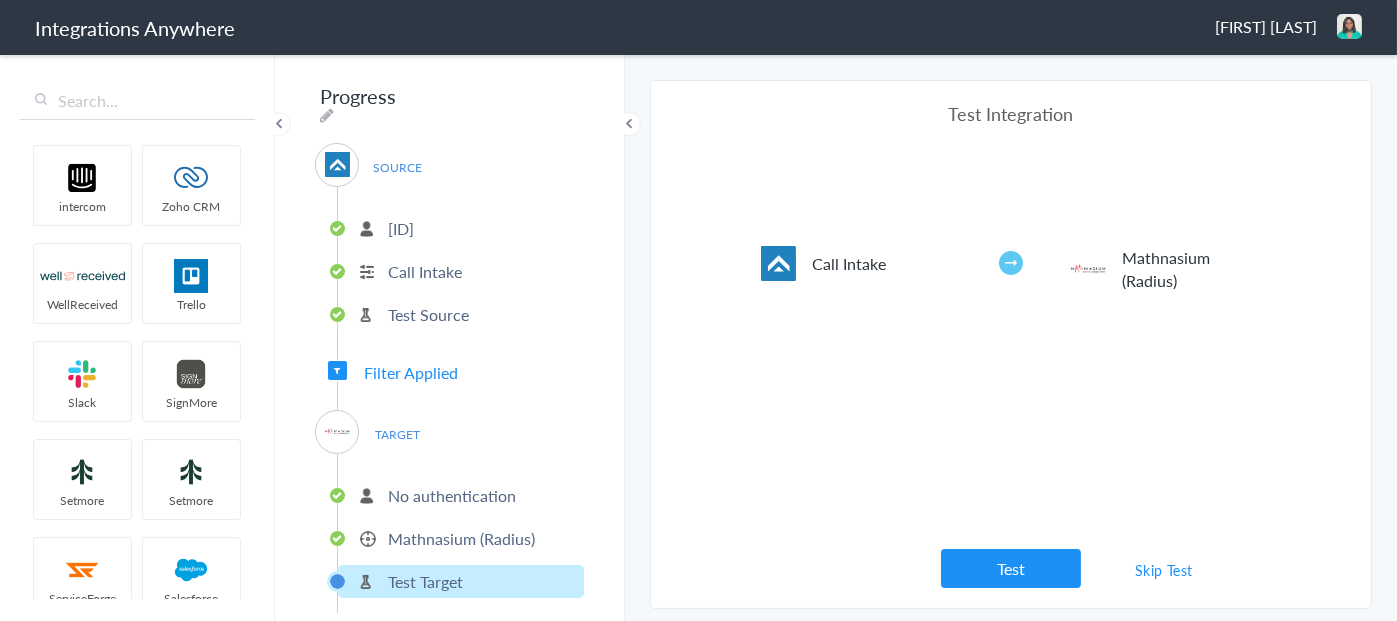 click on "Progress
SOURCE 2035331807 Call Intake Test Source
Filter
Applied
TARGET No authentication Mathnasium (Radius) Test Target" at bounding box center [450, 336] 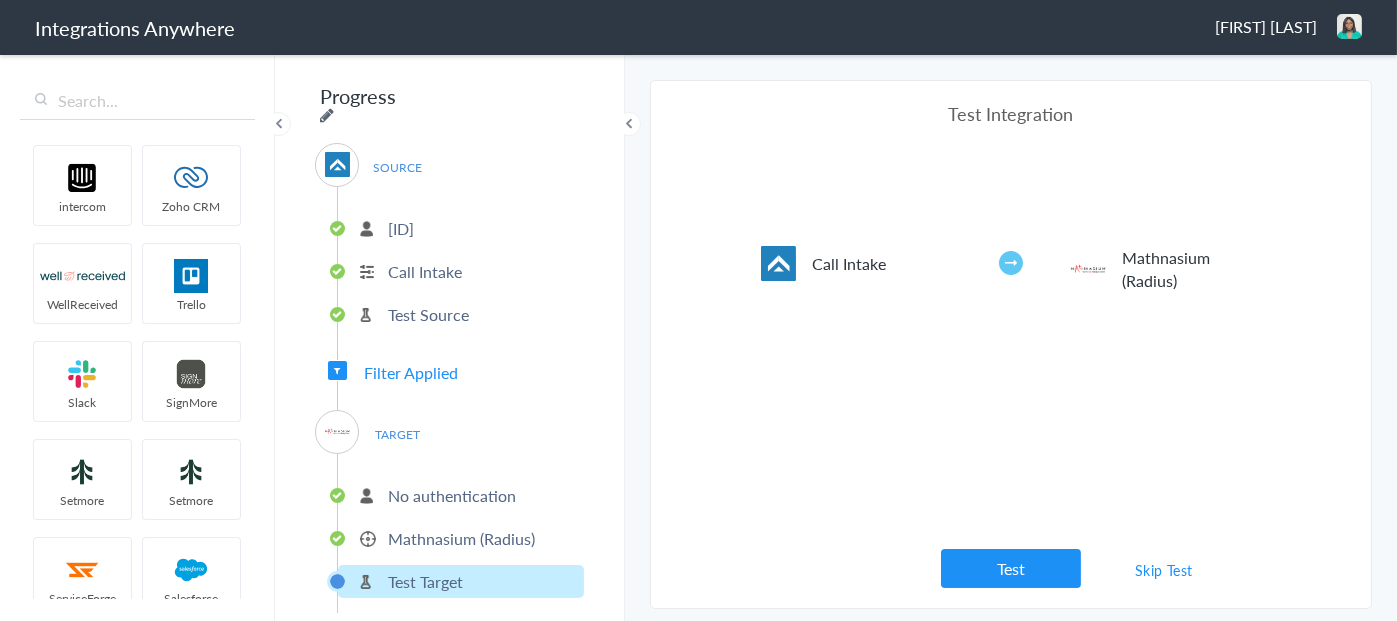 click at bounding box center (327, 115) 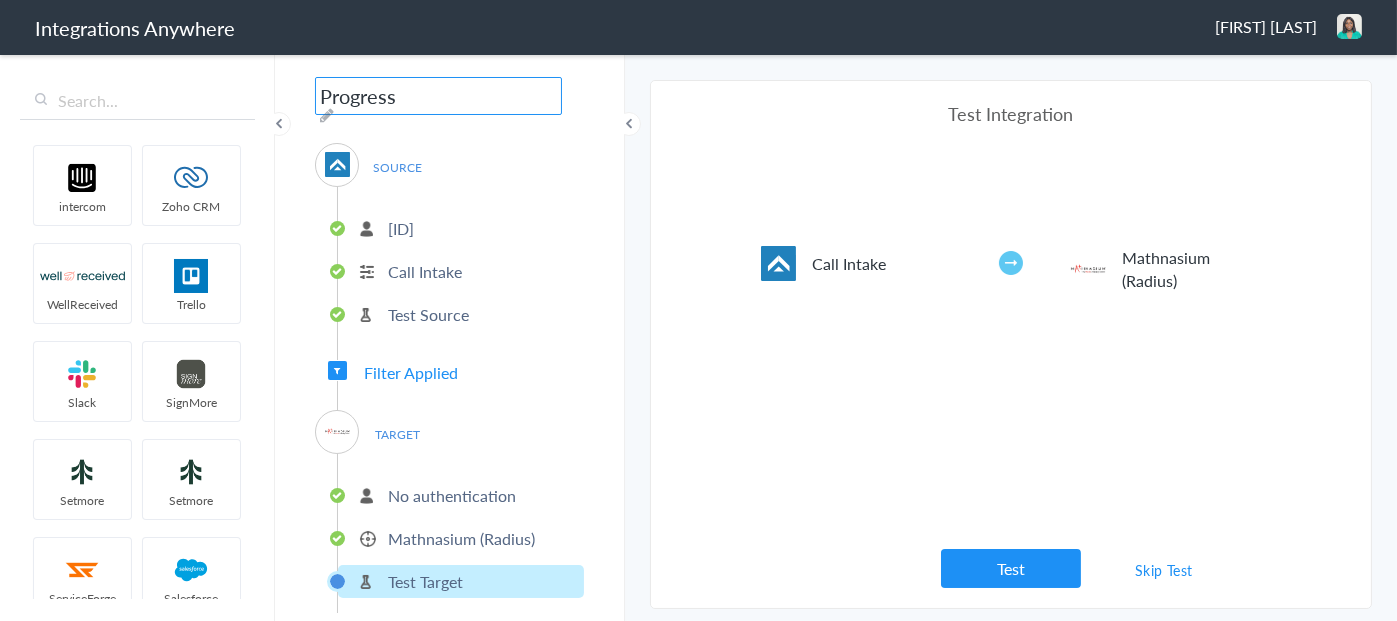 click on "Progress" at bounding box center [438, 96] 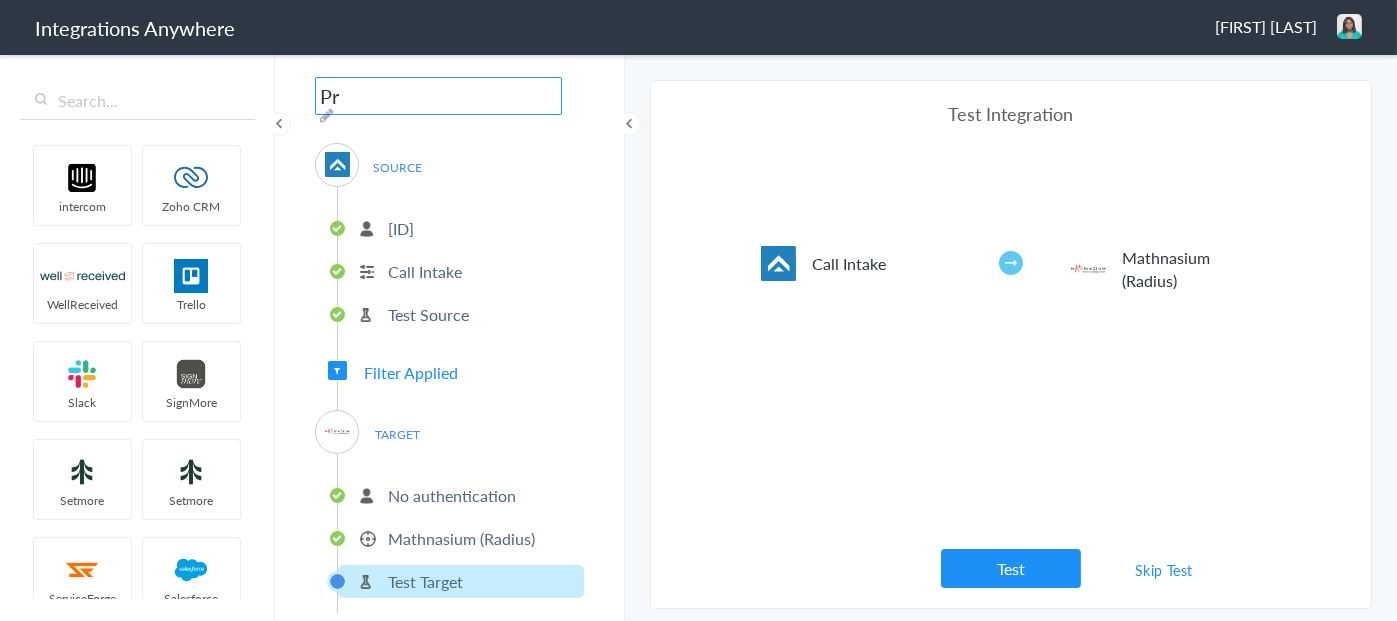 type on "P" 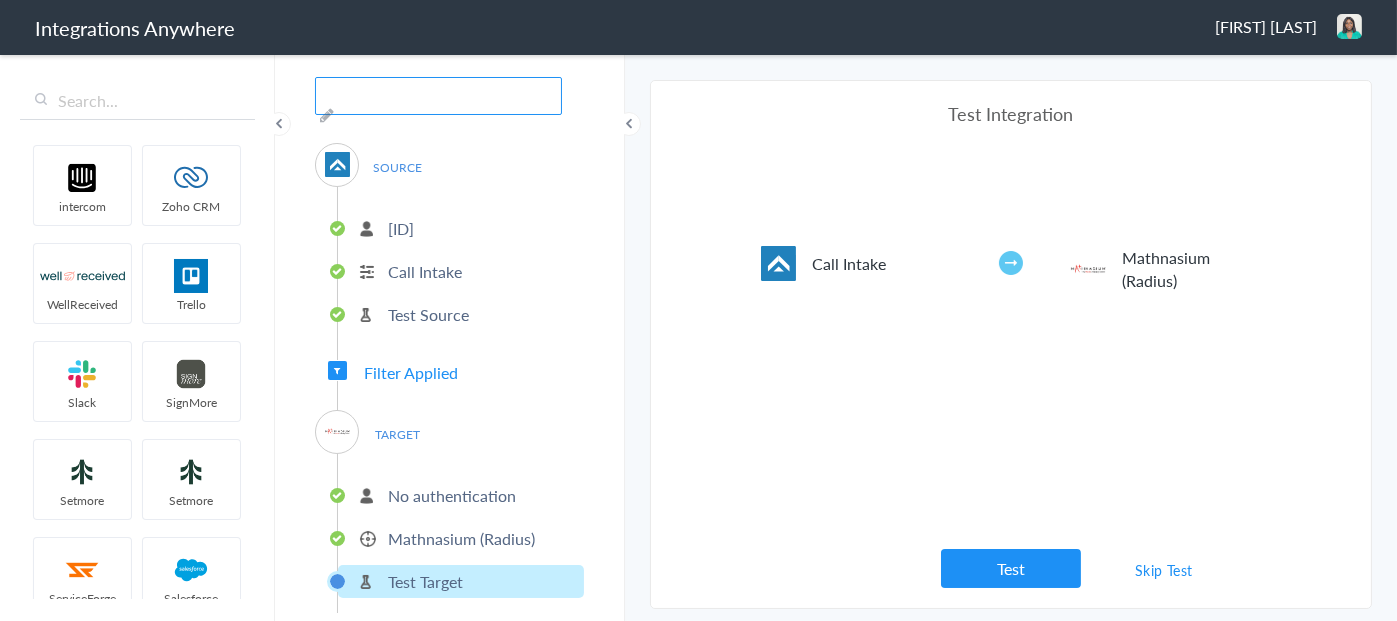 paste on "AnswerForce - Mathnasium (Radius)-" 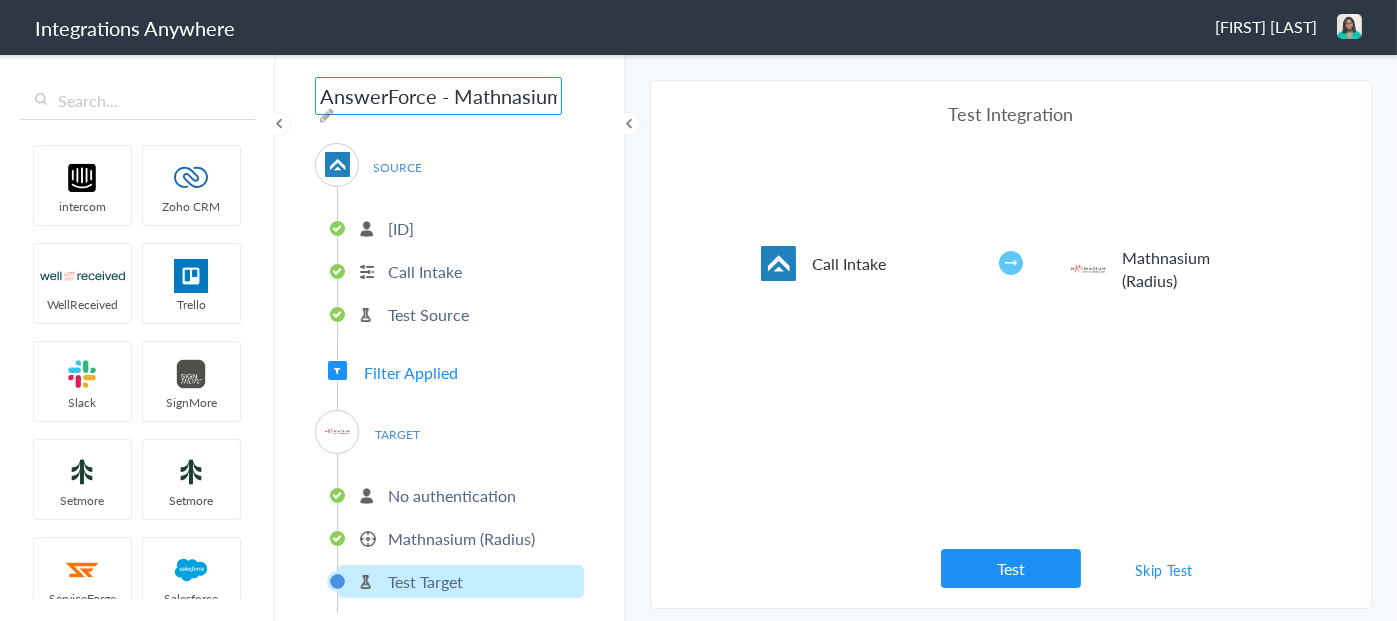 scroll, scrollTop: 0, scrollLeft: 90, axis: horizontal 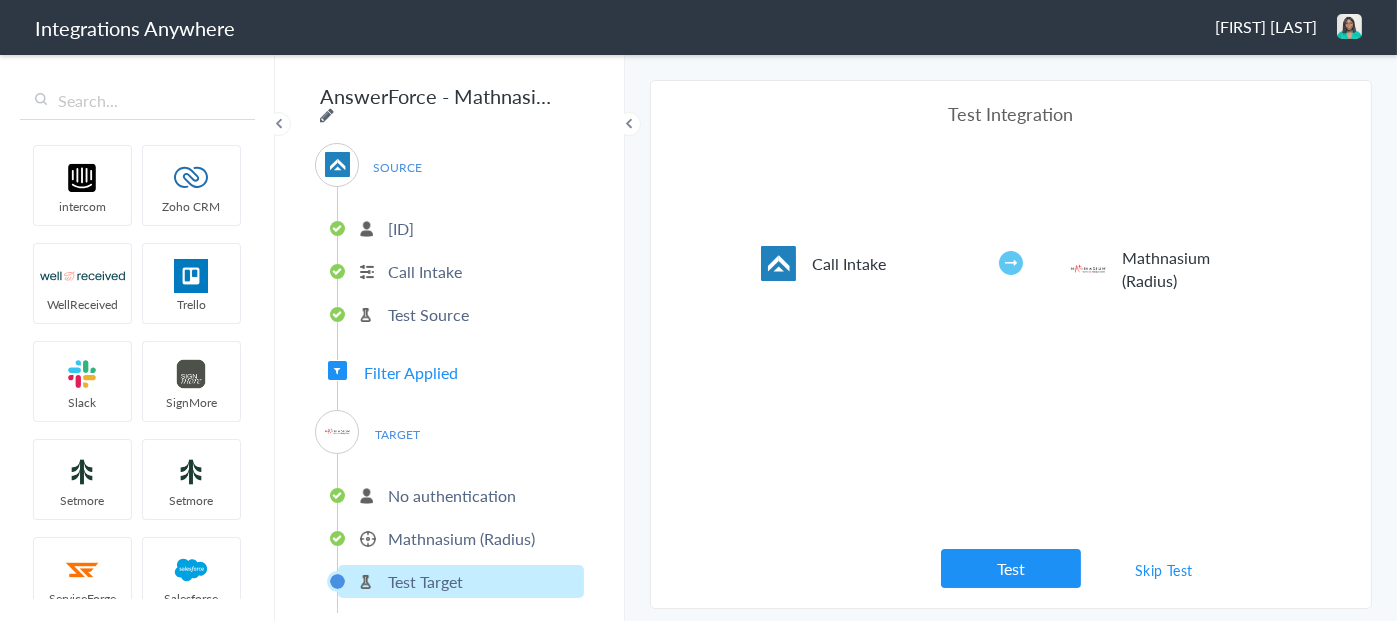 click at bounding box center (327, 115) 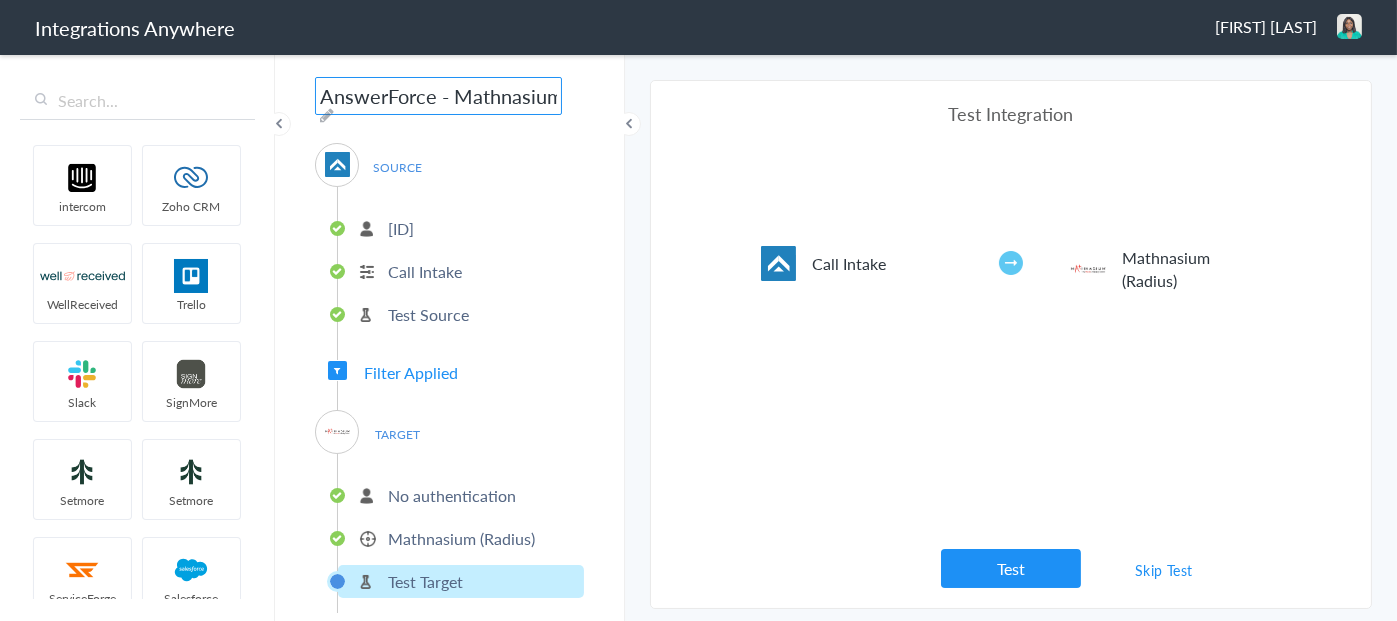 scroll, scrollTop: 0, scrollLeft: 90, axis: horizontal 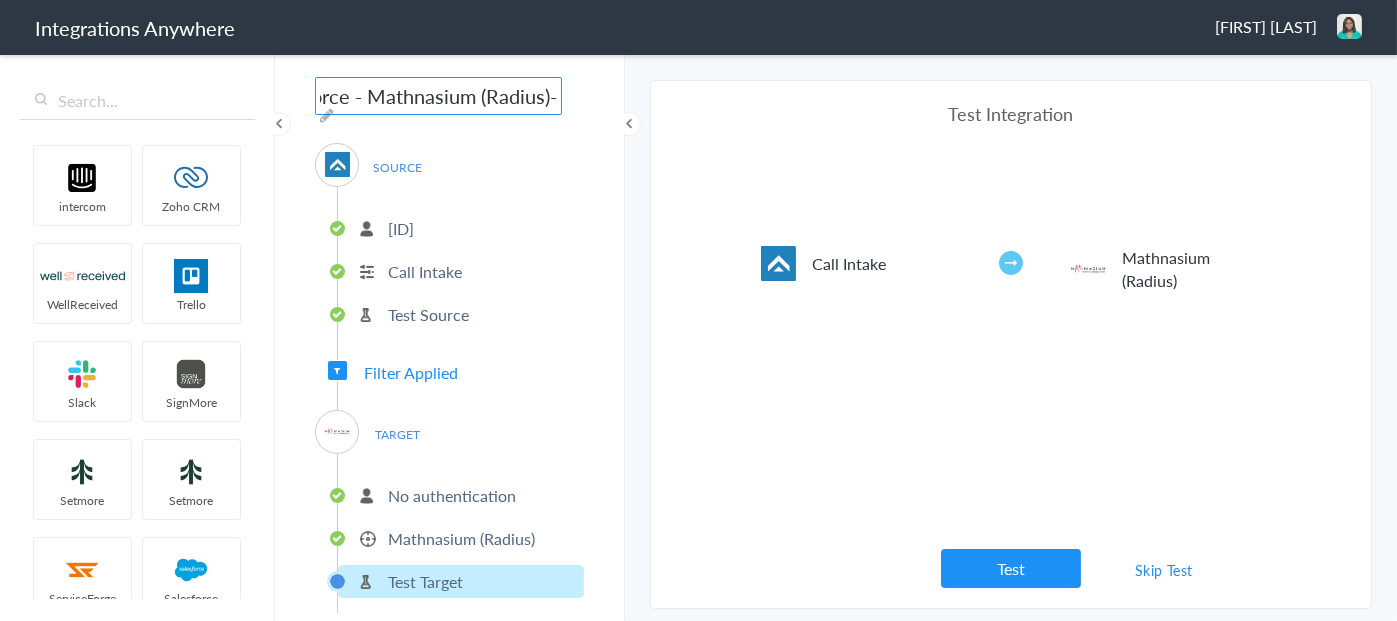 paste on "2035331807" 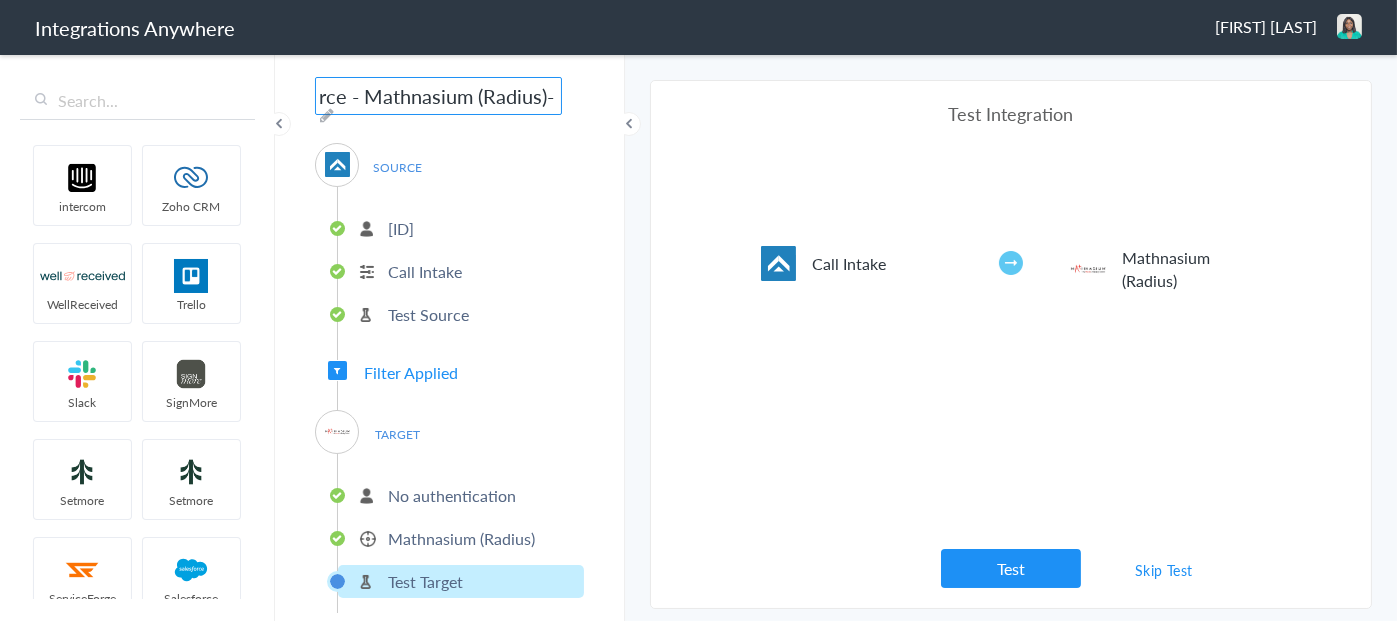 scroll, scrollTop: 0, scrollLeft: 211, axis: horizontal 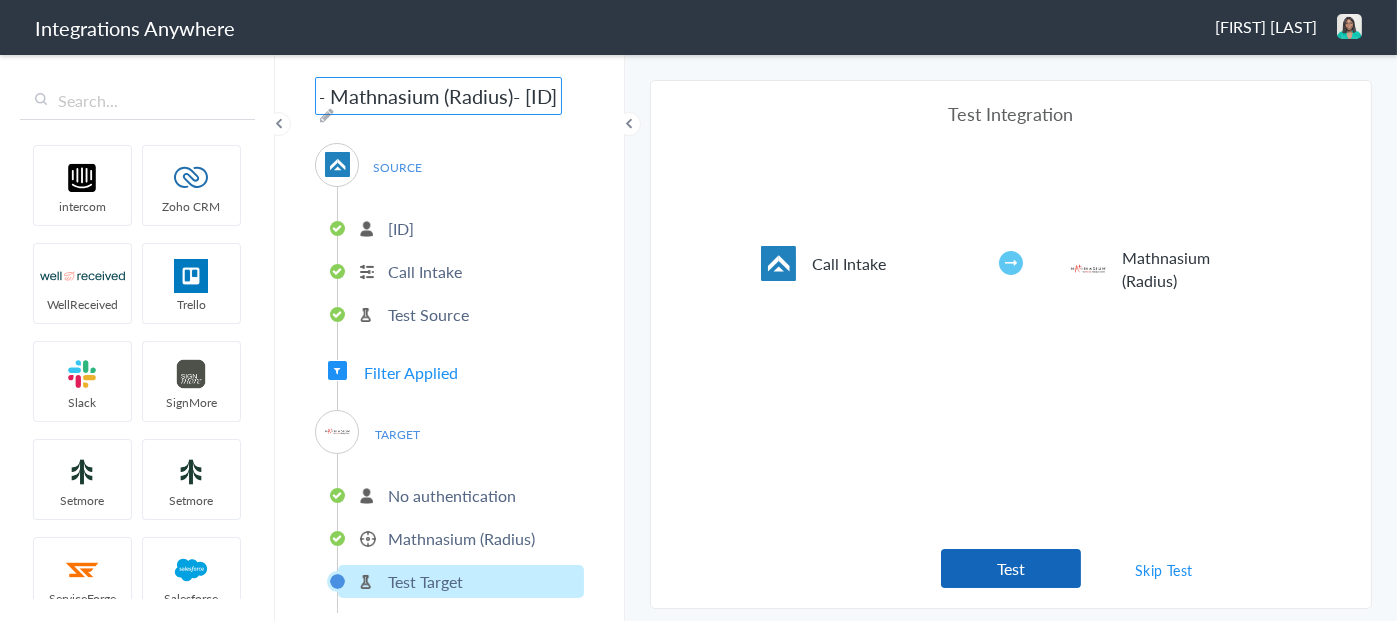 type on "AnswerForce - Mathnasium (Radius)- [PHONE]" 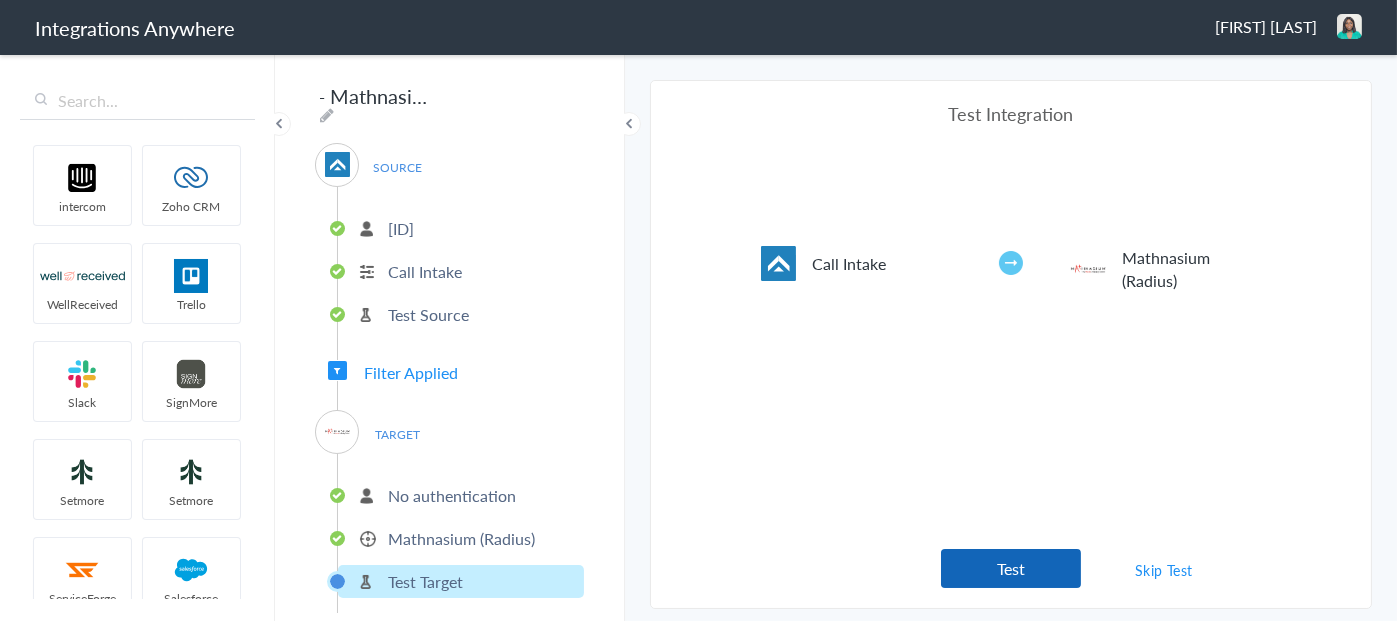scroll, scrollTop: 0, scrollLeft: 0, axis: both 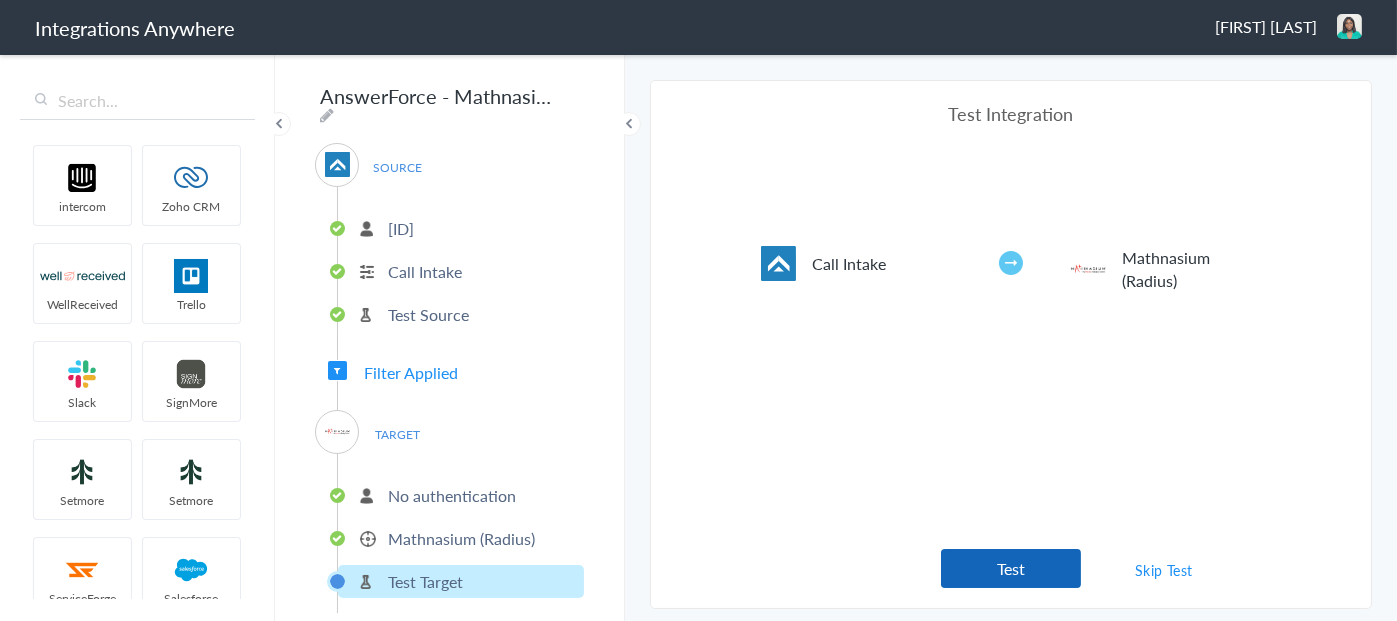 click on "Test" at bounding box center (1011, 568) 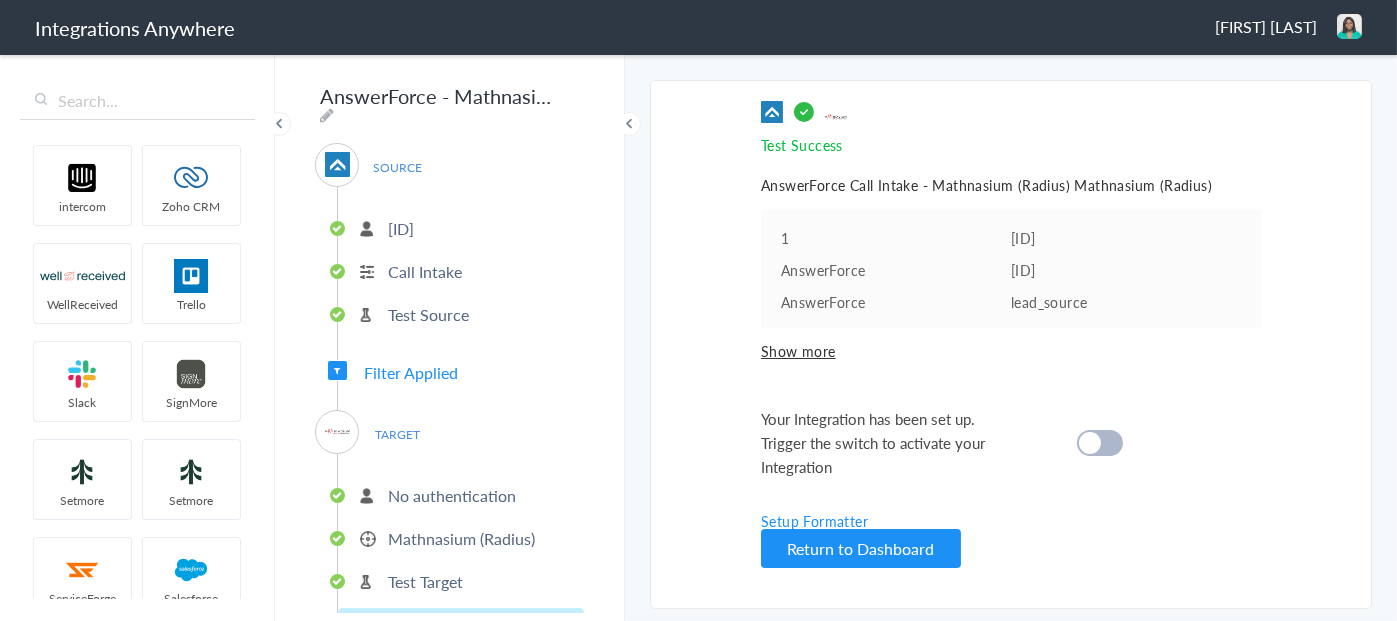 click on "Setup Formatter" at bounding box center [814, 521] 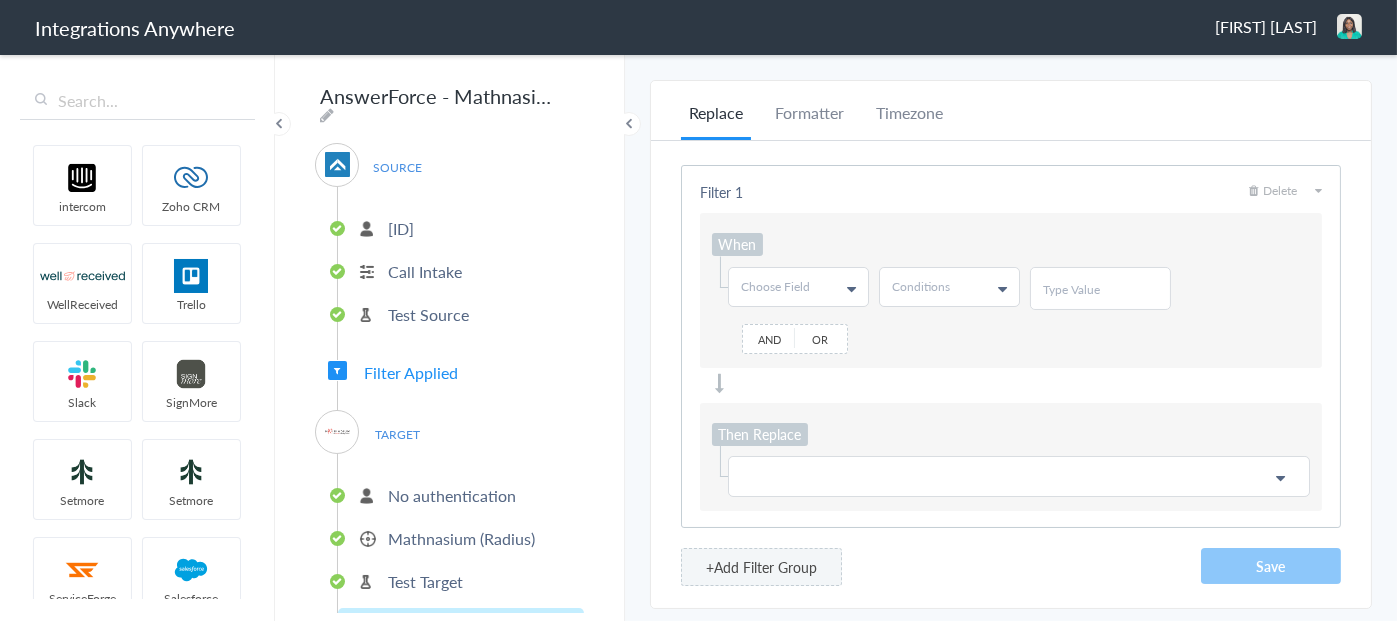 click on "Replace" at bounding box center (716, 120) 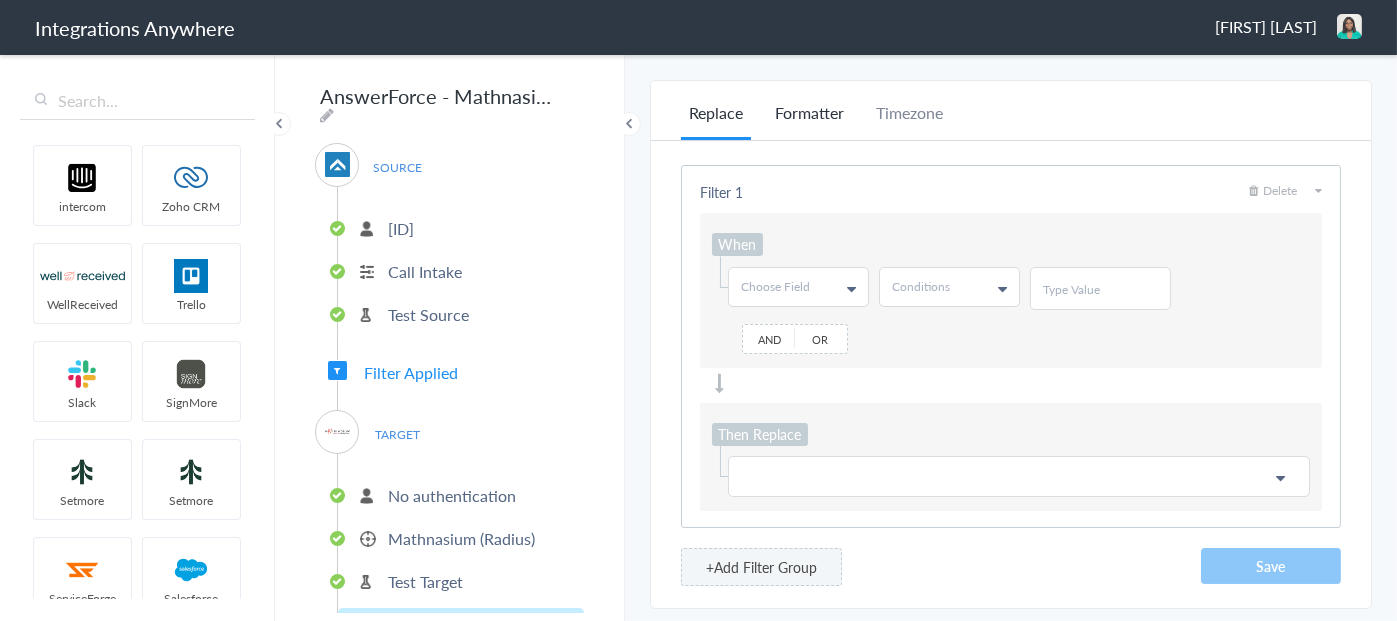 click on "Formatter" at bounding box center (809, 120) 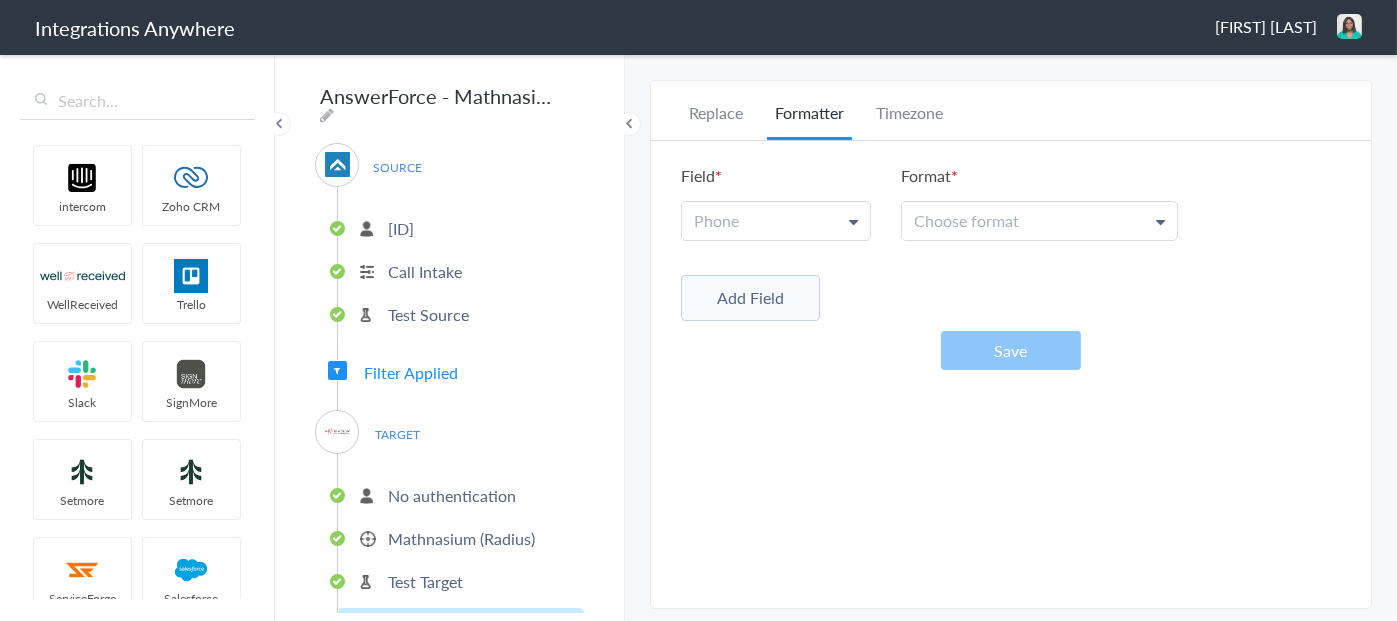 click on "Phone" at bounding box center [776, 221] 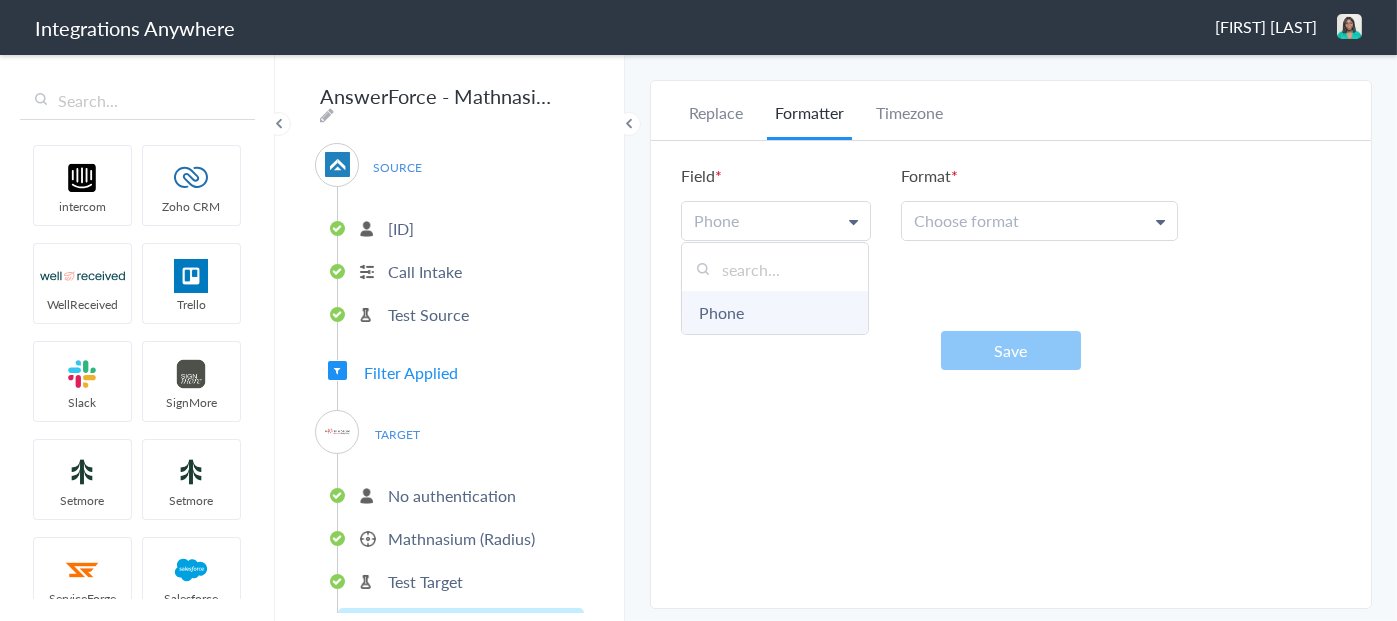 click on "Phone" at bounding box center [775, 312] 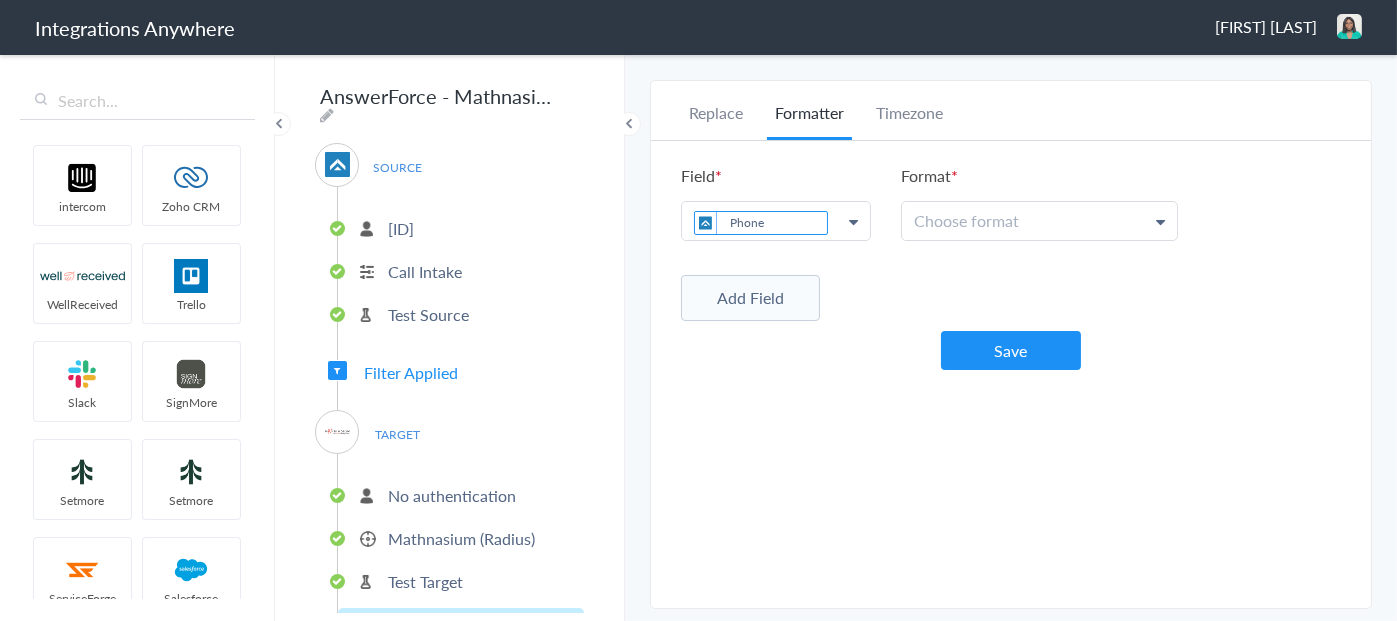 click on "Choose format" at bounding box center (966, 221) 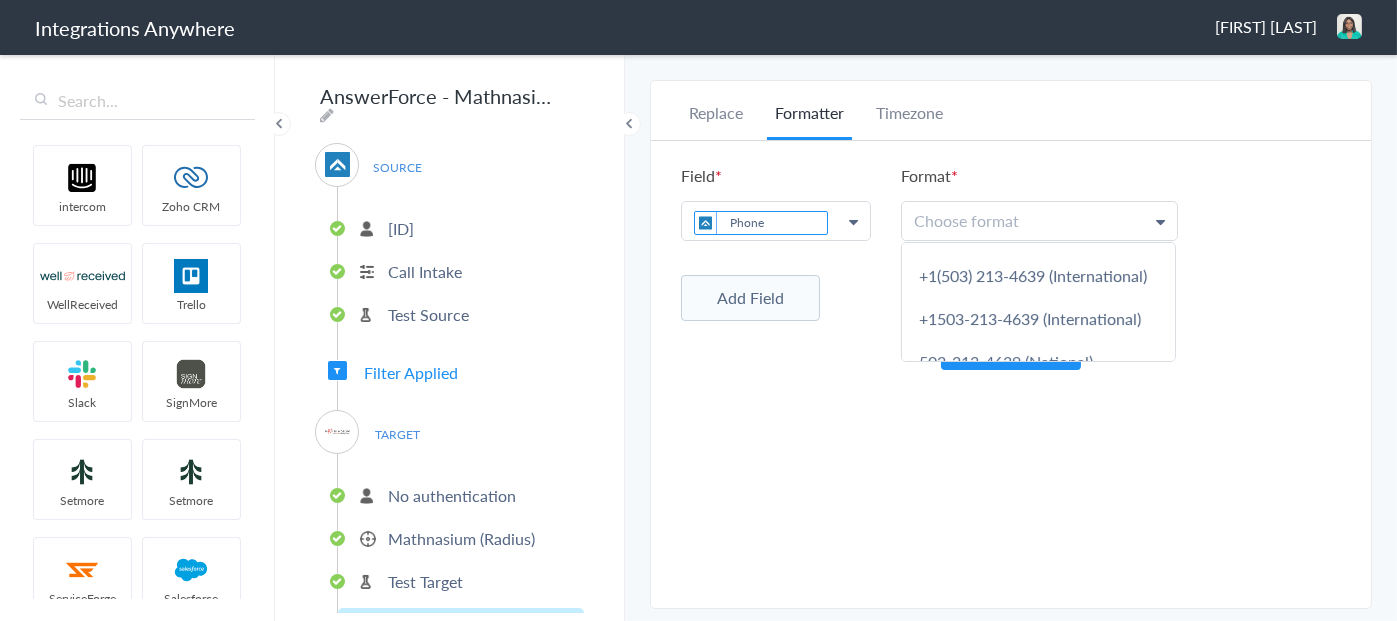 scroll, scrollTop: 146, scrollLeft: 0, axis: vertical 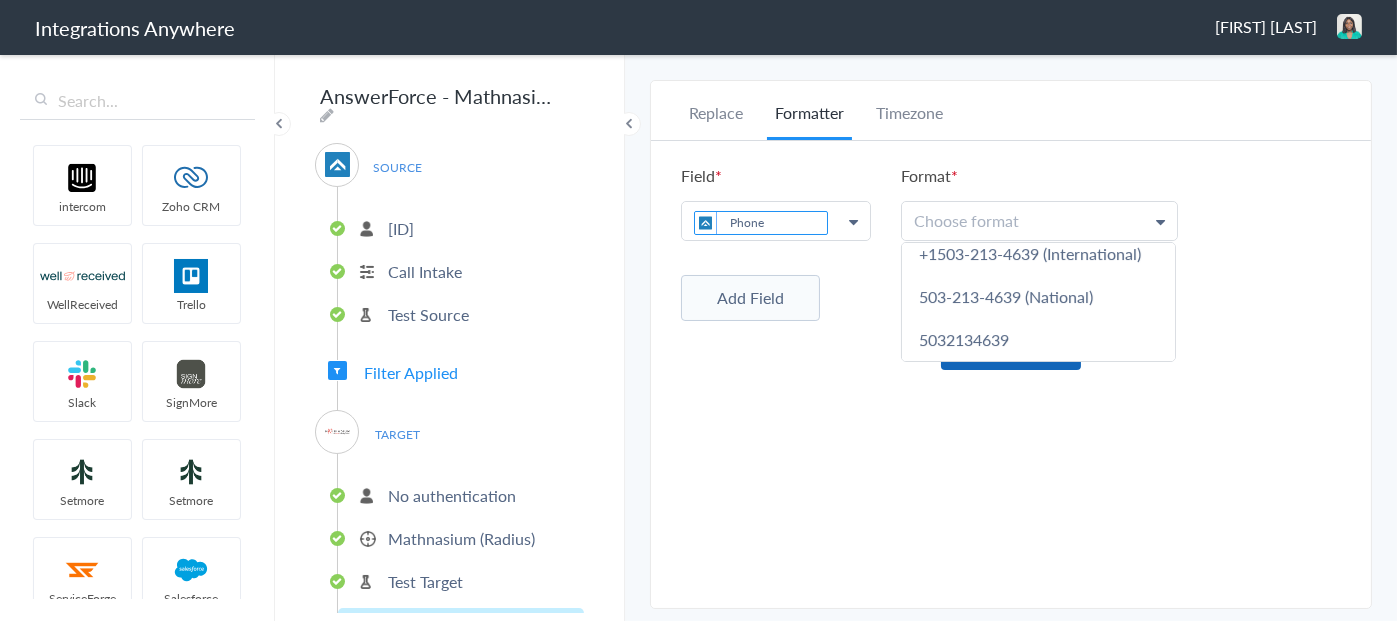 click on "5032134639" at bounding box center [1038, 339] 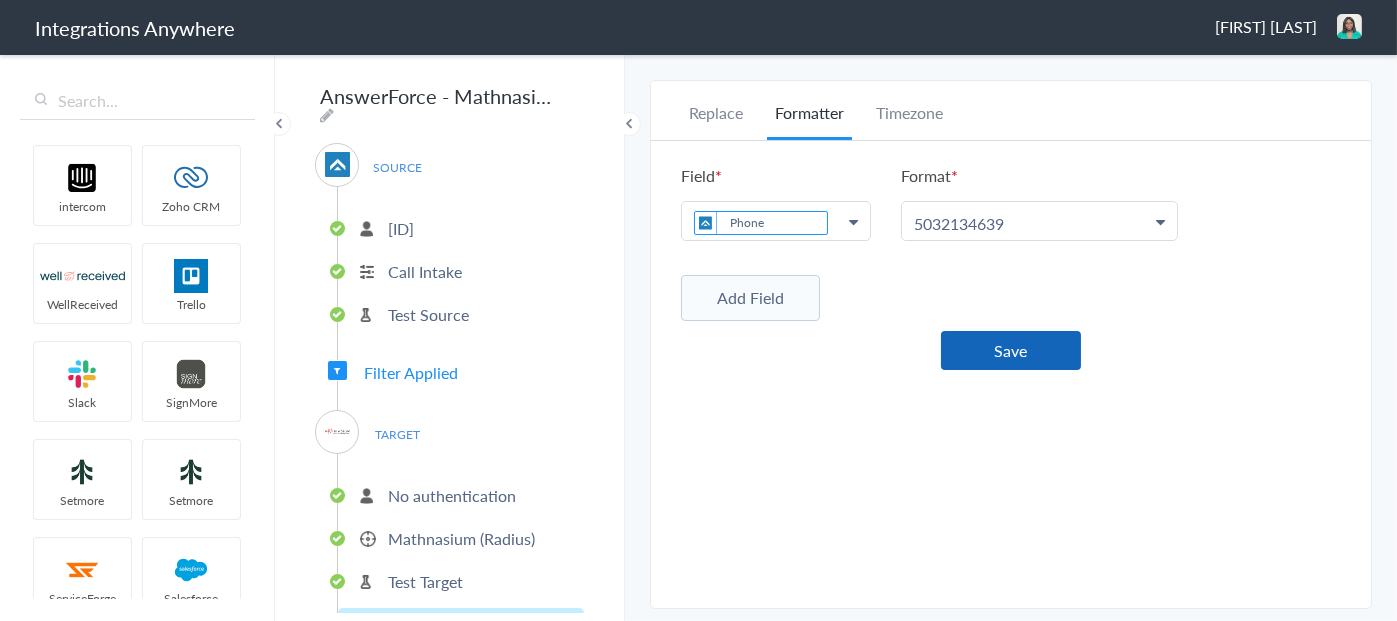 click on "Save" at bounding box center (1011, 350) 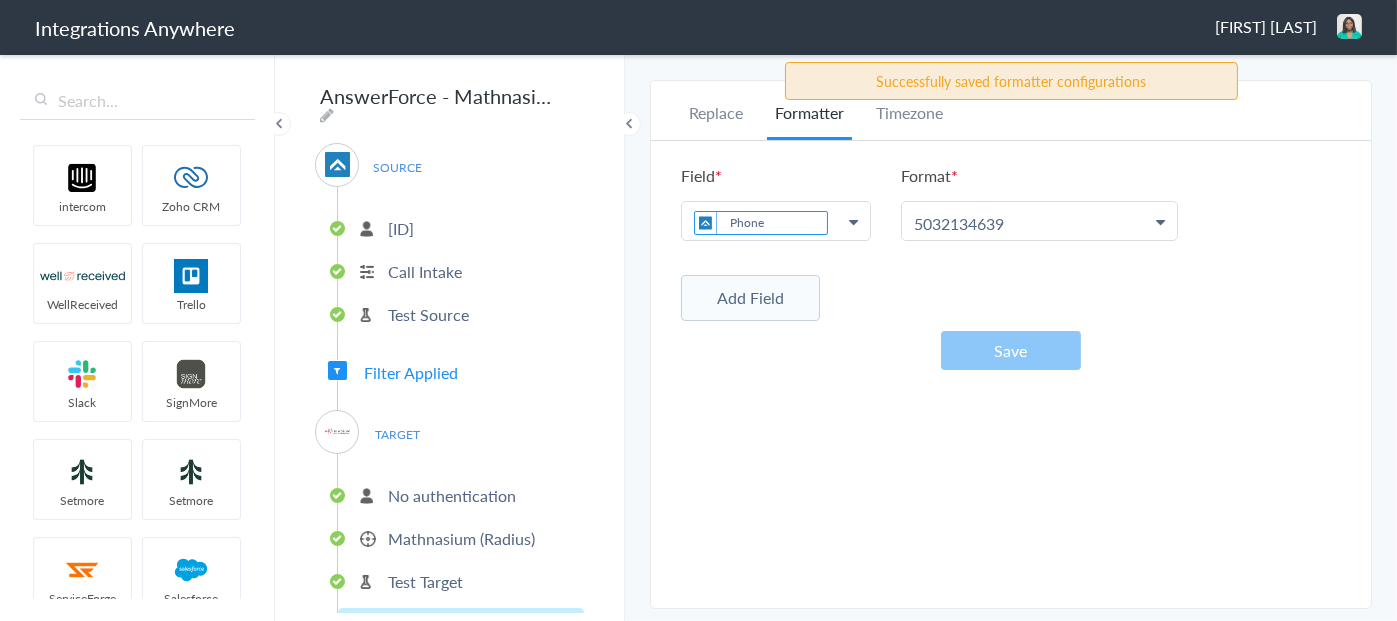 click on "Mathnasium (Radius)" at bounding box center (461, 538) 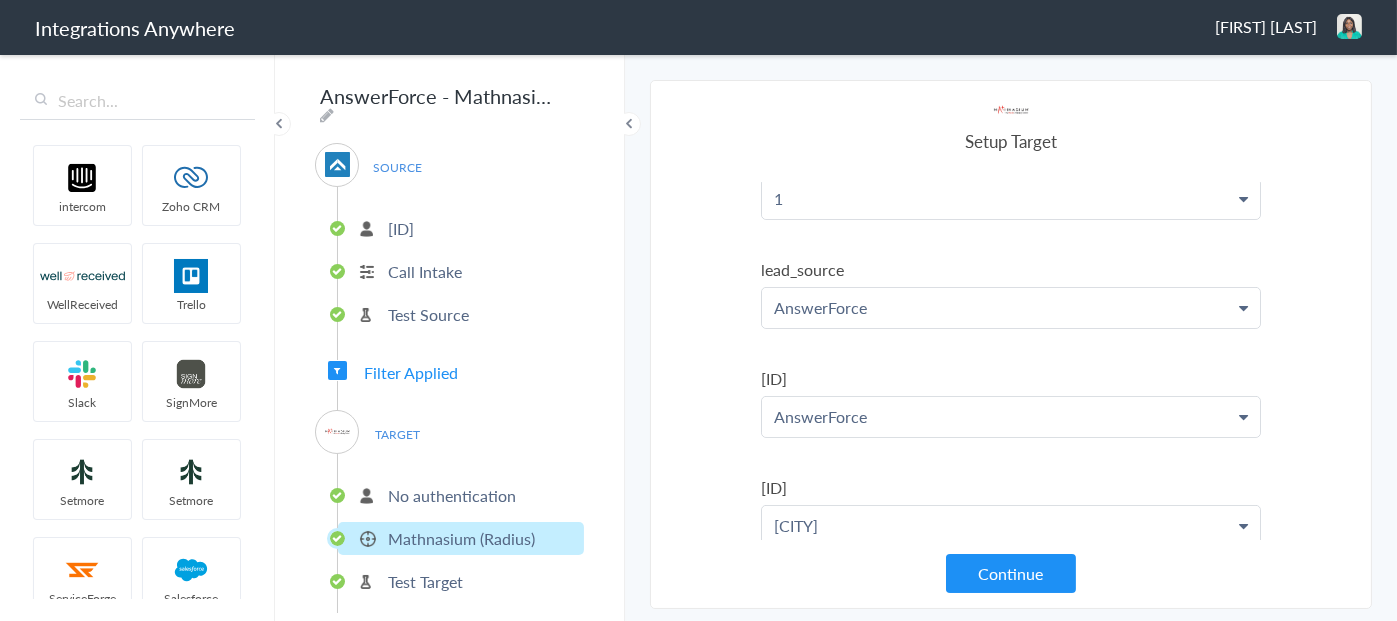 scroll, scrollTop: 1403, scrollLeft: 0, axis: vertical 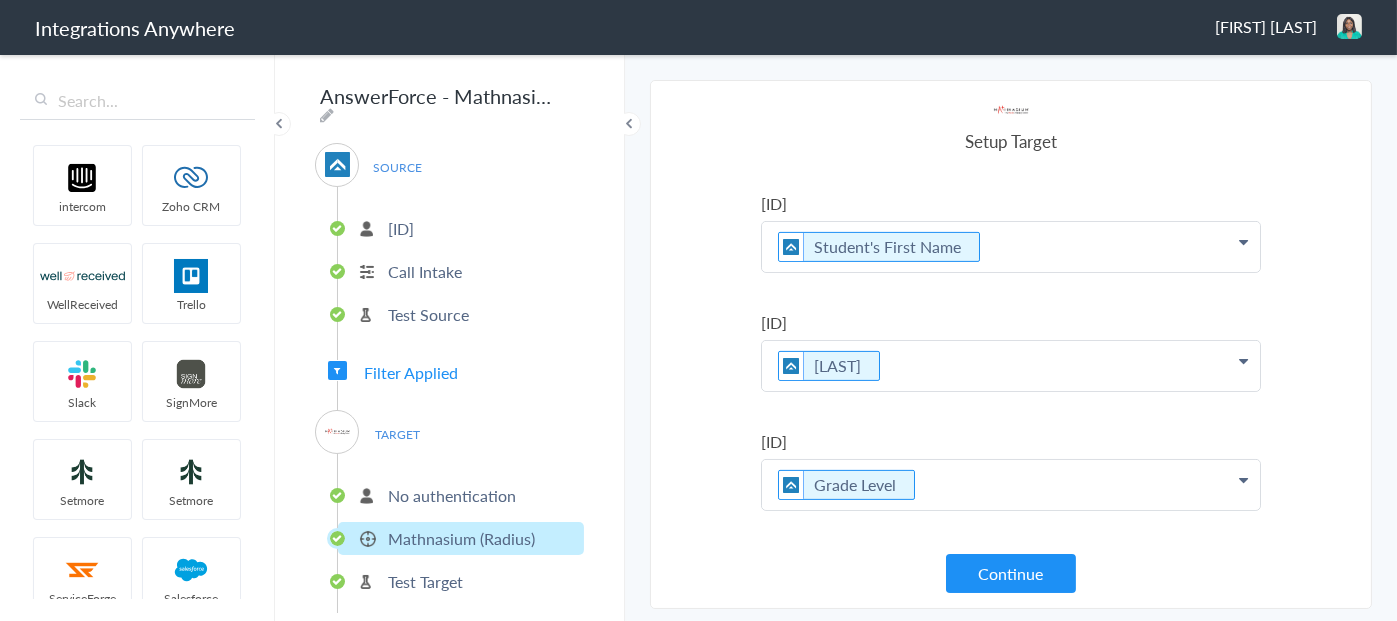 click on "Test Target" at bounding box center (425, 581) 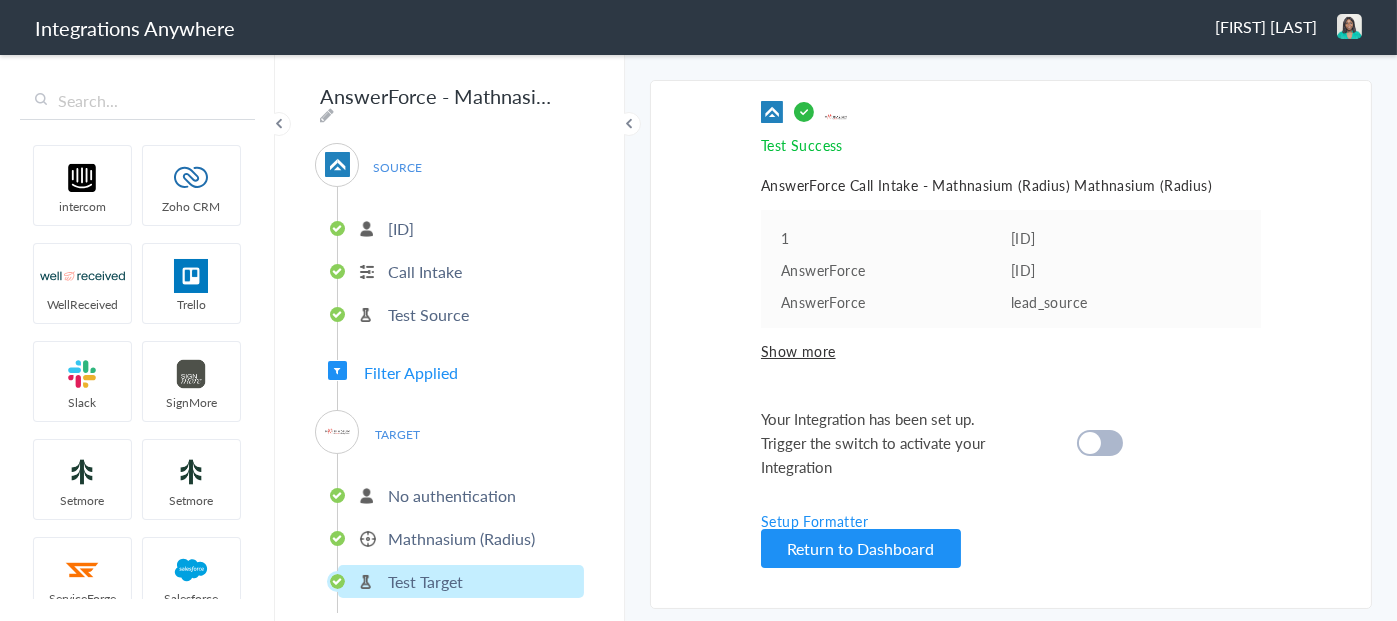 click at bounding box center (1090, 443) 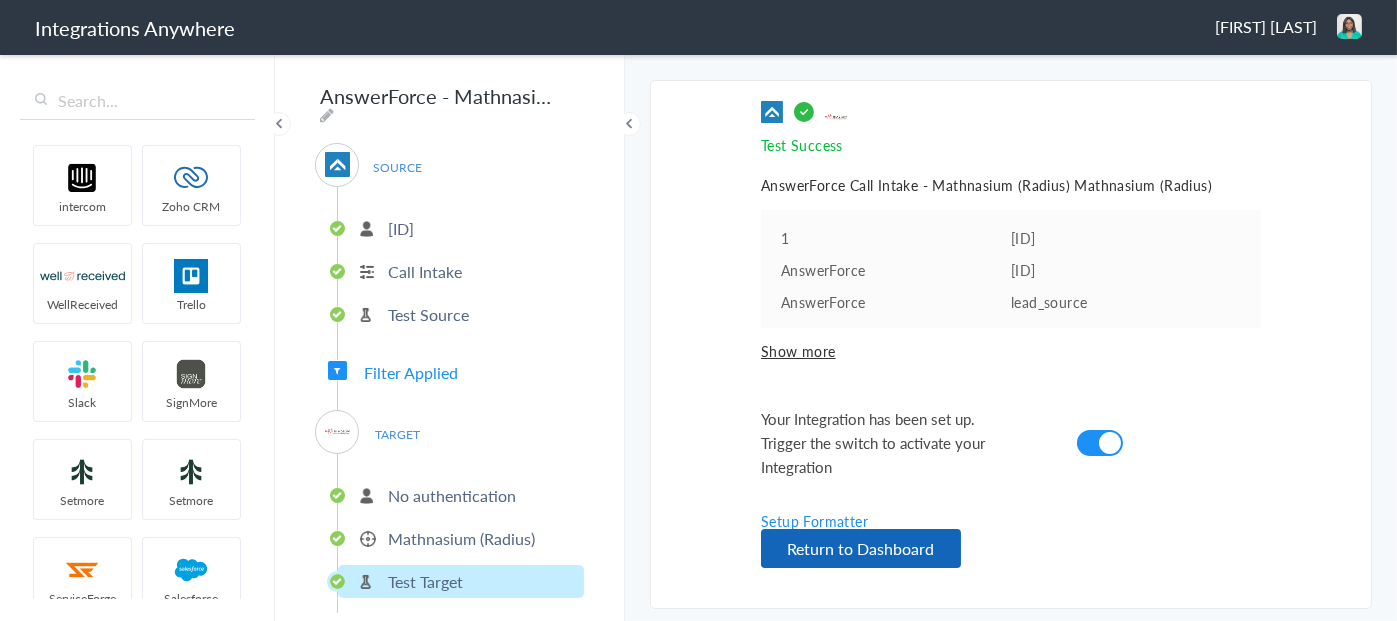 click on "Return to Dashboard" at bounding box center [861, 548] 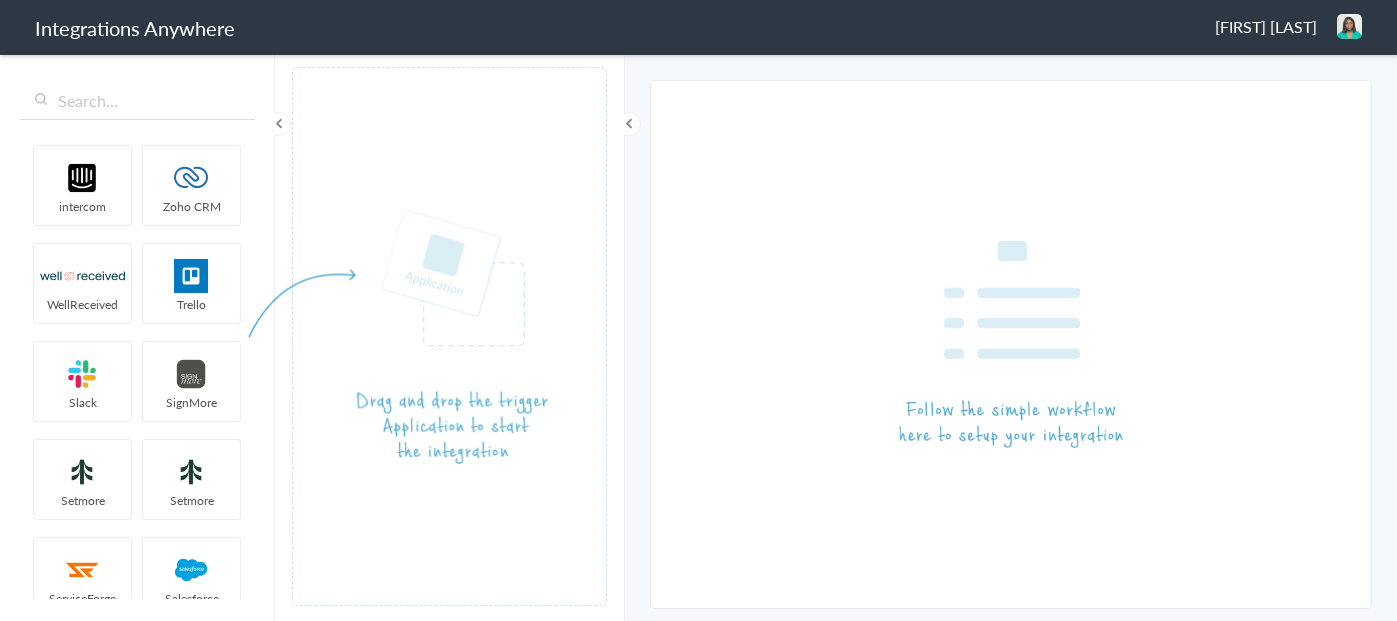 scroll, scrollTop: 0, scrollLeft: 0, axis: both 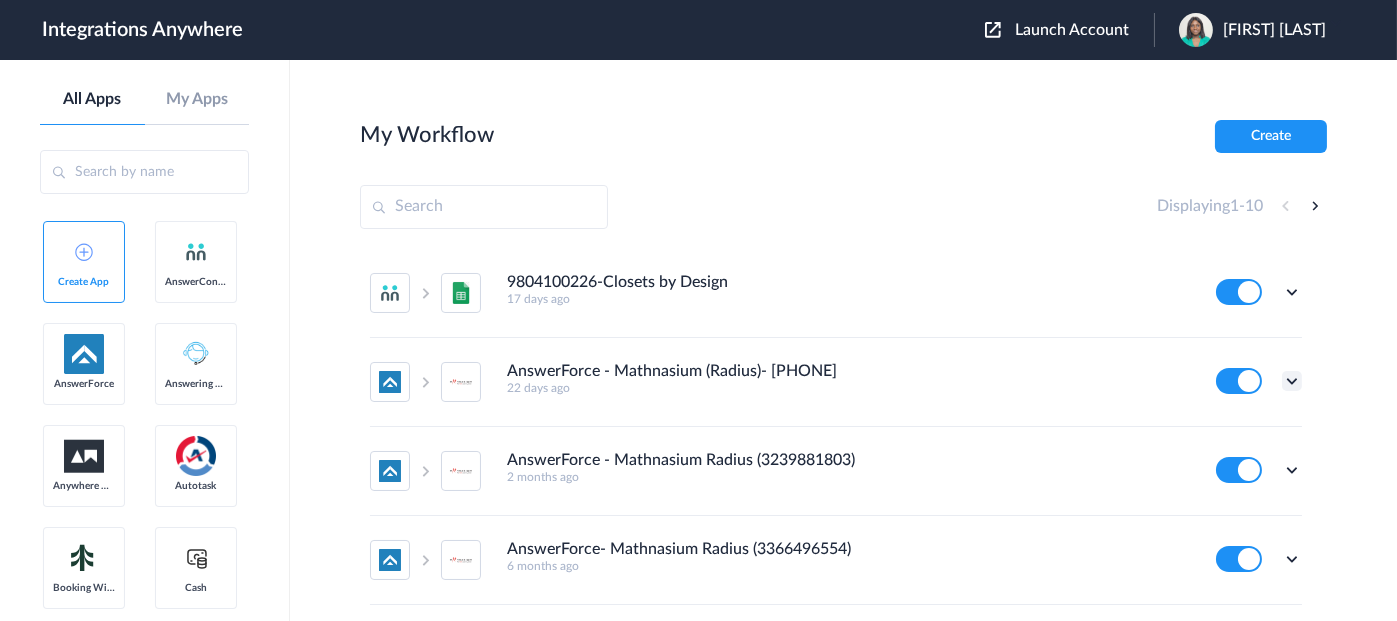 click at bounding box center [1292, 381] 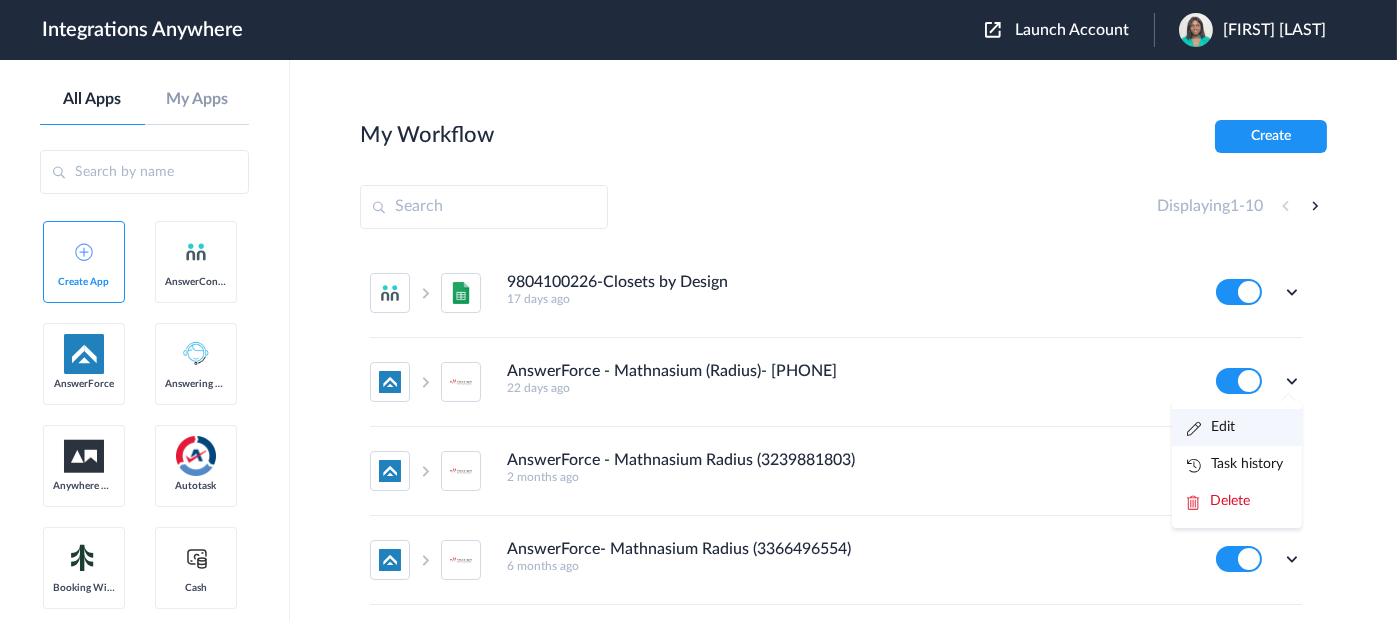 click on "Edit" at bounding box center (1211, 427) 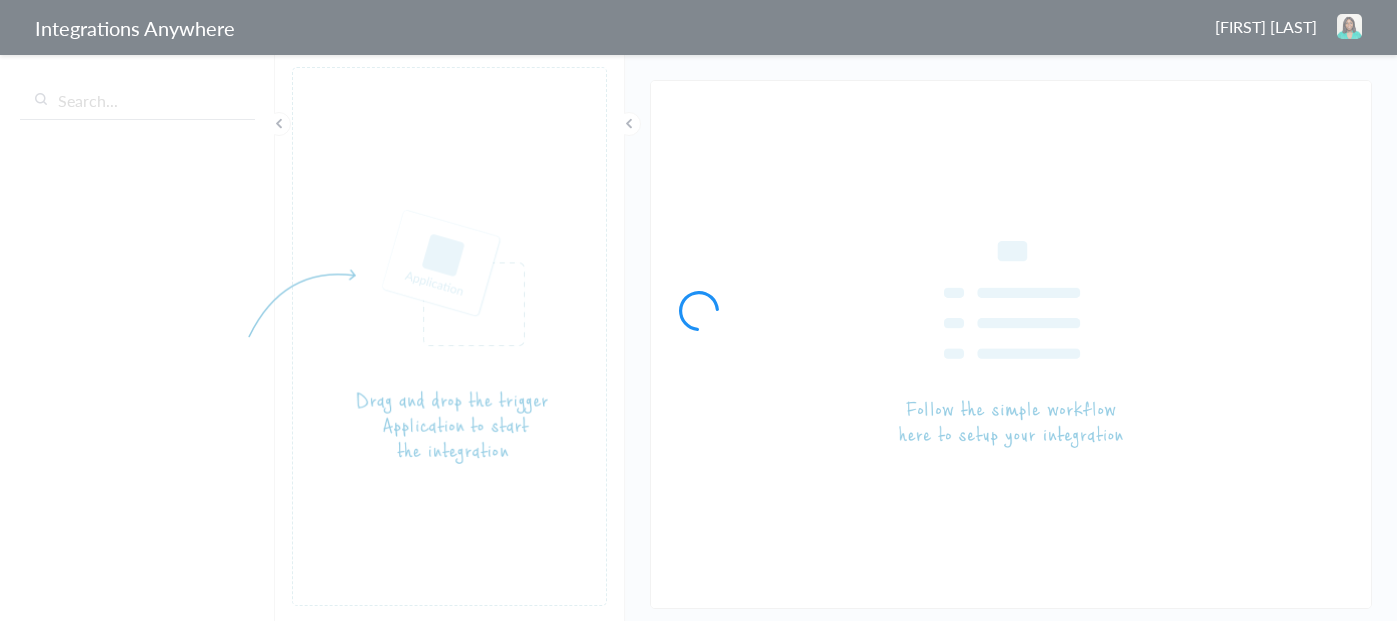 scroll, scrollTop: 0, scrollLeft: 0, axis: both 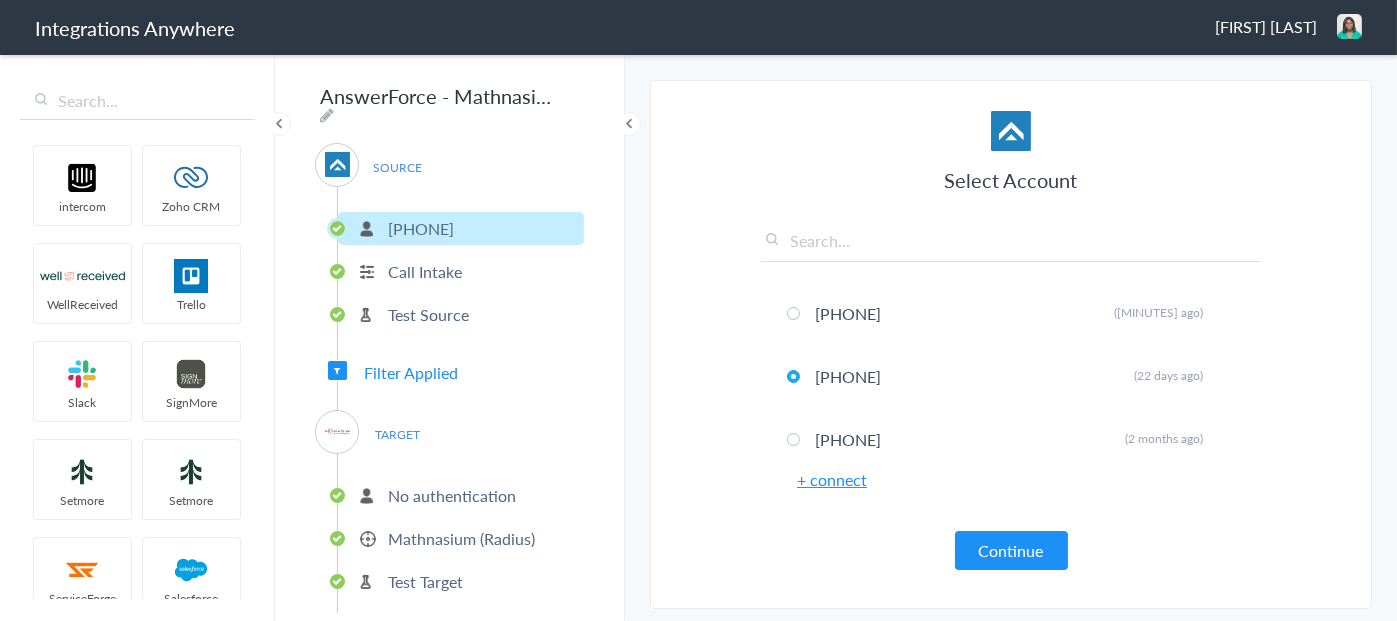 click on "Mathnasium (Radius)" at bounding box center [461, 538] 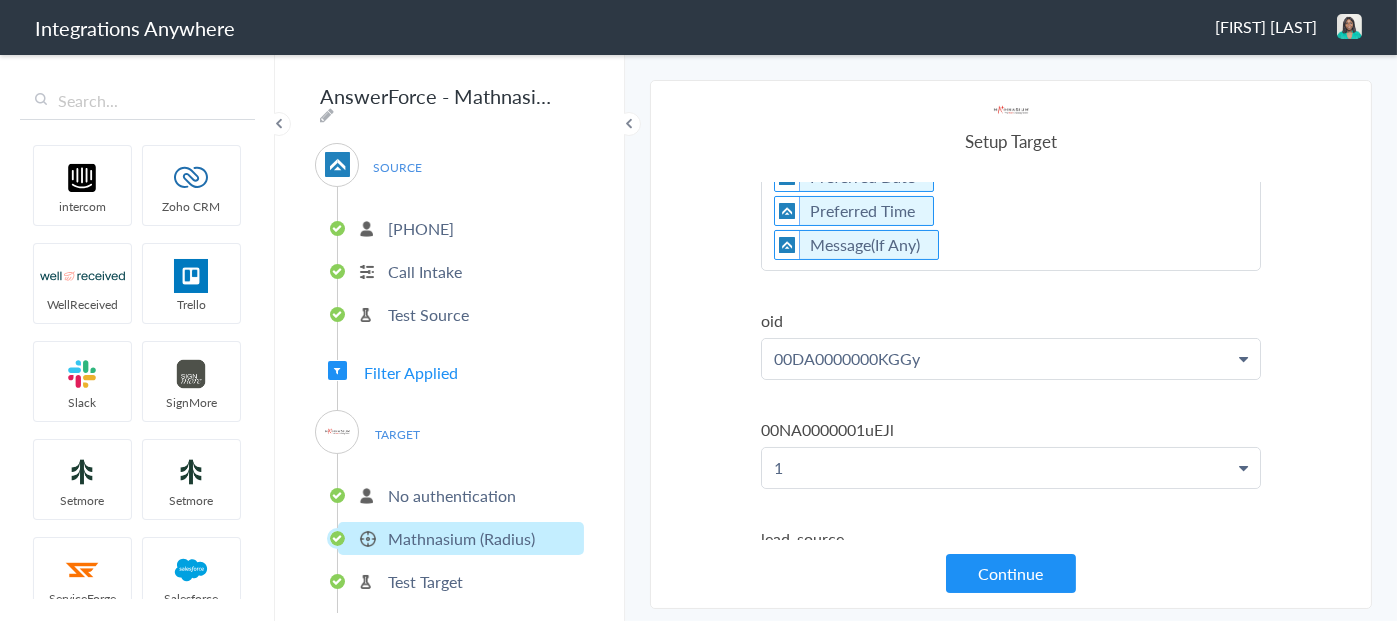scroll, scrollTop: 700, scrollLeft: 0, axis: vertical 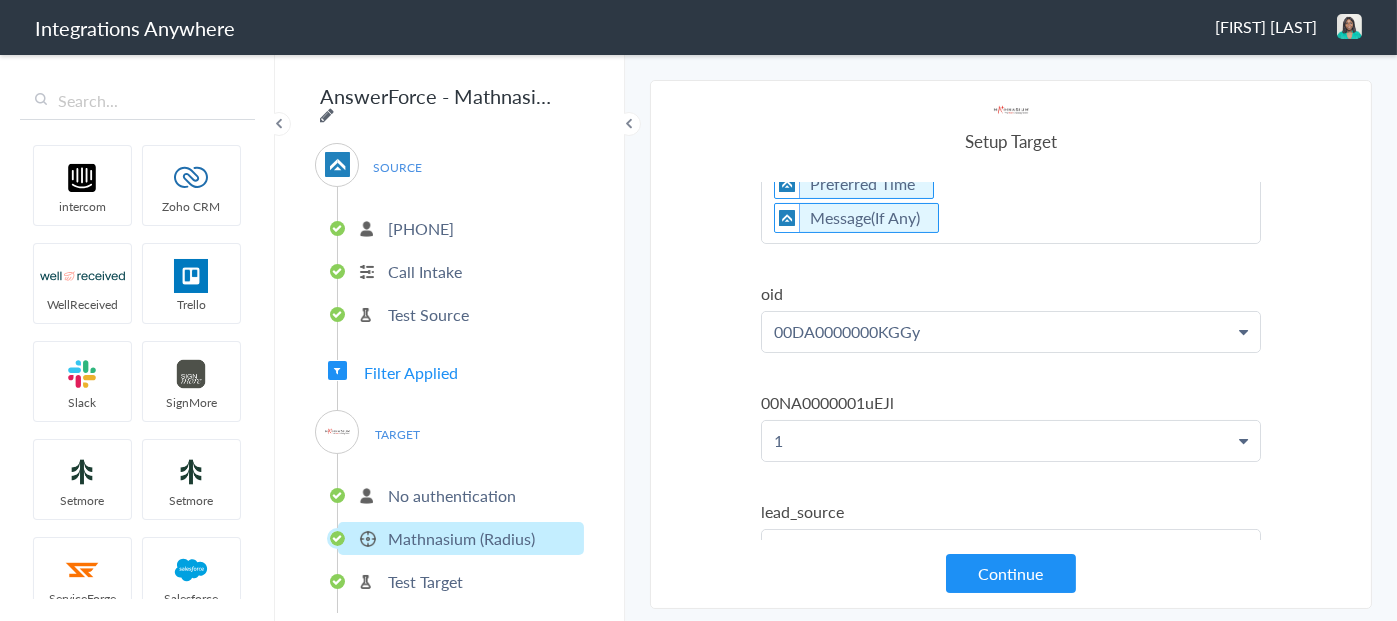 click at bounding box center [327, 115] 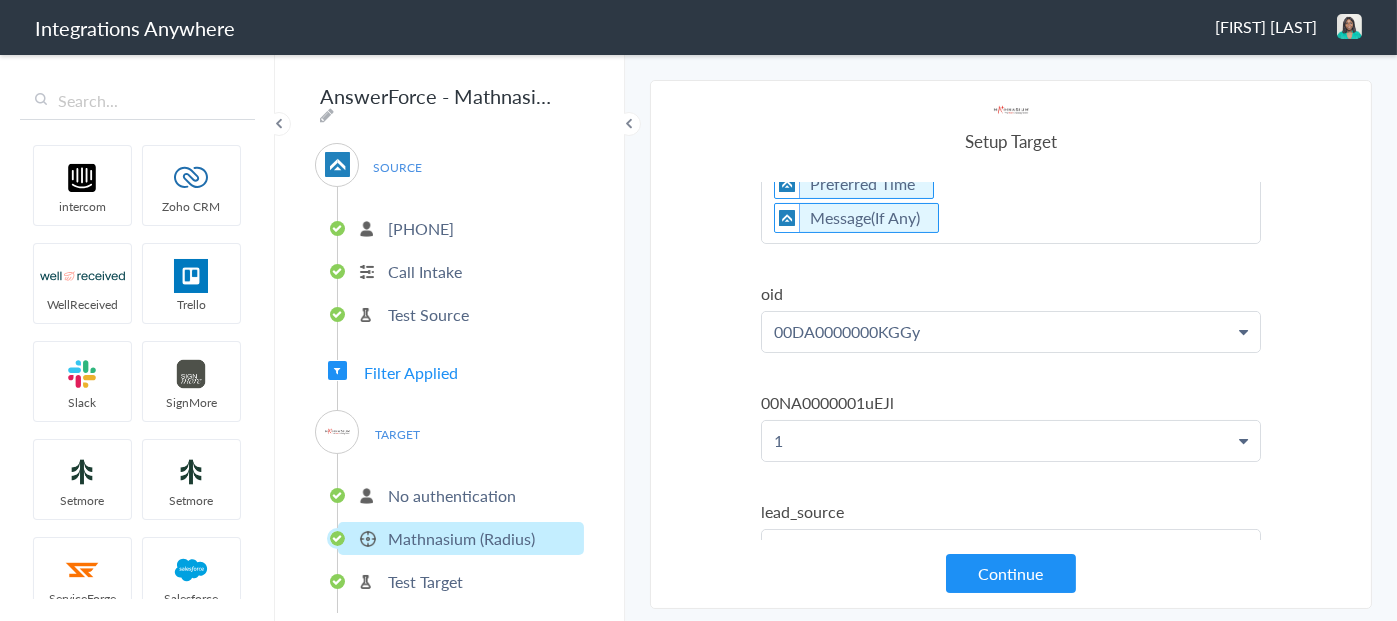 scroll, scrollTop: 0, scrollLeft: 212, axis: horizontal 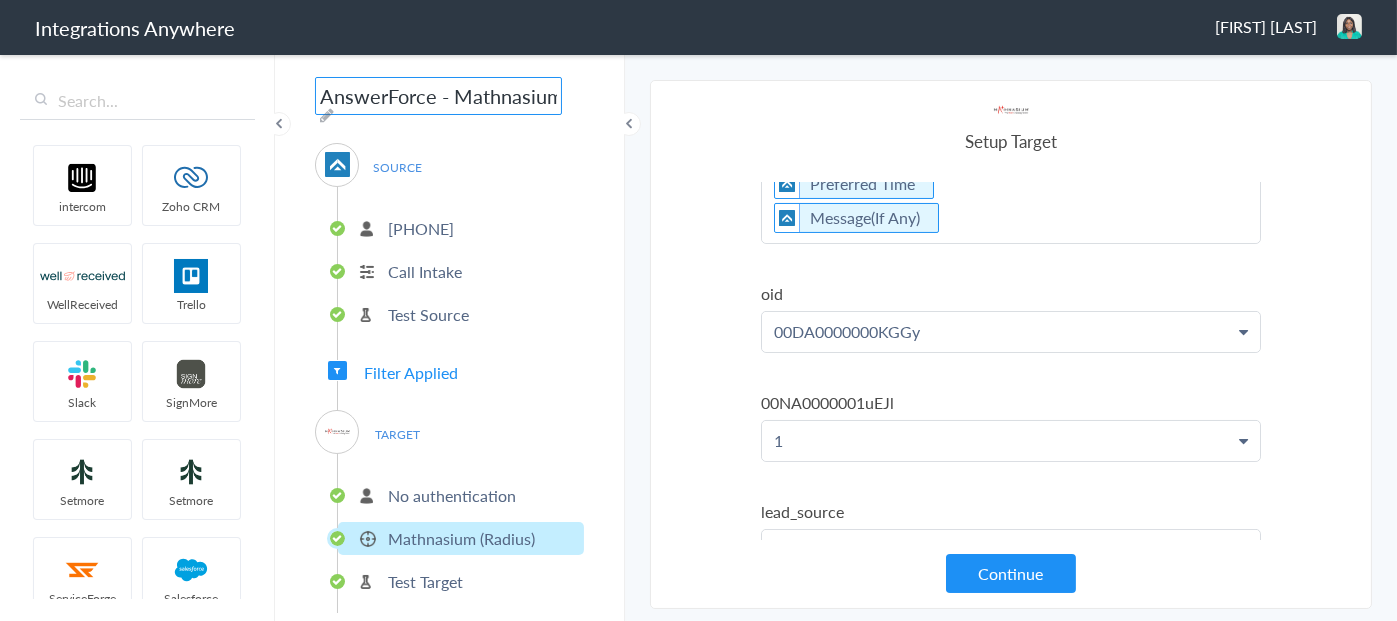 drag, startPoint x: 429, startPoint y: 94, endPoint x: 269, endPoint y: 108, distance: 160.61133 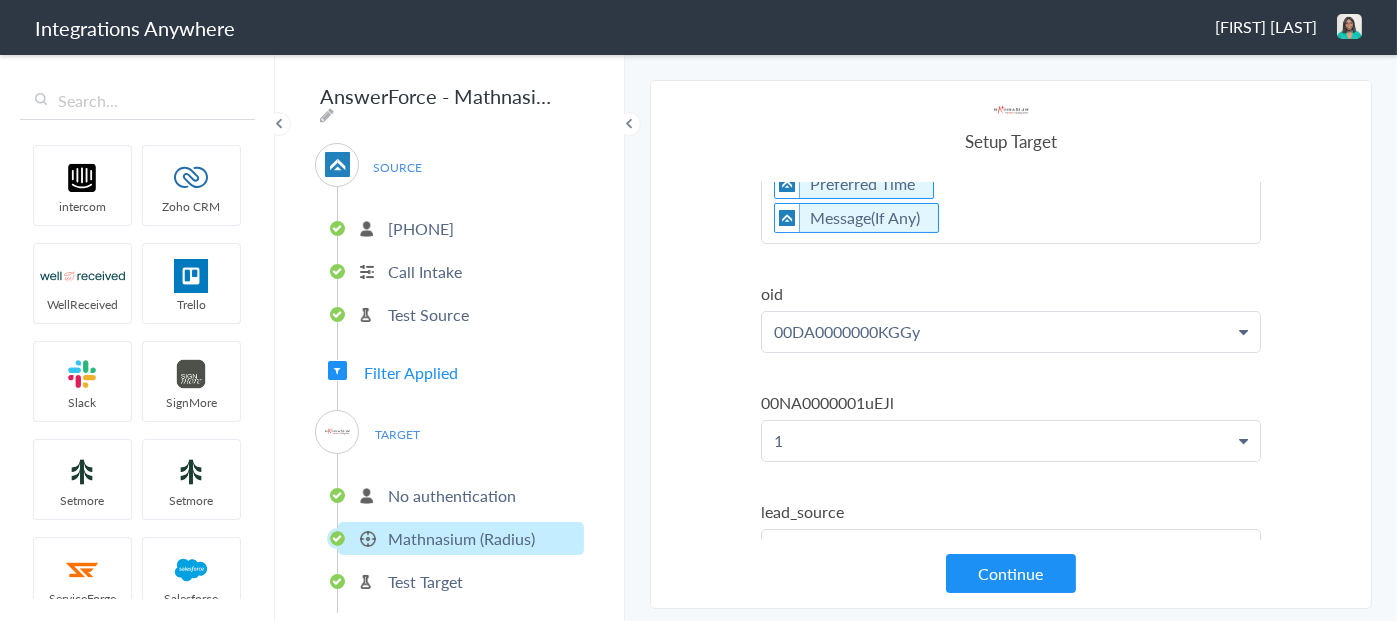 click on "AnswerForce - Mathnasium (Radius)- [PHONE]" at bounding box center [438, 96] 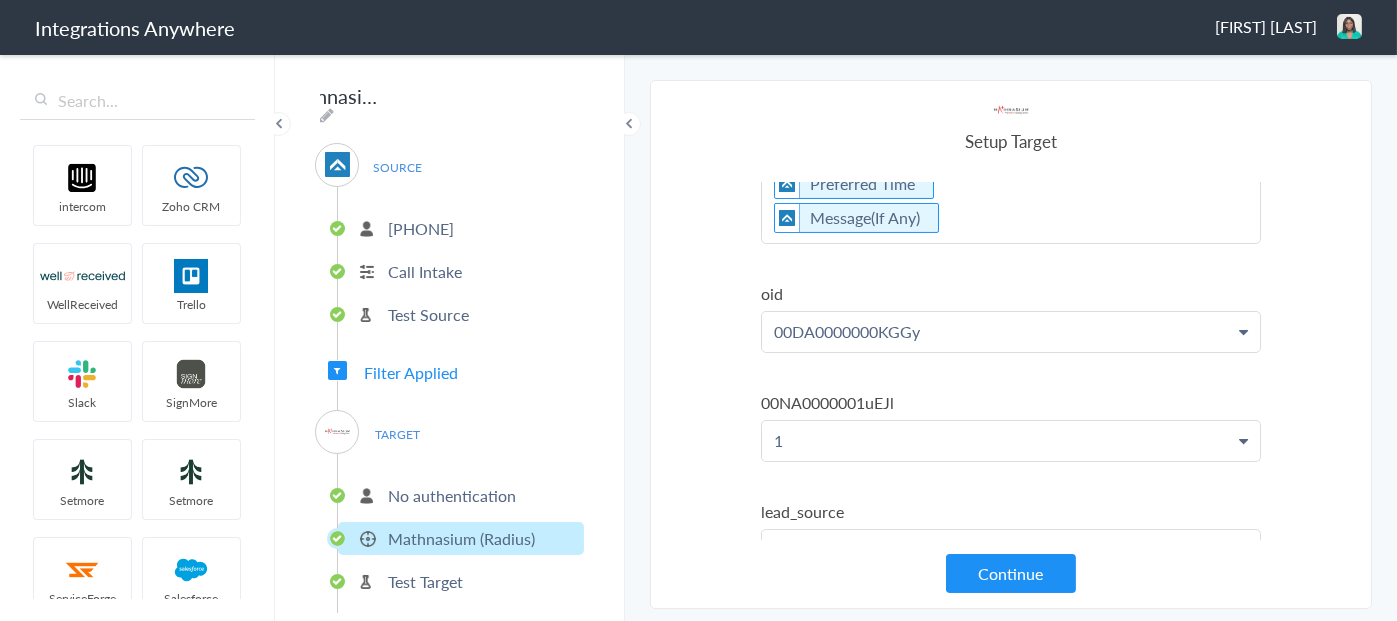 scroll, scrollTop: 0, scrollLeft: 0, axis: both 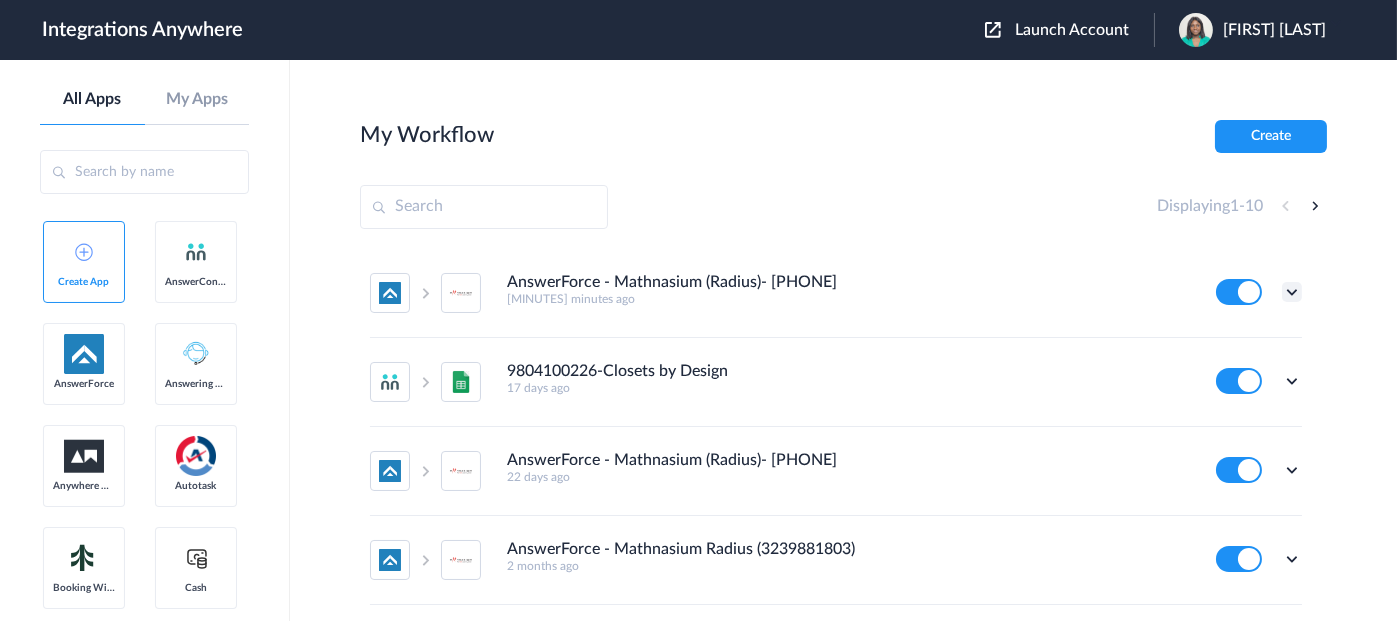 click at bounding box center (1292, 292) 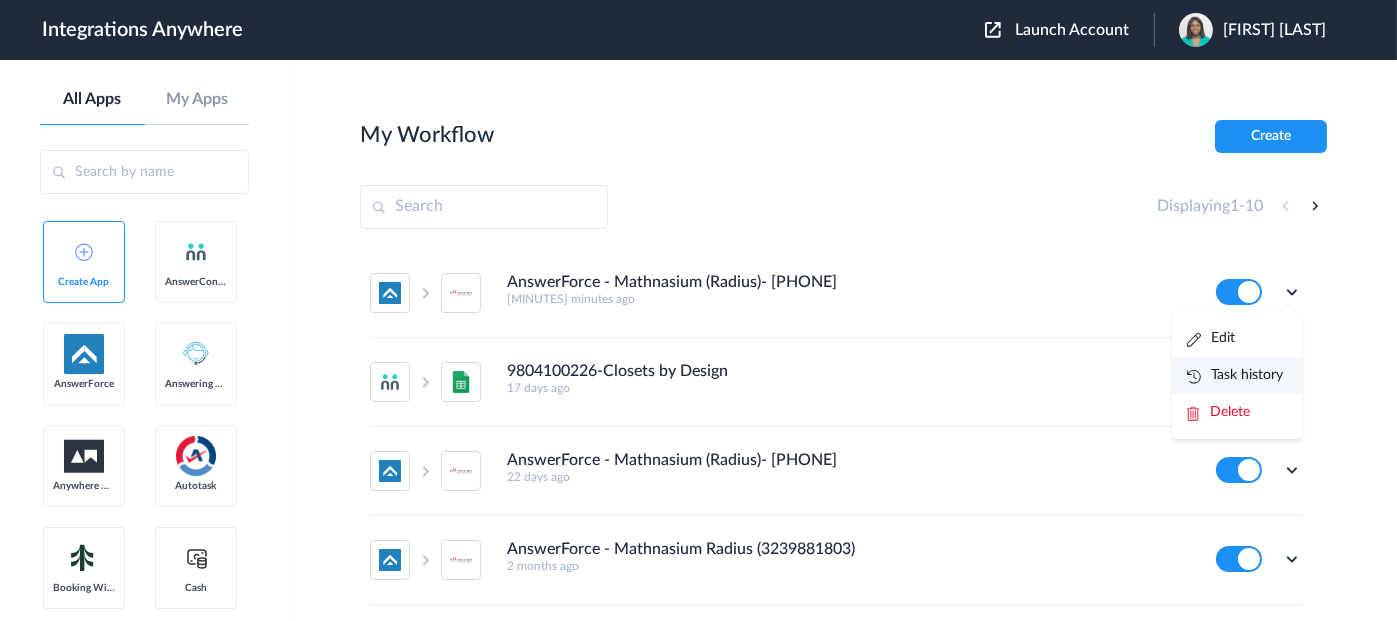 click on "Task history" at bounding box center (1235, 375) 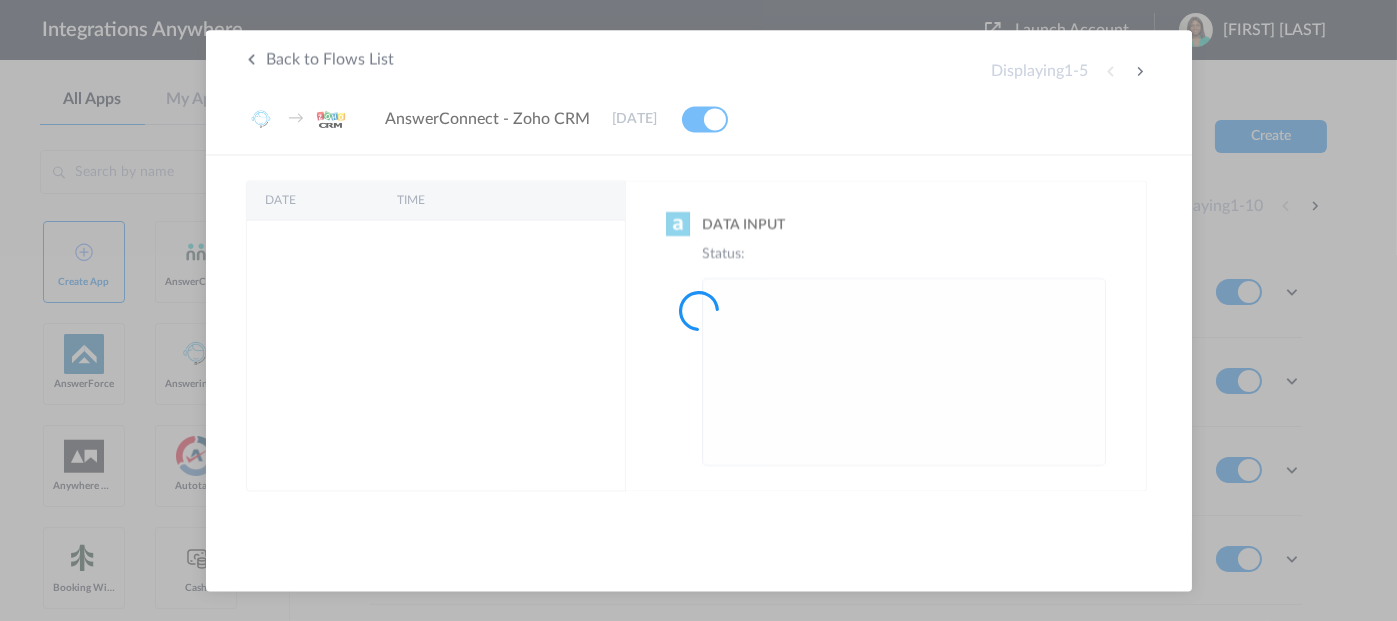 scroll, scrollTop: 0, scrollLeft: 0, axis: both 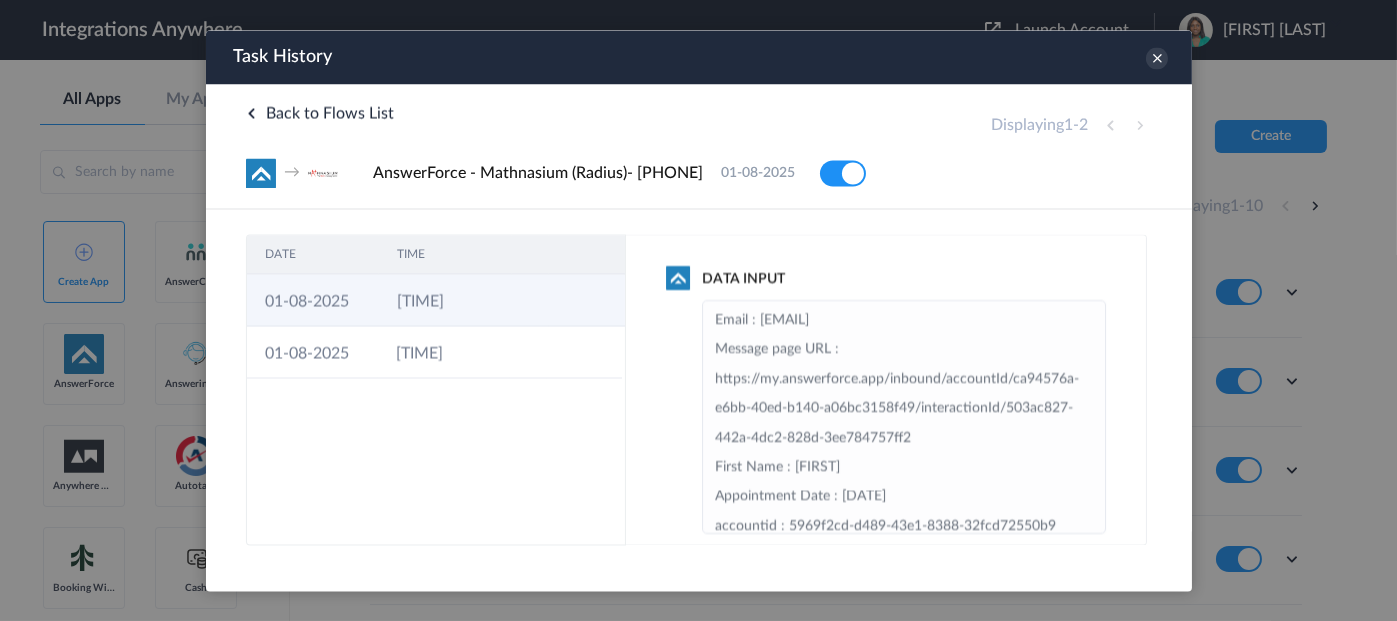 click on "[TIME]" at bounding box center (444, 300) 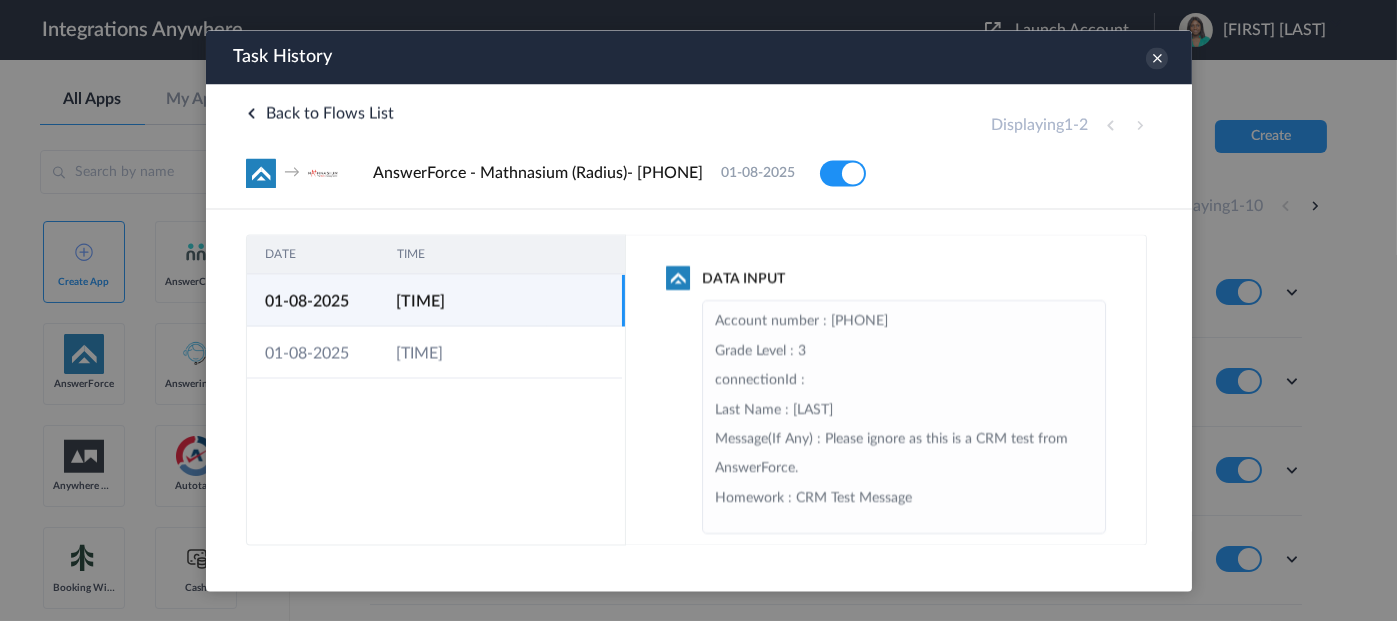 scroll, scrollTop: 762, scrollLeft: 0, axis: vertical 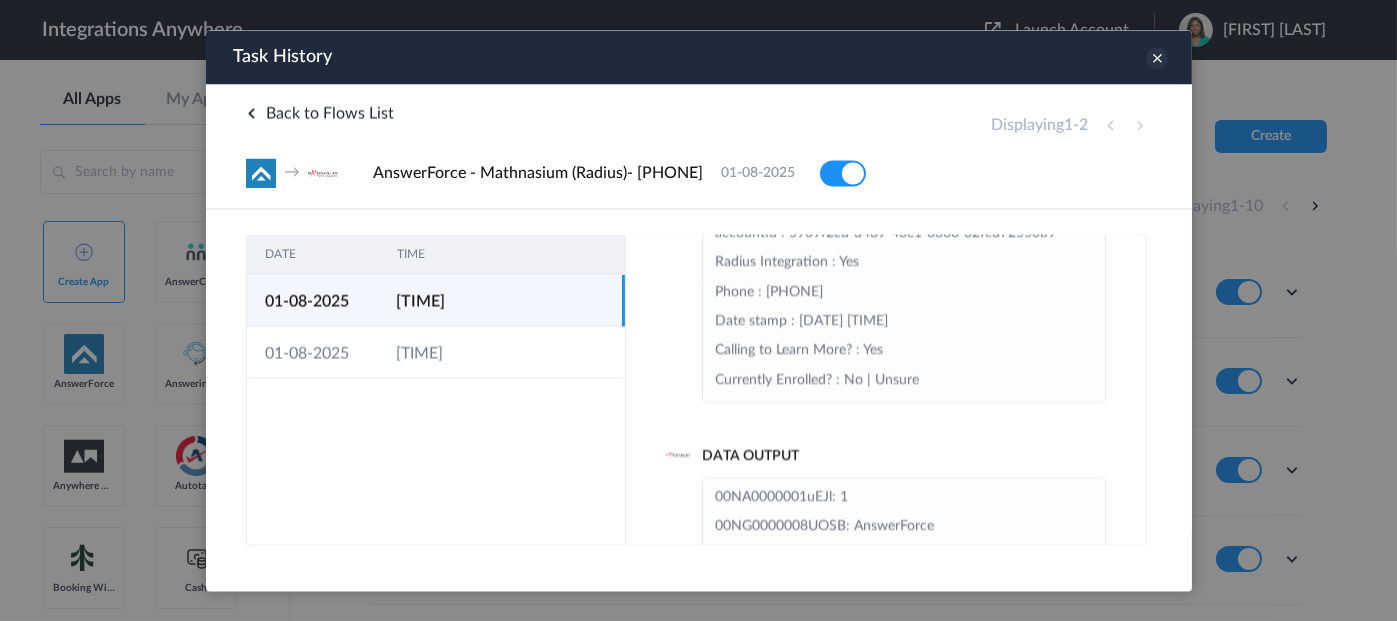 click at bounding box center (1156, 58) 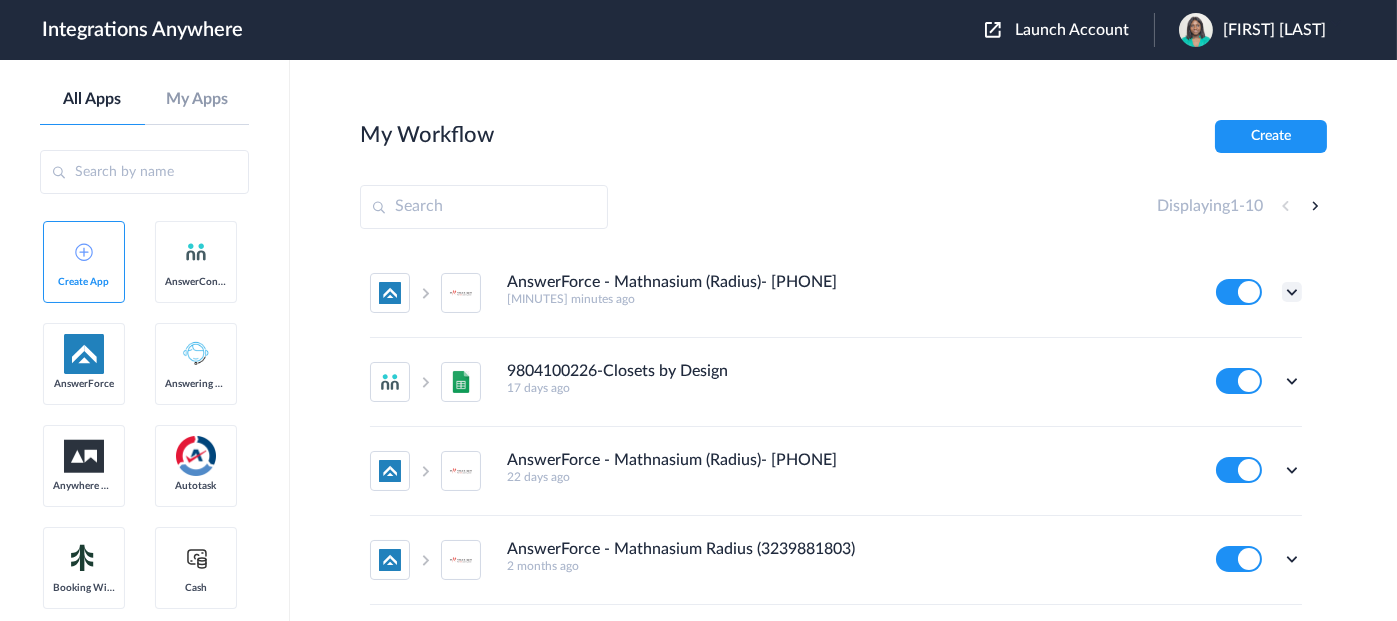 click at bounding box center [1292, 292] 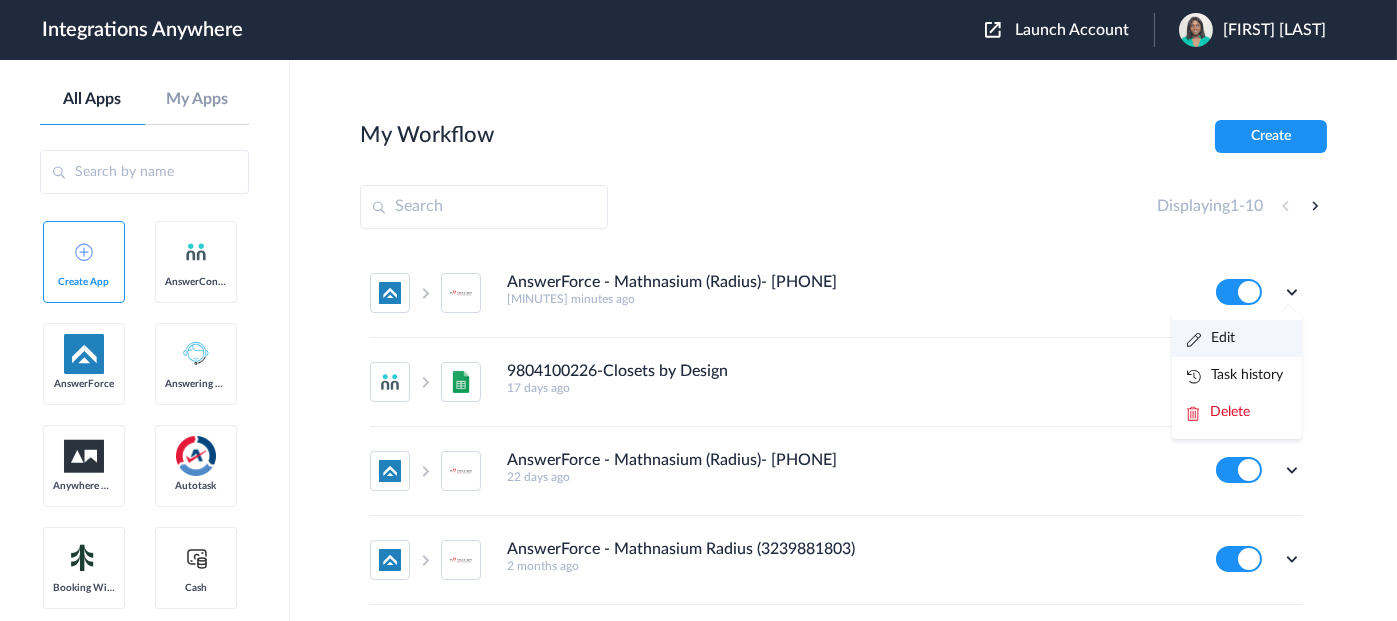 click on "Edit" at bounding box center [1211, 338] 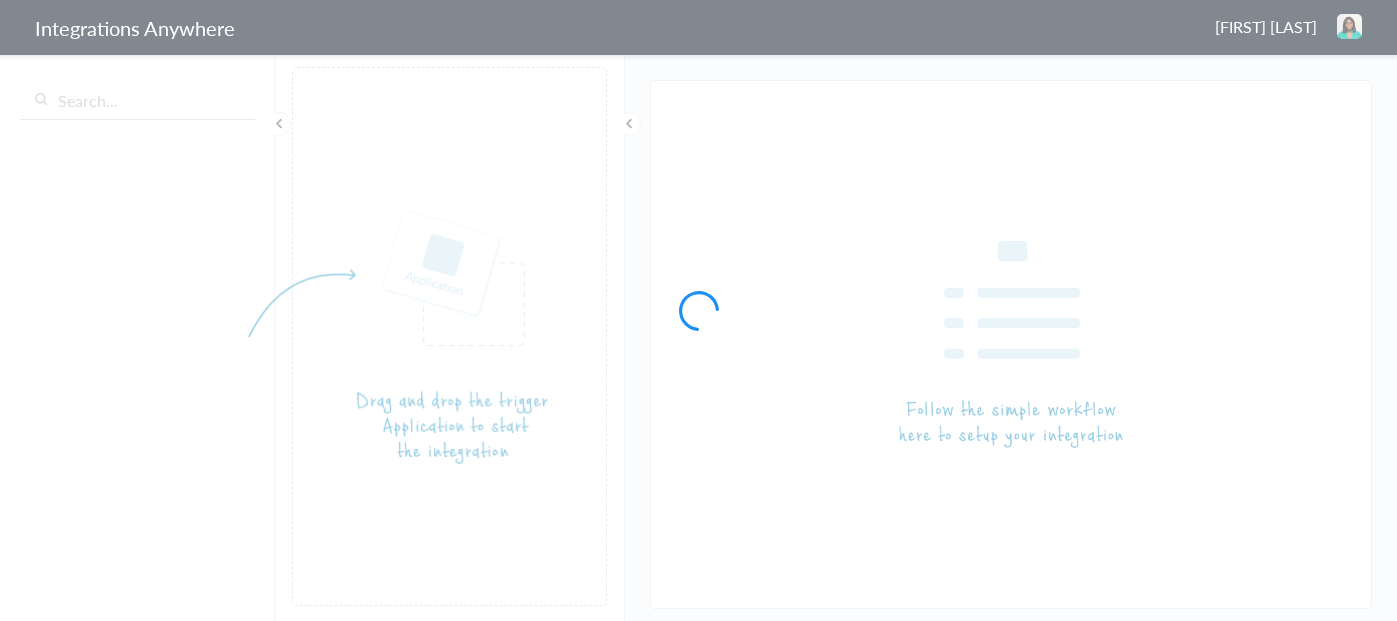 scroll, scrollTop: 0, scrollLeft: 0, axis: both 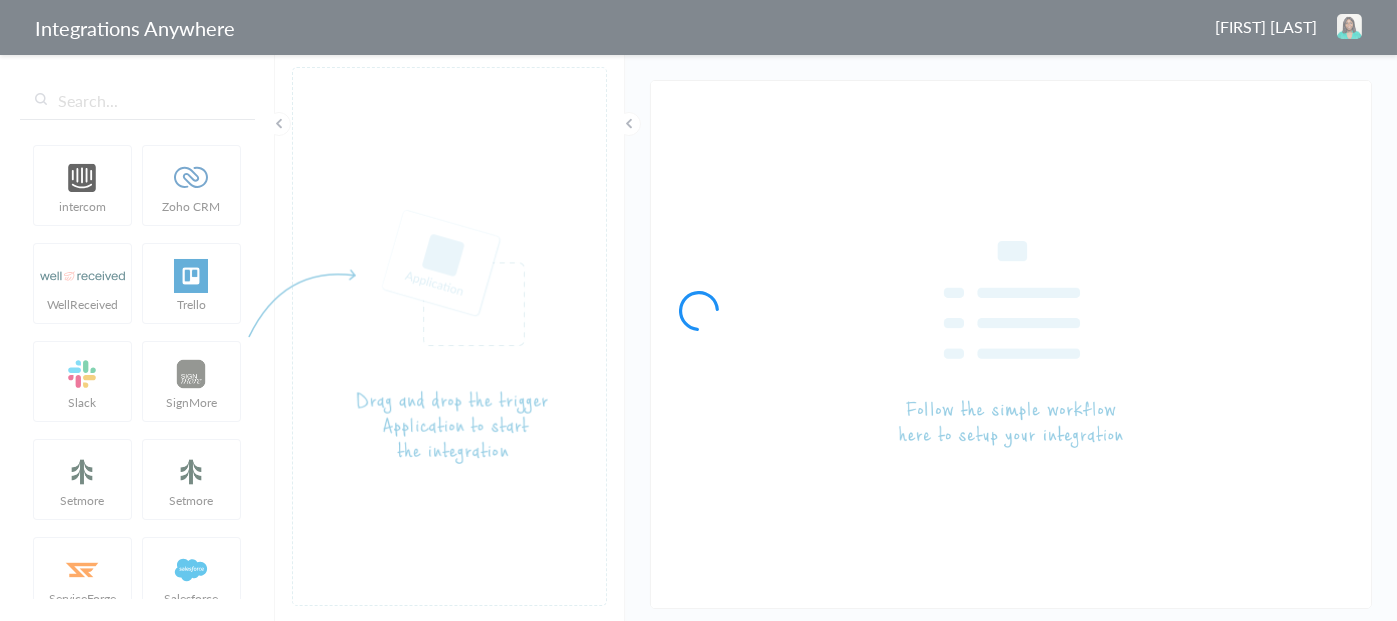 type on "[COMPANY] - [COMPANY] ([PHONE])" 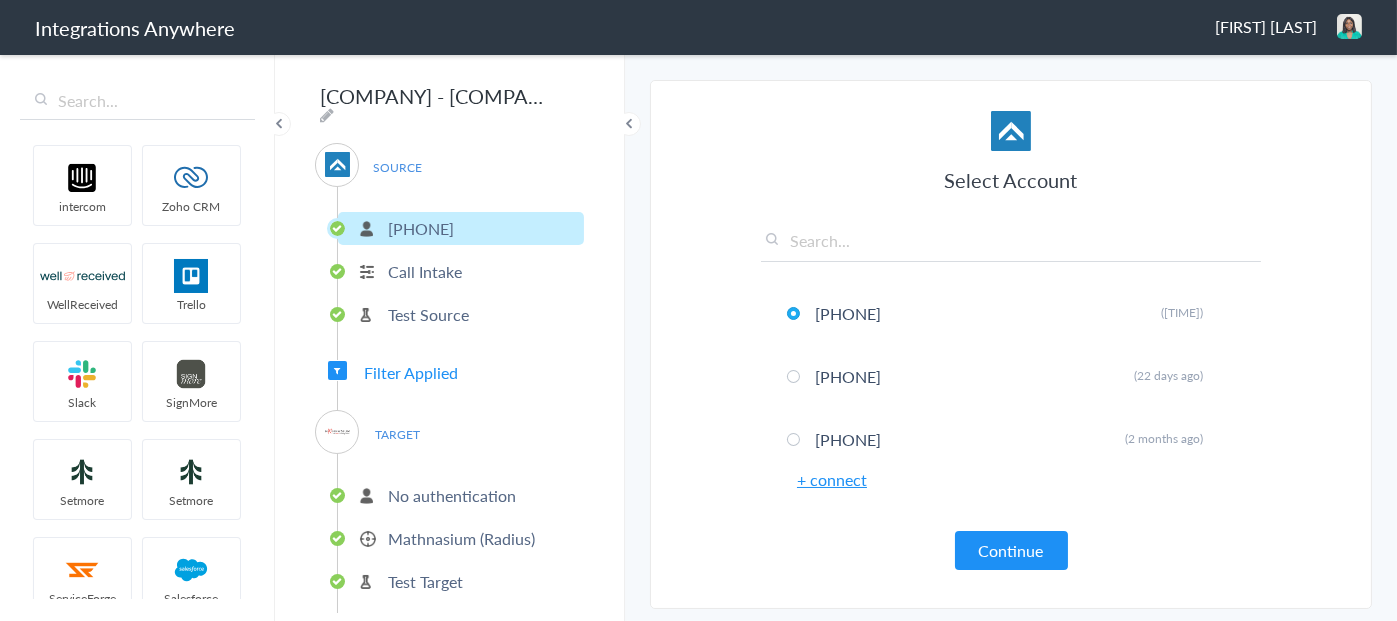 click on "Mathnasium (Radius)" at bounding box center [461, 538] 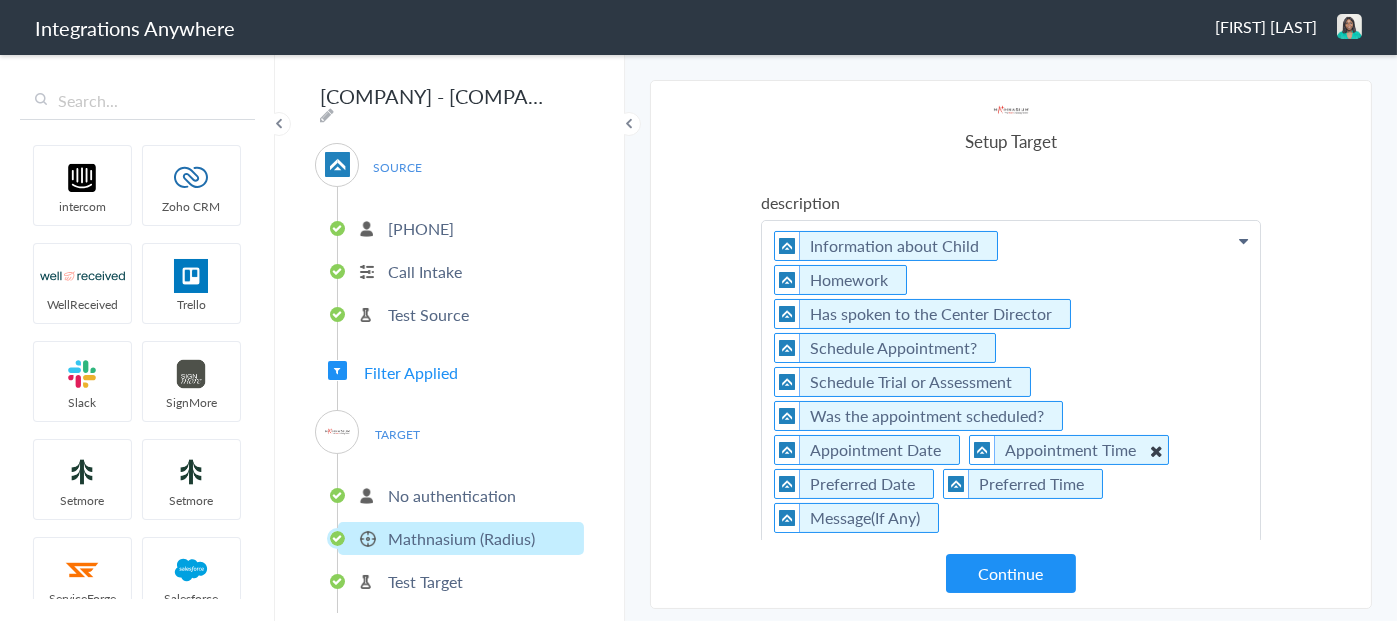 scroll, scrollTop: 500, scrollLeft: 0, axis: vertical 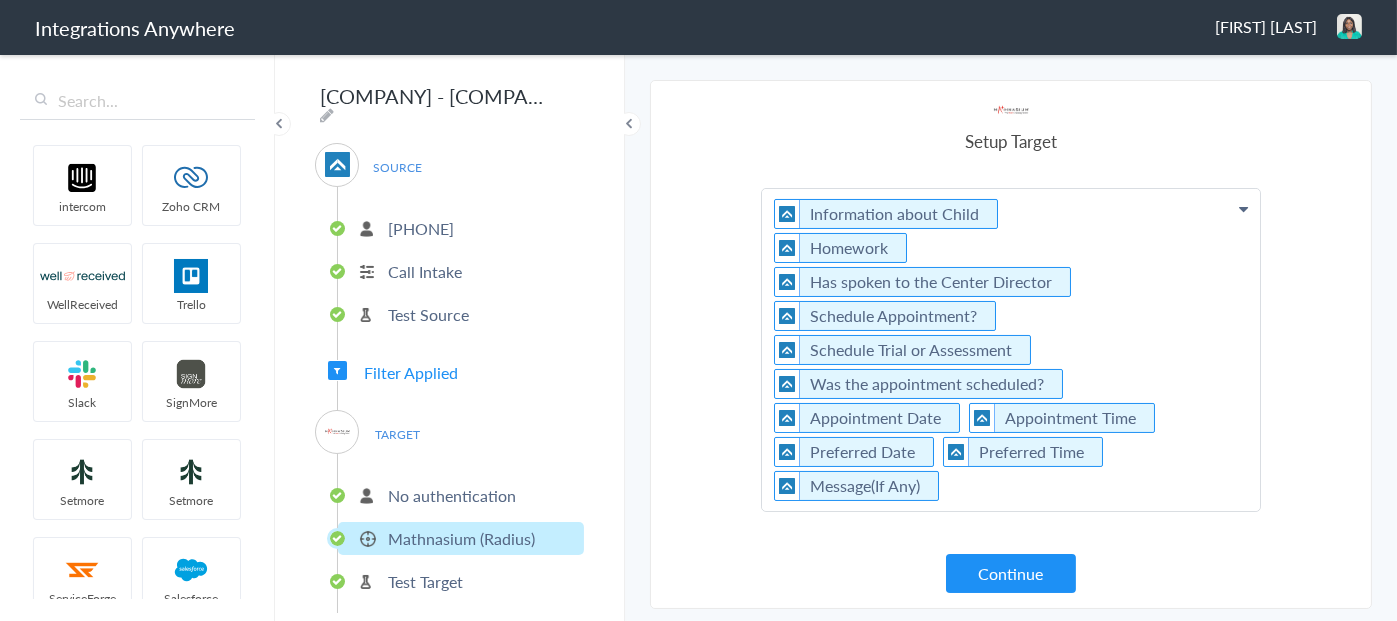 click on "Information about Child      Homework       Has spoken to the Center Director       Schedule Appointment?       Schedule Trial or Assessment        Was the appointment scheduled?      Appointment Date   Appointment Time   Preferred Date   Preferred Time   Message(If Any)" at bounding box center [1011, -262] 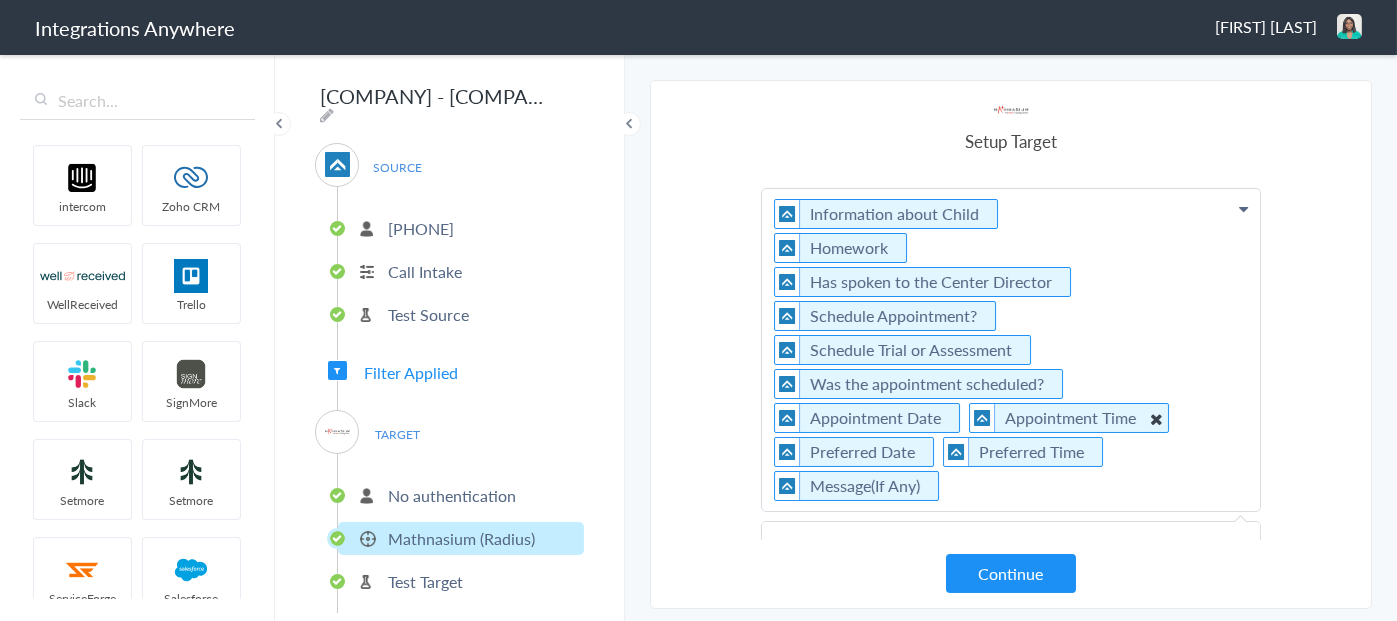type 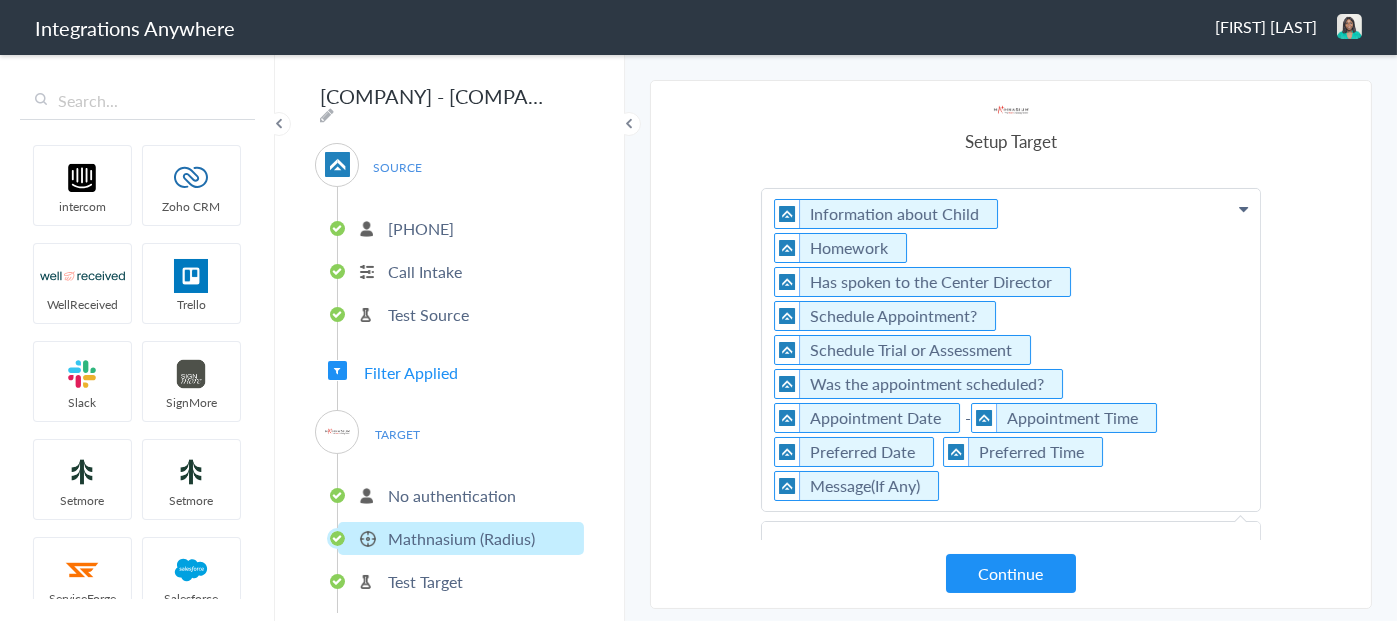 click on "Information about Child      Homework       Has spoken to the Center Director       Schedule Appointment?       Schedule Trial or Assessment        Was the appointment scheduled?      Appointment Date -  Appointment Time   Preferred Date   Preferred Time   Message(If Any)" at bounding box center [1011, 350] 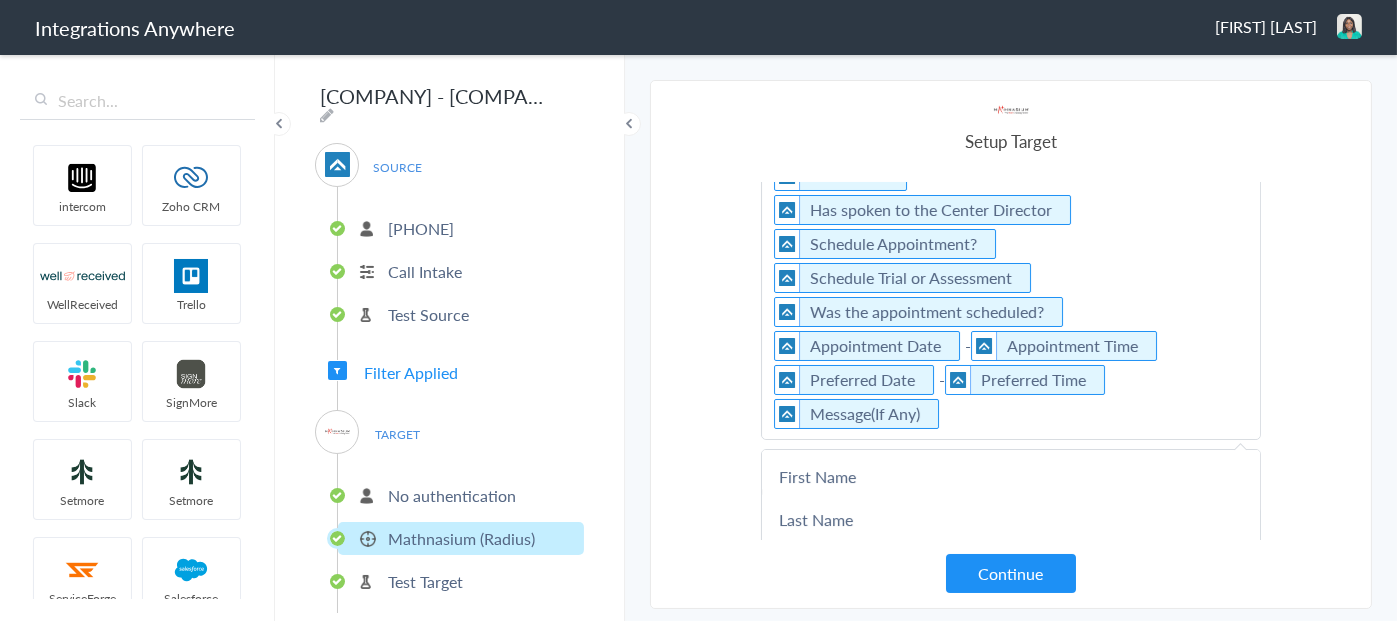 scroll, scrollTop: 600, scrollLeft: 0, axis: vertical 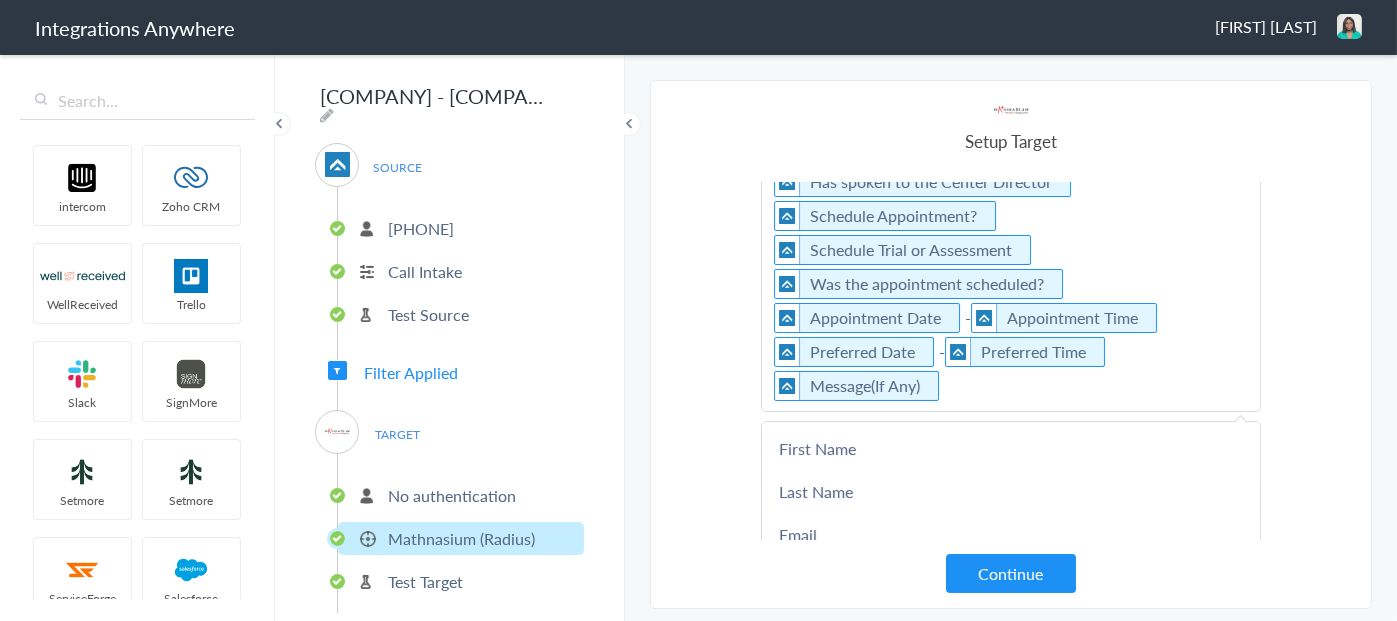 click on "Information about Child      Homework       Has spoken to the Center Director       Schedule Appointment?       Schedule Trial or Assessment        Was the appointment scheduled?      Appointment Date -  Appointment Time   Preferred Date -  Preferred Time   Message(If Any)" at bounding box center [1011, 250] 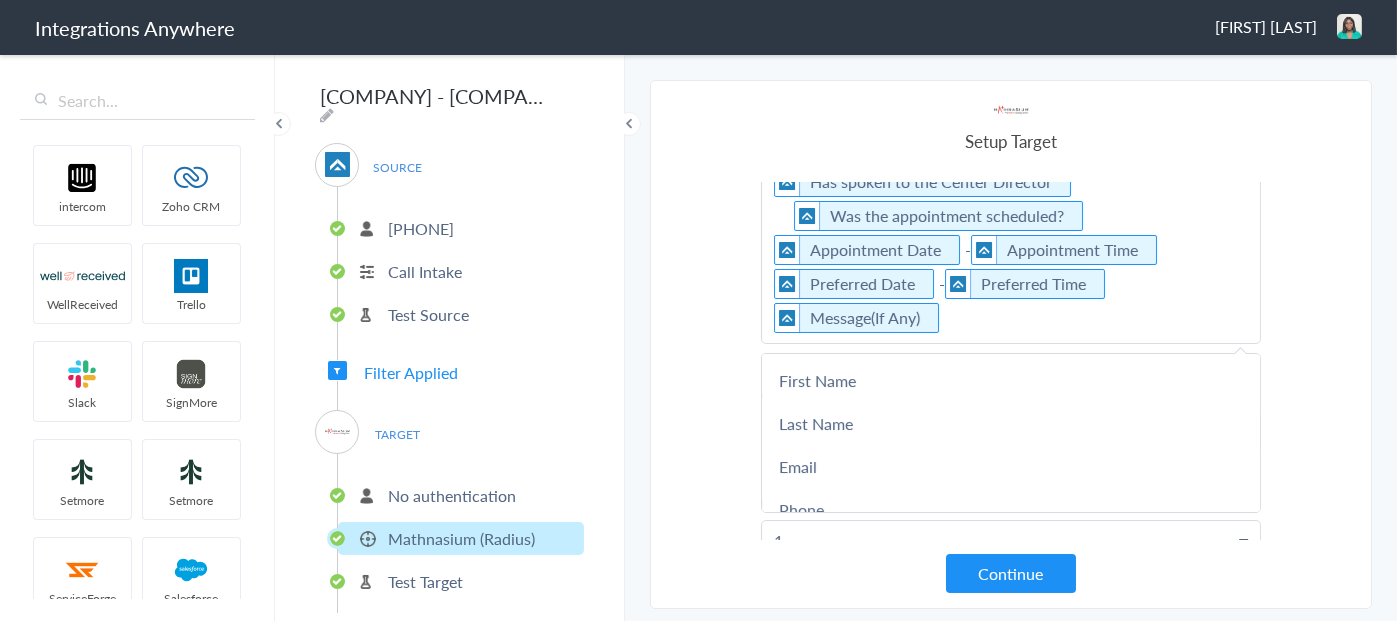 click on "Information about Child      Homework       Has spoken to the Center Director              Was the appointment scheduled?      Appointment Date -  Appointment Time   Preferred Date -  Preferred Time   Message(If Any)" at bounding box center [1011, 216] 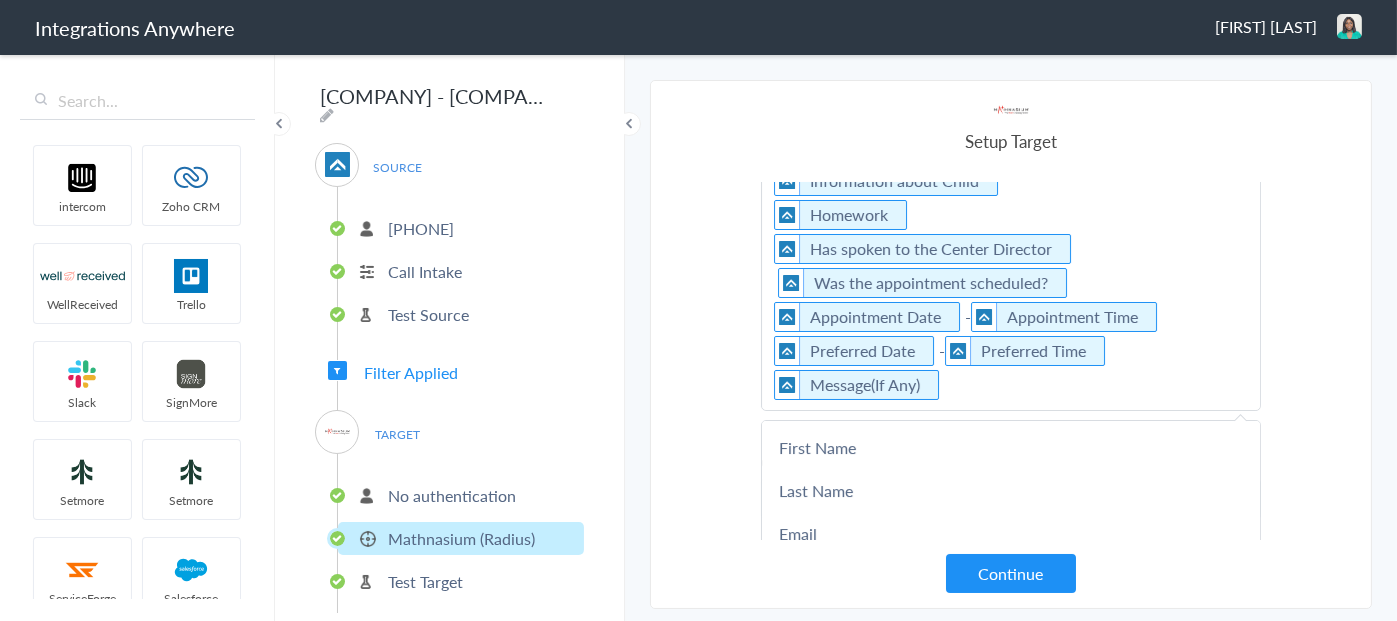 scroll, scrollTop: 500, scrollLeft: 0, axis: vertical 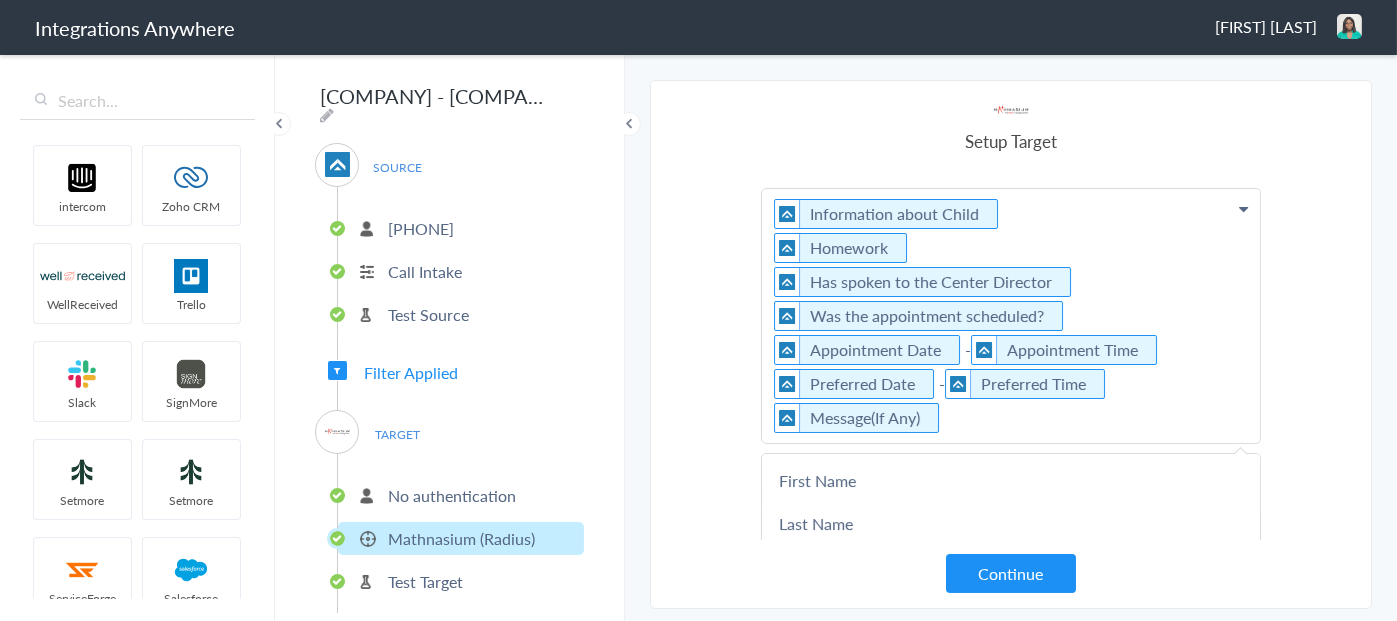 click on "Information about Child      Homework       Has spoken to the Center Director   Was the appointment scheduled?      Appointment Date -  Appointment Time   Preferred Date -  Preferred Time   Message(If Any)" at bounding box center (1011, 316) 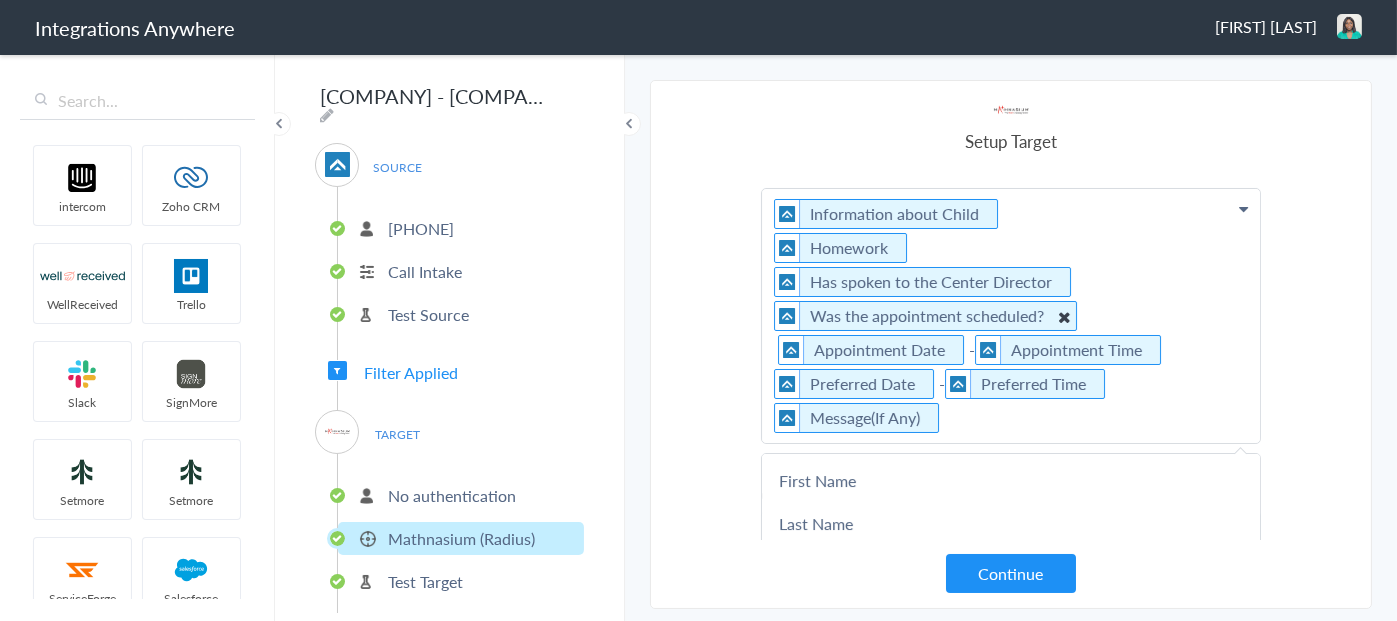 click at bounding box center (1064, 317) 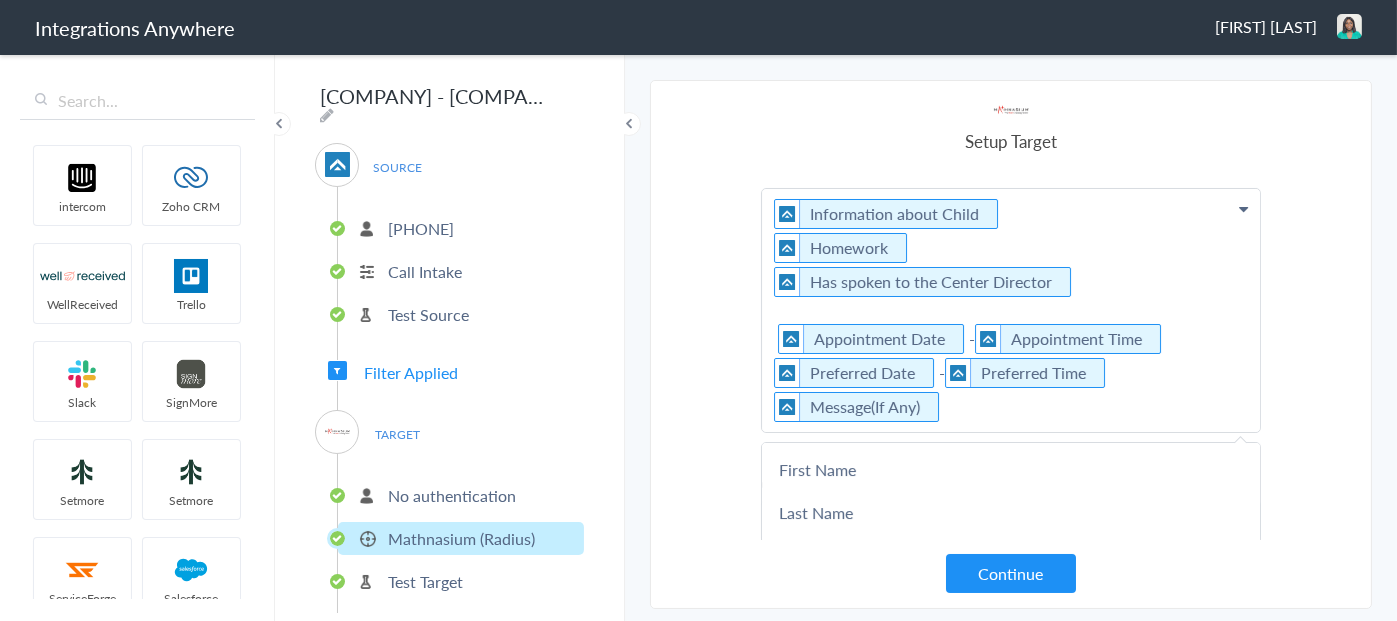 click on "Information about Child      Homework       Has spoken to the Center Director     Appointment Date -  Appointment Time   Preferred Date -  Preferred Time   Message(If Any)" at bounding box center [1011, 310] 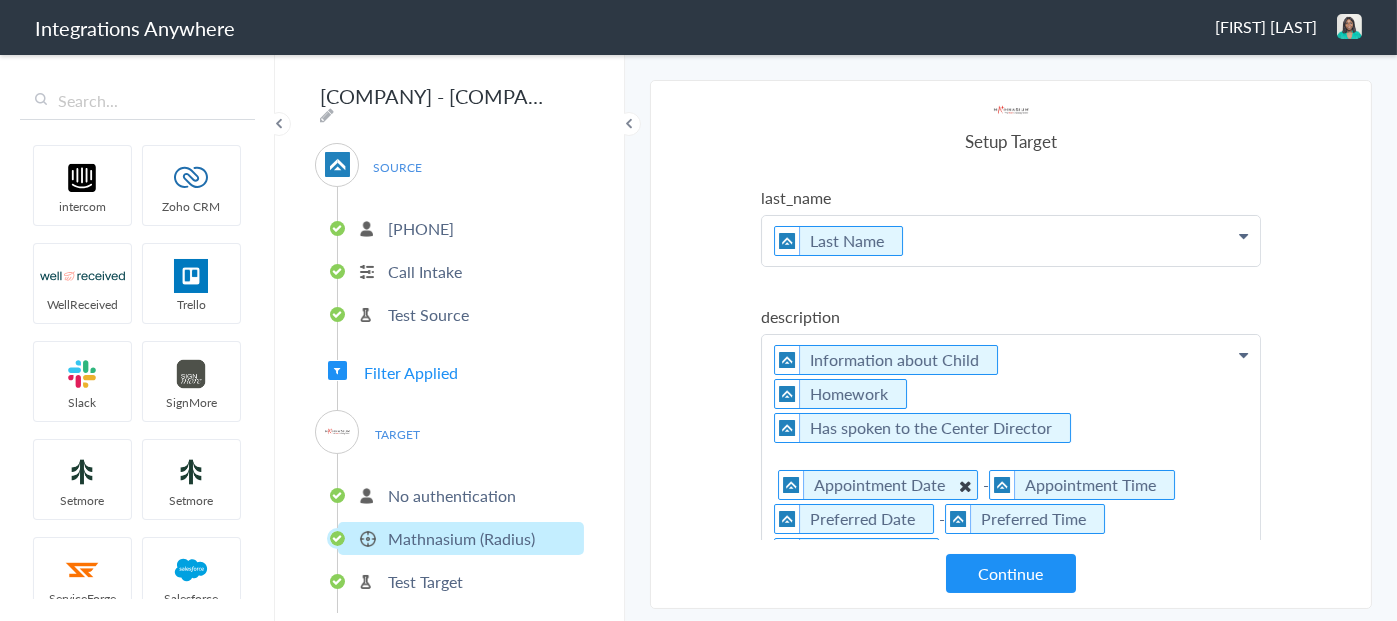 scroll, scrollTop: 500, scrollLeft: 0, axis: vertical 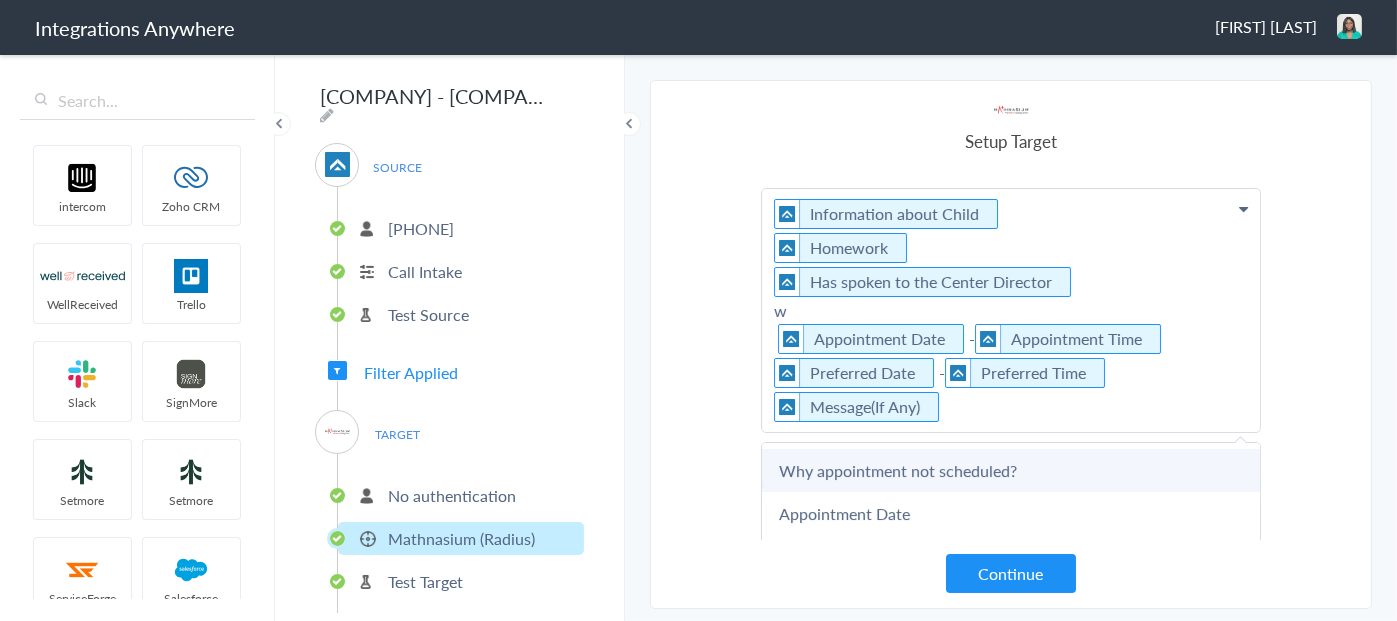 click on "Why appointment not scheduled?" at bounding box center [0, 0] 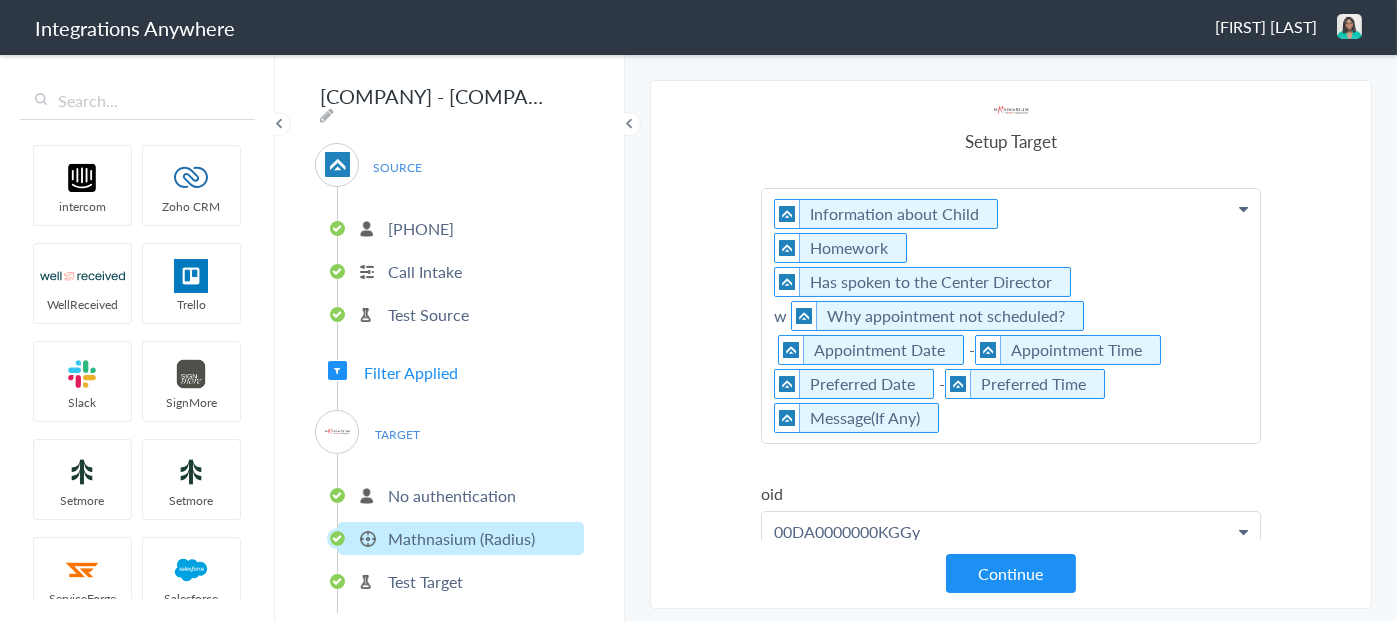 click on "Information about Child      Homework       Has spoken to the Center Director   w   Why appointment not scheduled?     Appointment Date -  Appointment Time   Preferred Date -  Preferred Time   Message(If Any)" at bounding box center (1011, -262) 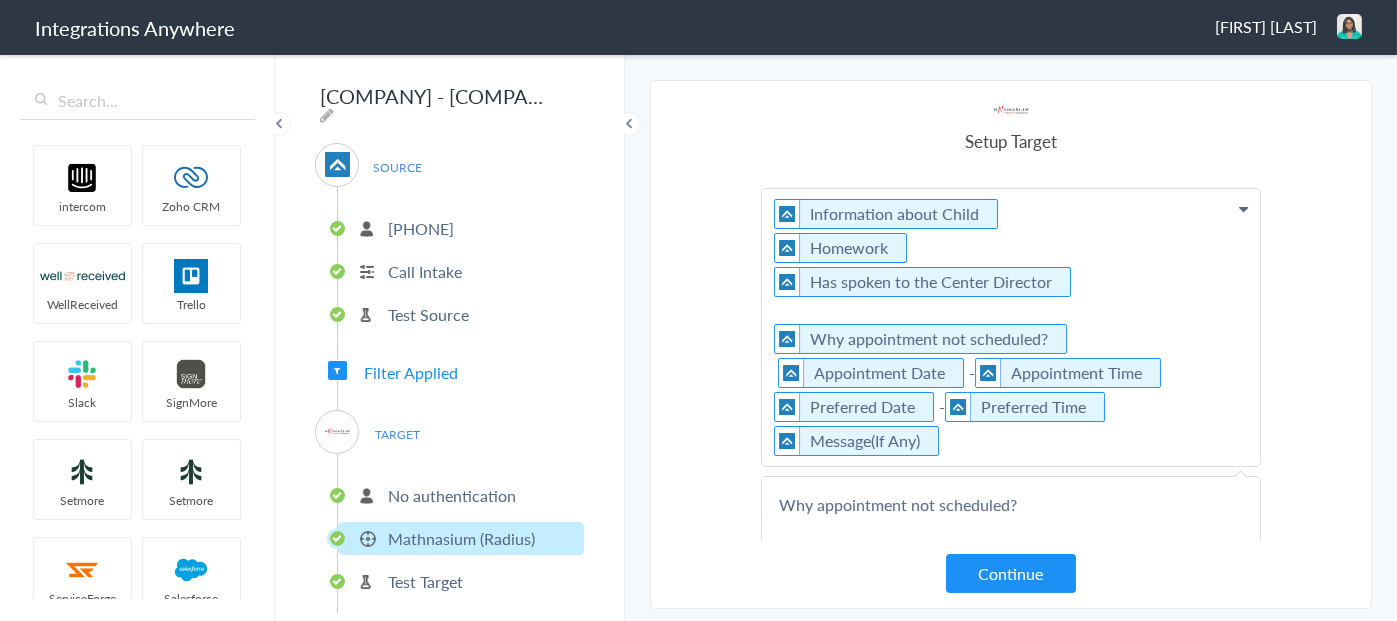 click on "Information about Child      Homework       Has spoken to the Center Director   Why appointment not scheduled?     Appointment Date -  Appointment Time   Preferred Date -  Preferred Time   Message(If Any)" at bounding box center (1011, 327) 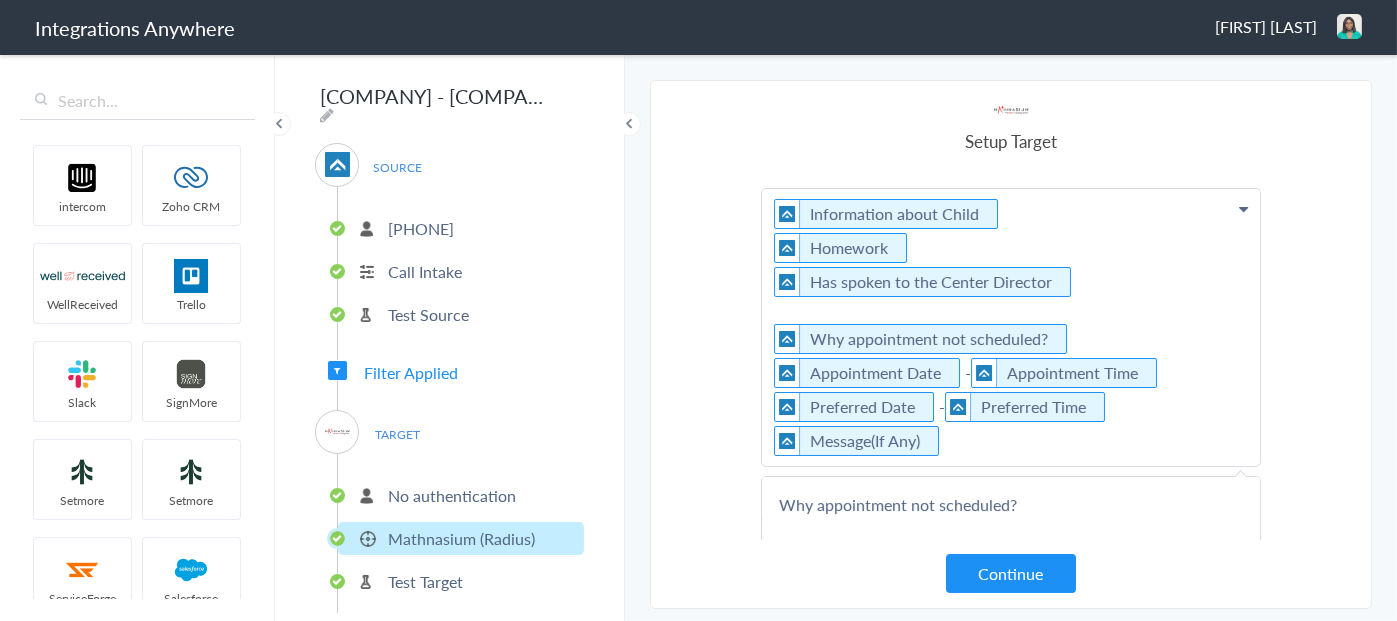 click on "Information about Child      Homework       Has spoken to the Center Director   Why appointment not scheduled?   Appointment Date -  Appointment Time   Preferred Date -  Preferred Time   Message(If Any)" at bounding box center (1011, 327) 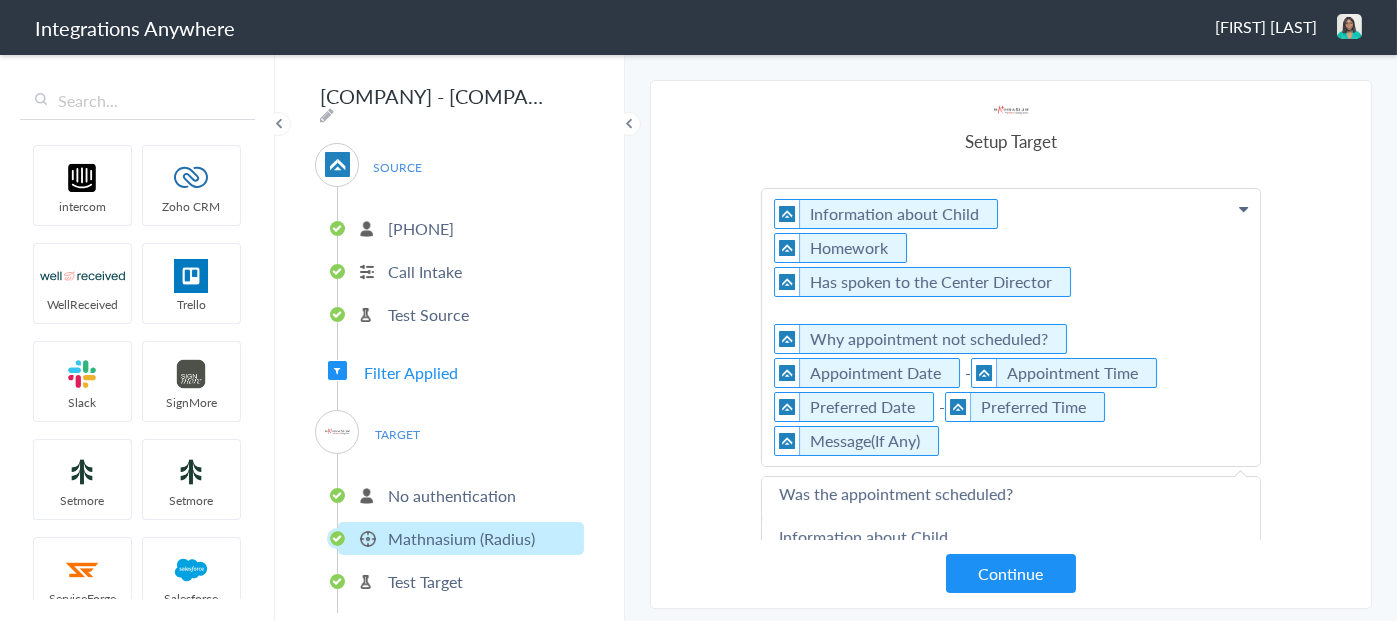 scroll, scrollTop: 1100, scrollLeft: 0, axis: vertical 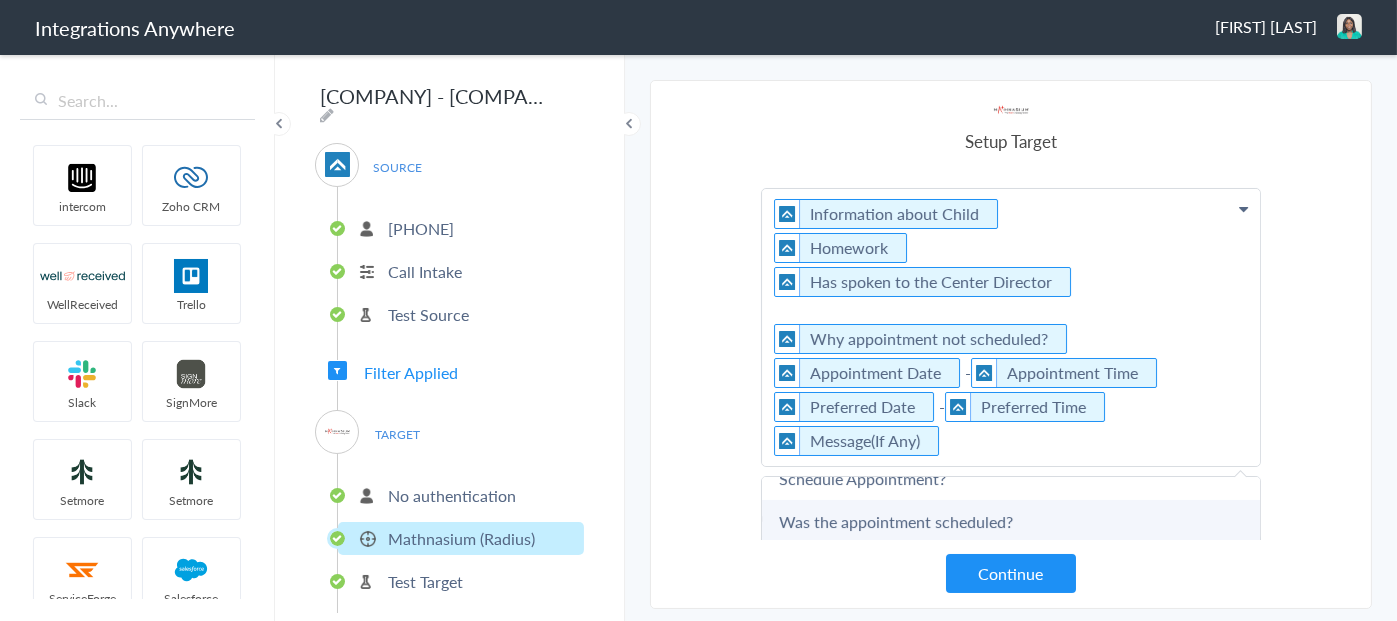 click on "Was the appointment scheduled?" at bounding box center [0, 0] 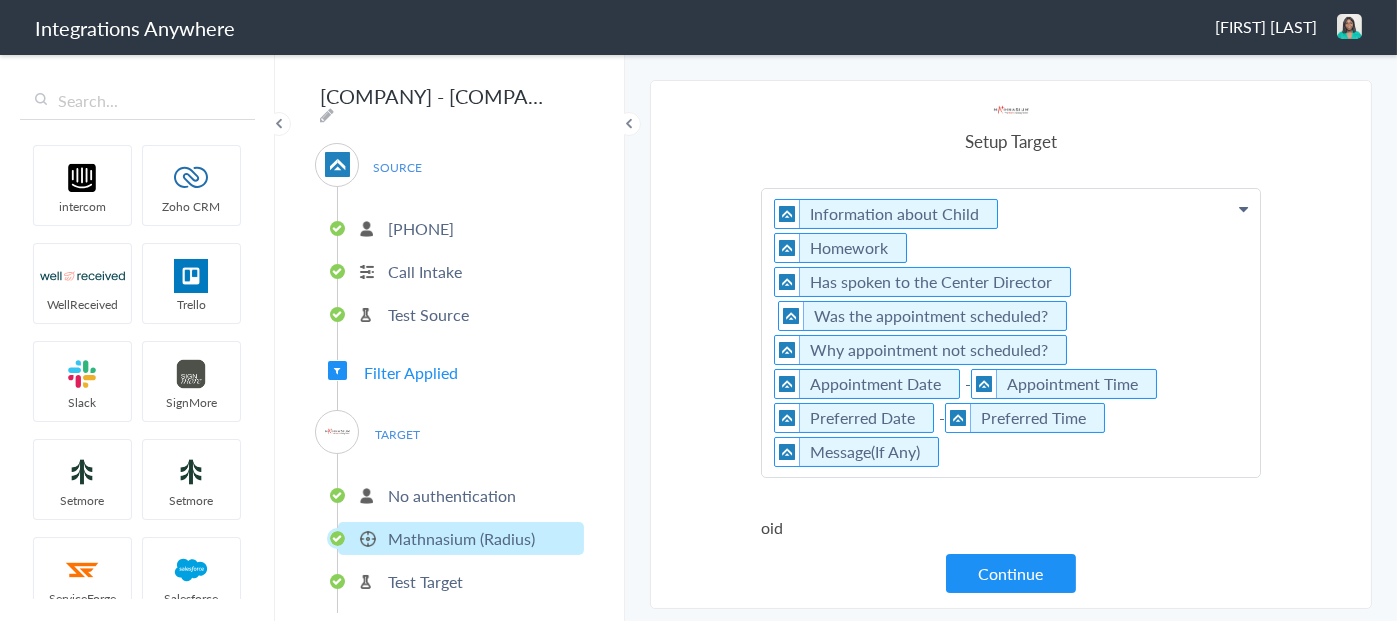 click on "Information about Child      Homework       Has spoken to the Center Director     Was the appointment scheduled?   Why appointment not scheduled?   Appointment Date -  Appointment Time   Preferred Date -  Preferred Time   Message(If Any)" at bounding box center [1011, -262] 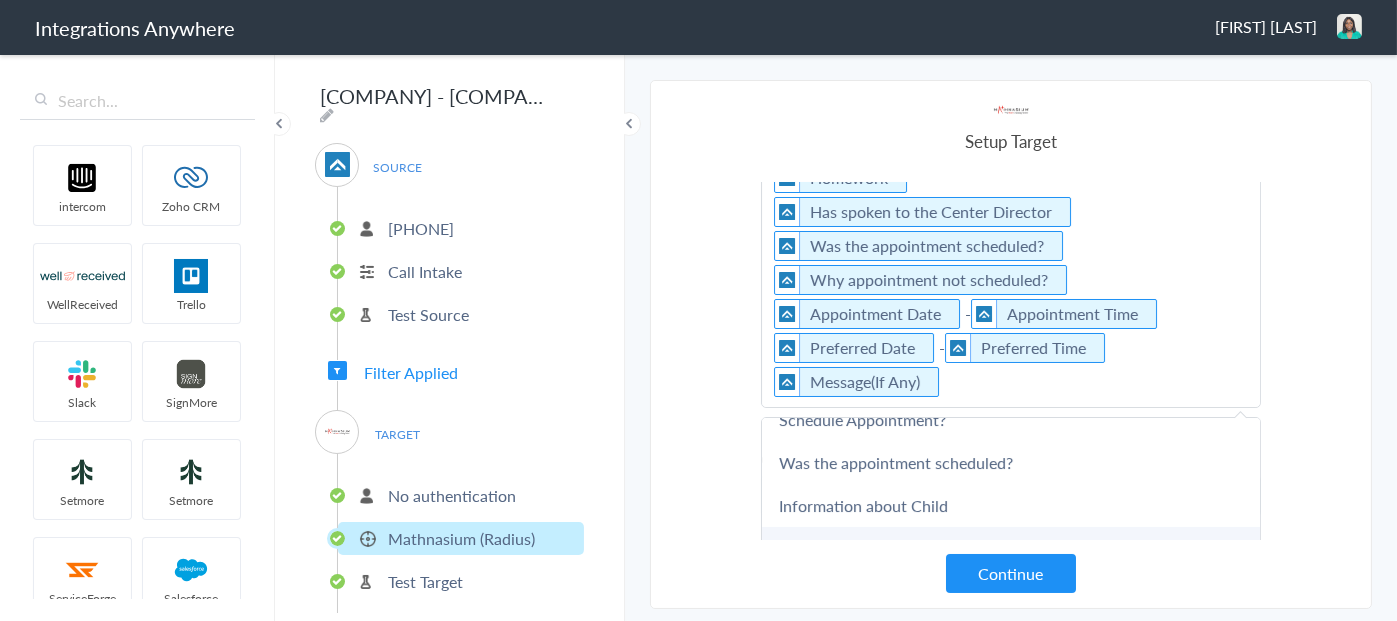 scroll, scrollTop: 600, scrollLeft: 0, axis: vertical 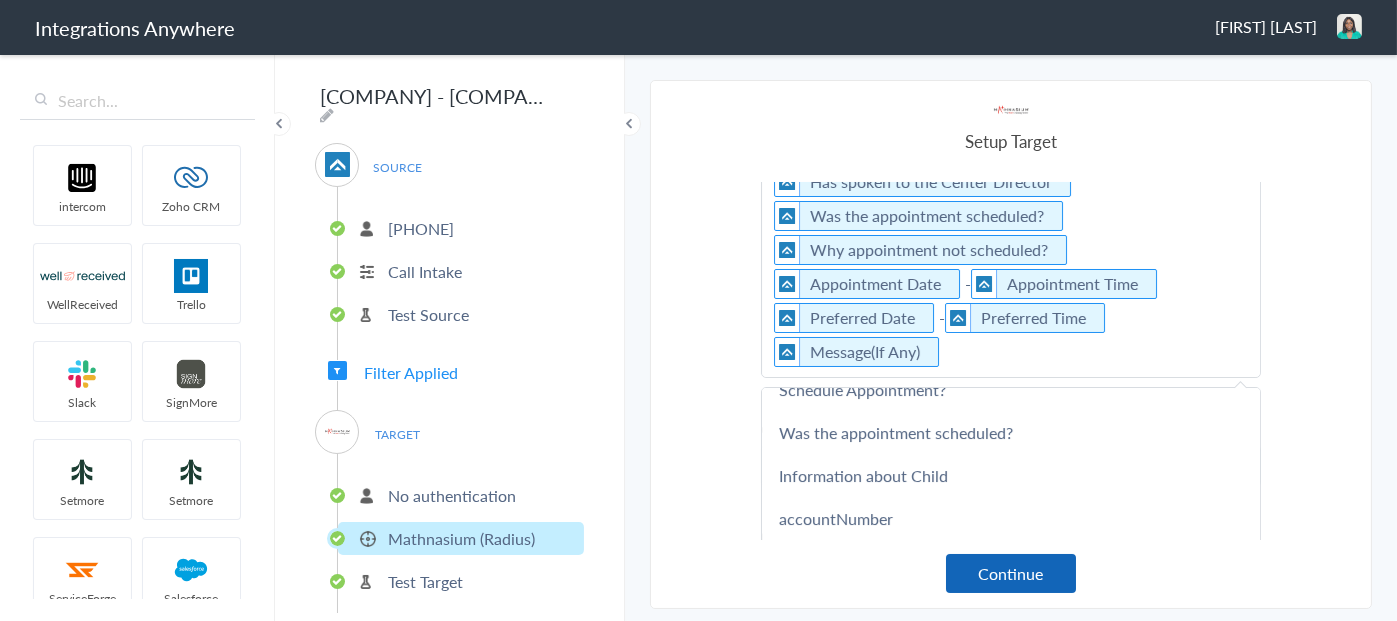 click on "Continue" at bounding box center [1011, 573] 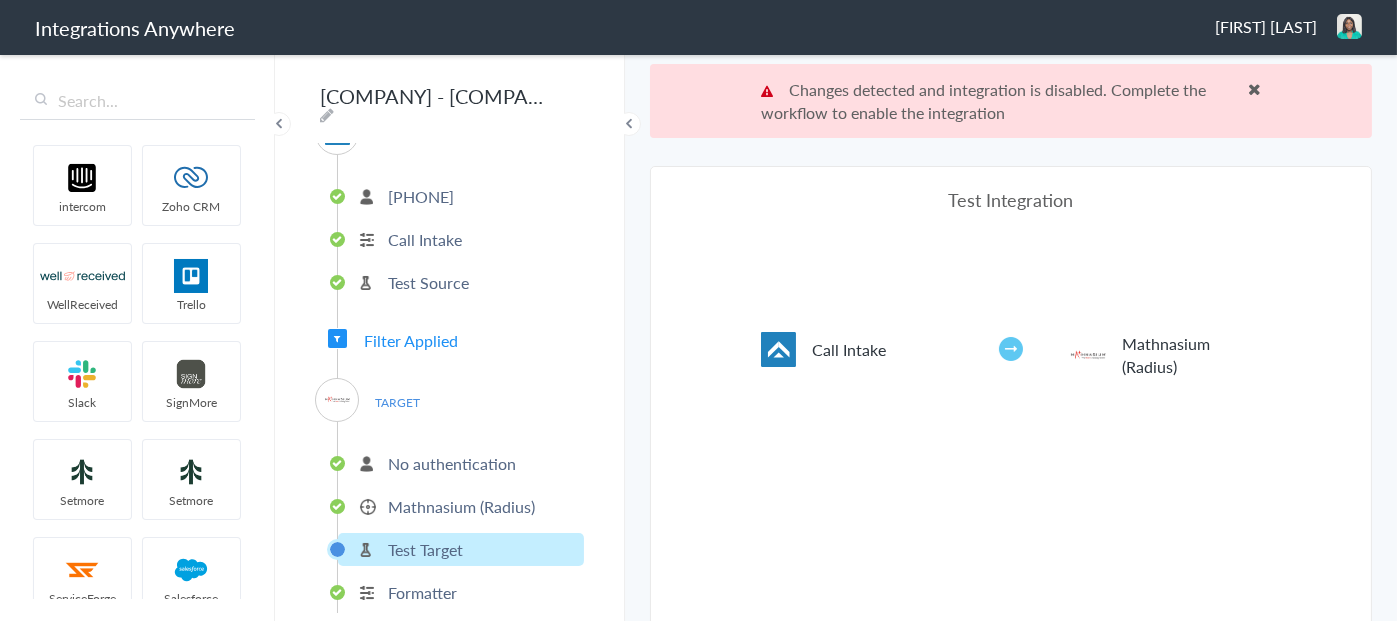 scroll, scrollTop: 49, scrollLeft: 0, axis: vertical 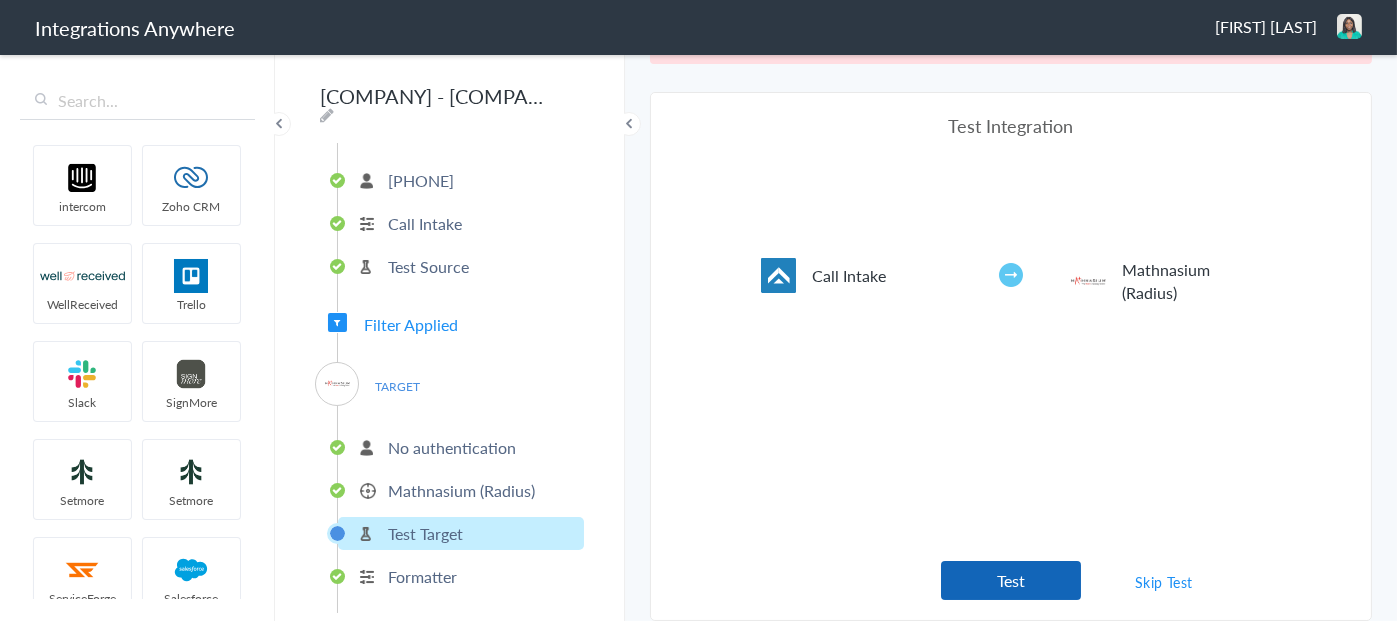 click on "Test" at bounding box center [1011, 580] 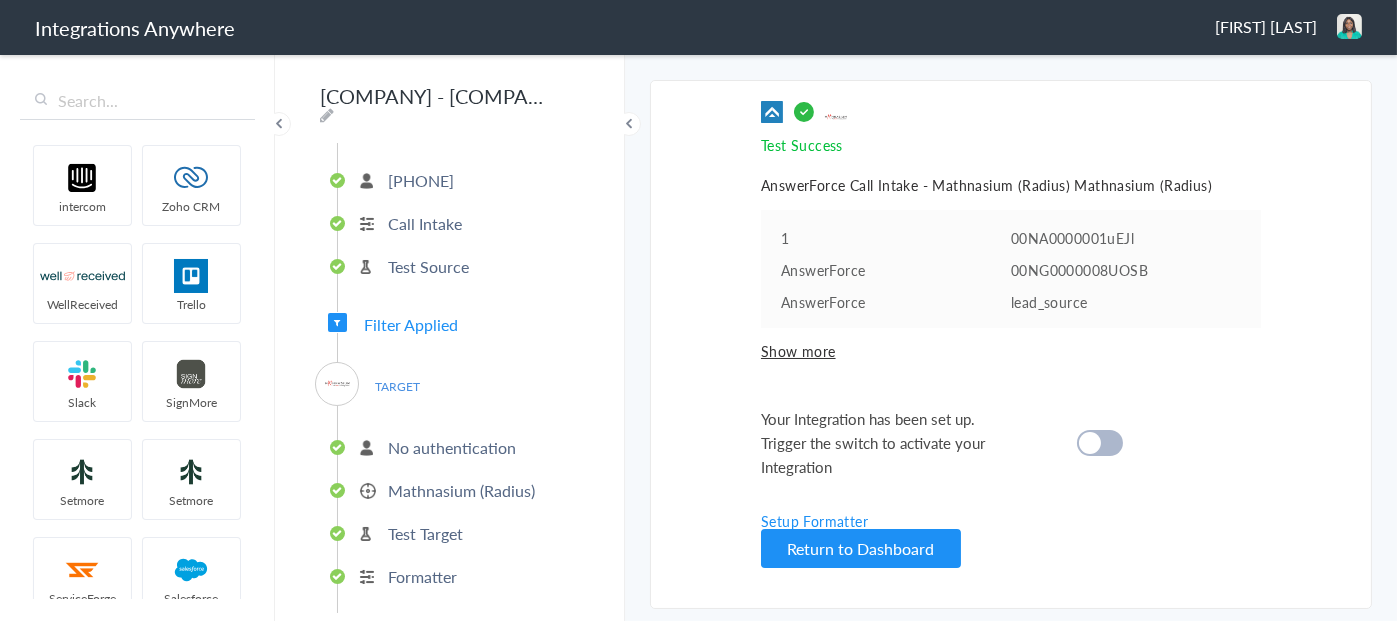 scroll, scrollTop: 0, scrollLeft: 0, axis: both 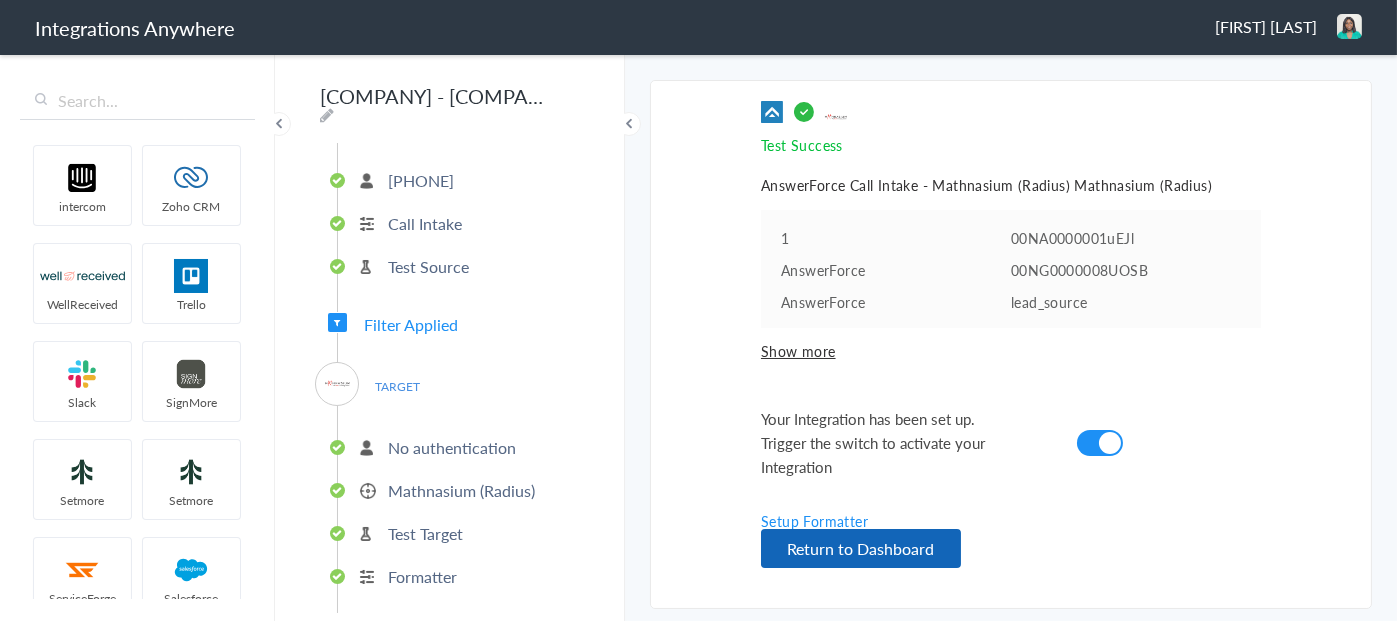 click on "Return to Dashboard" at bounding box center (861, 548) 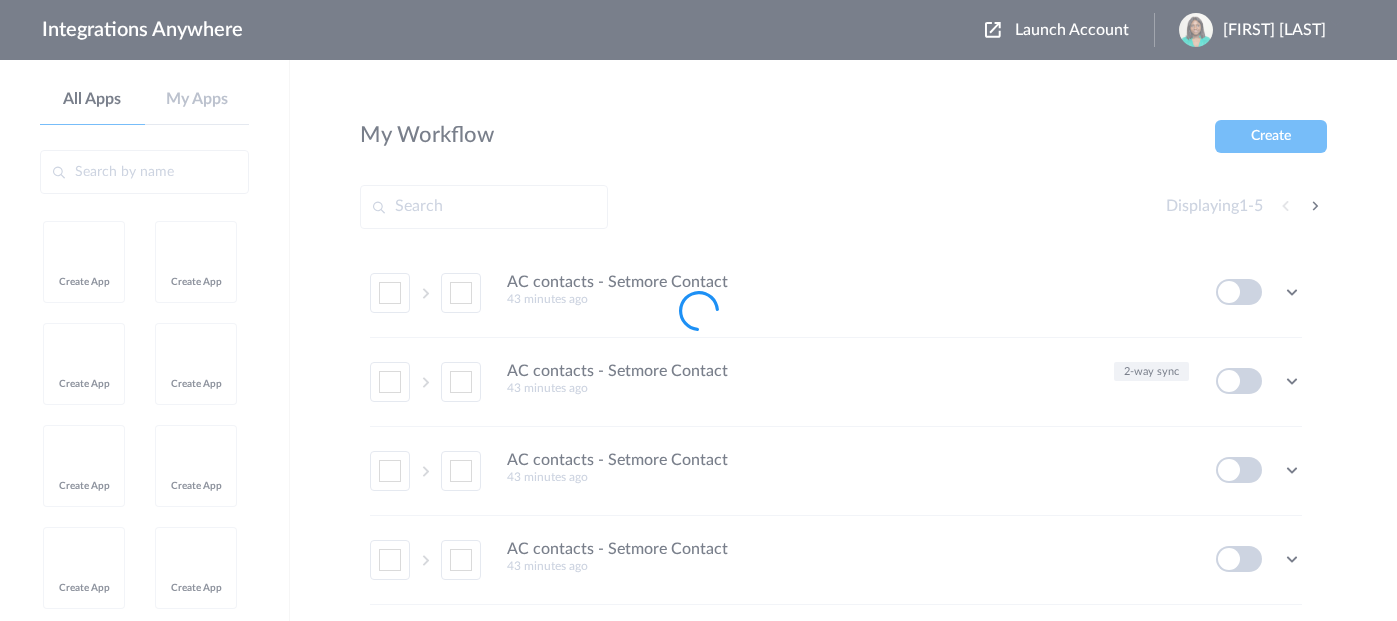 scroll, scrollTop: 0, scrollLeft: 0, axis: both 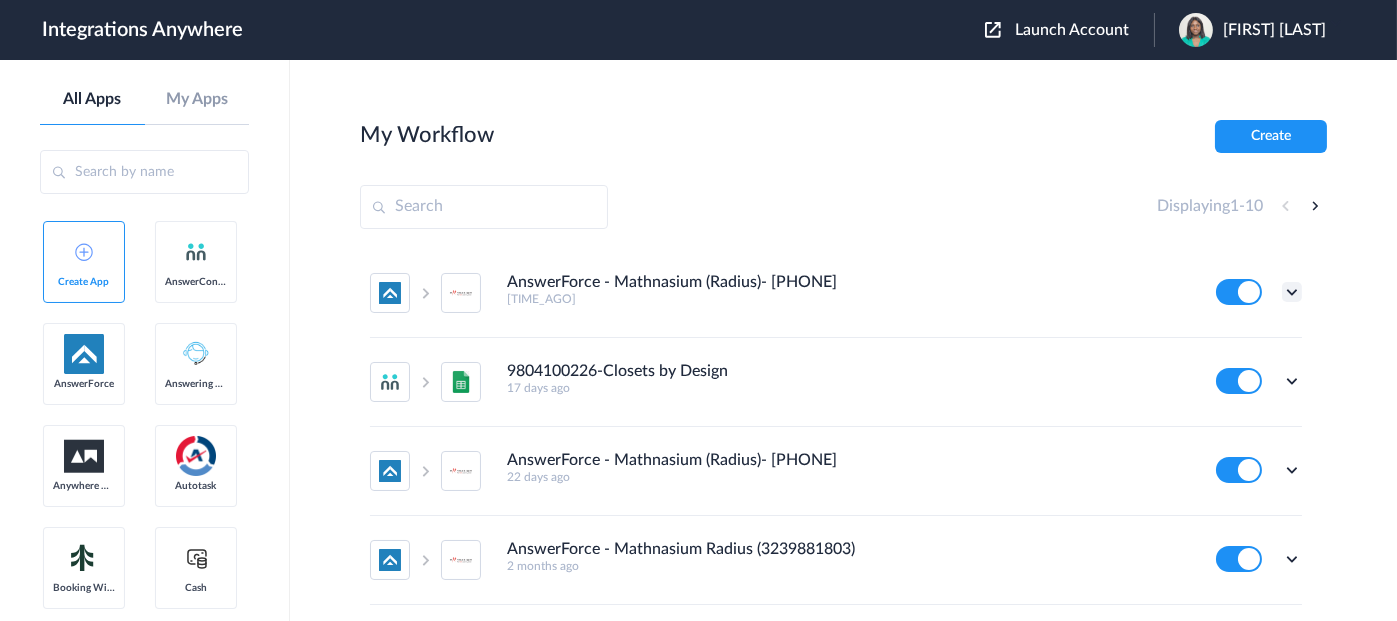 click at bounding box center (1292, 292) 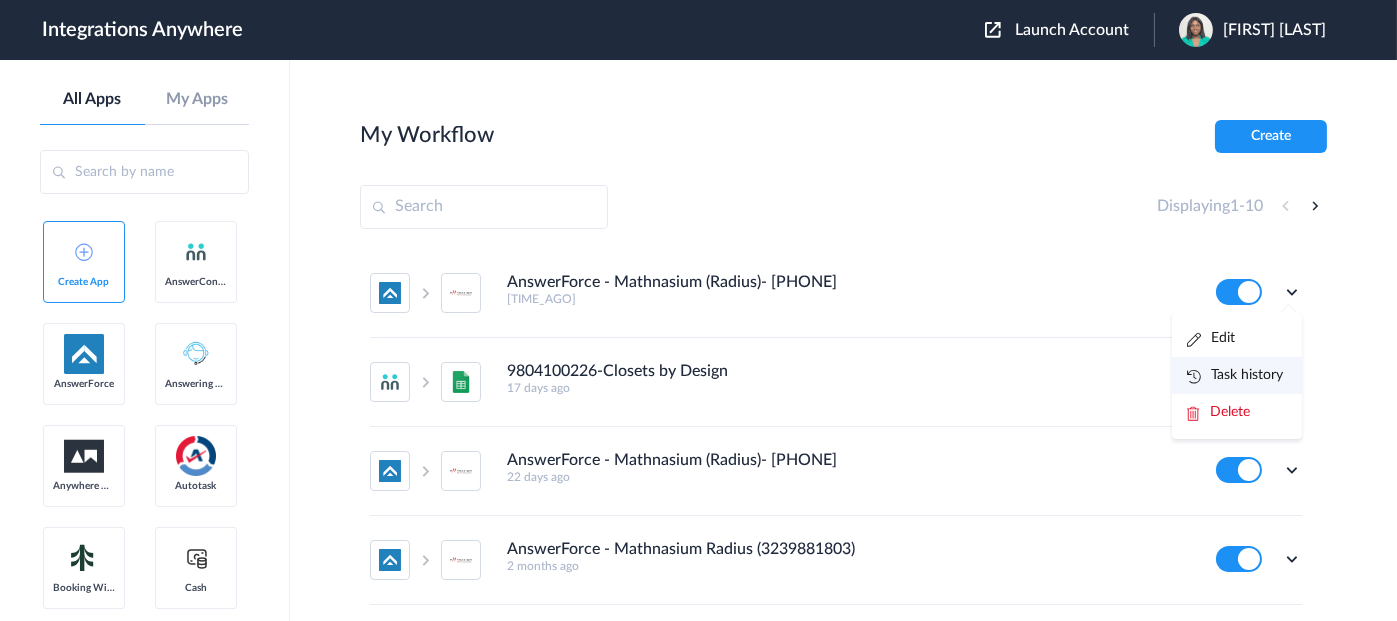 click on "Task history" at bounding box center [1235, 375] 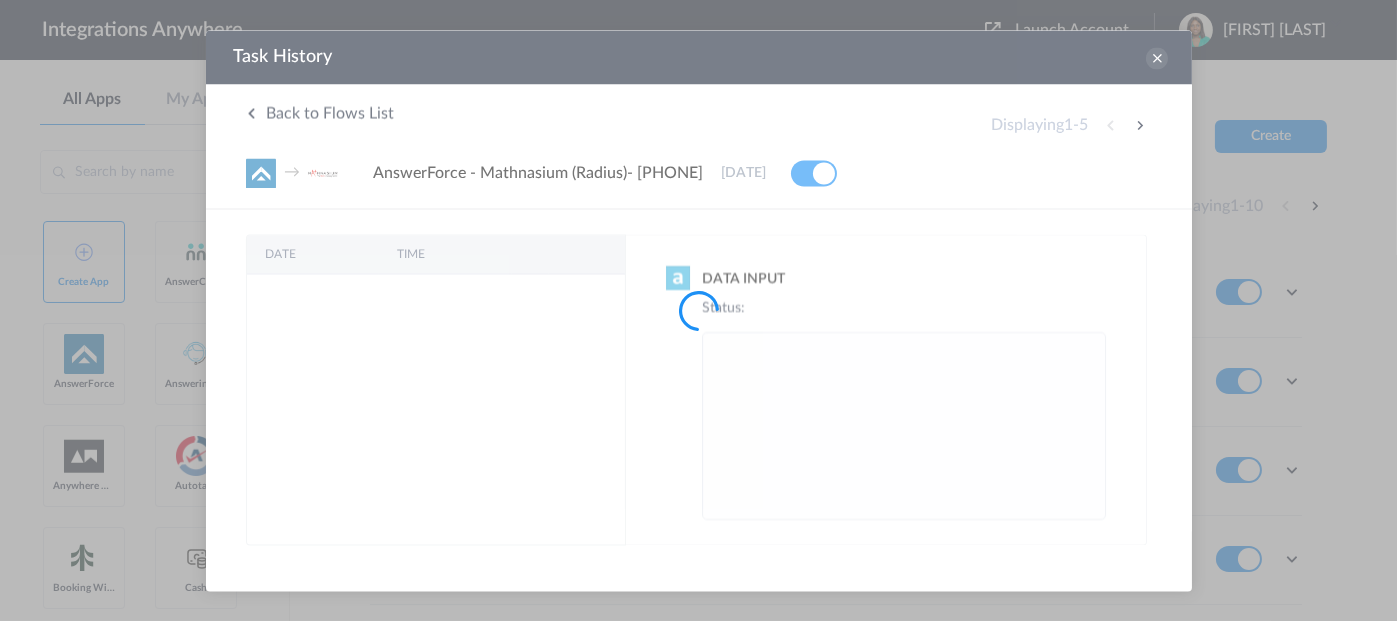 scroll, scrollTop: 0, scrollLeft: 0, axis: both 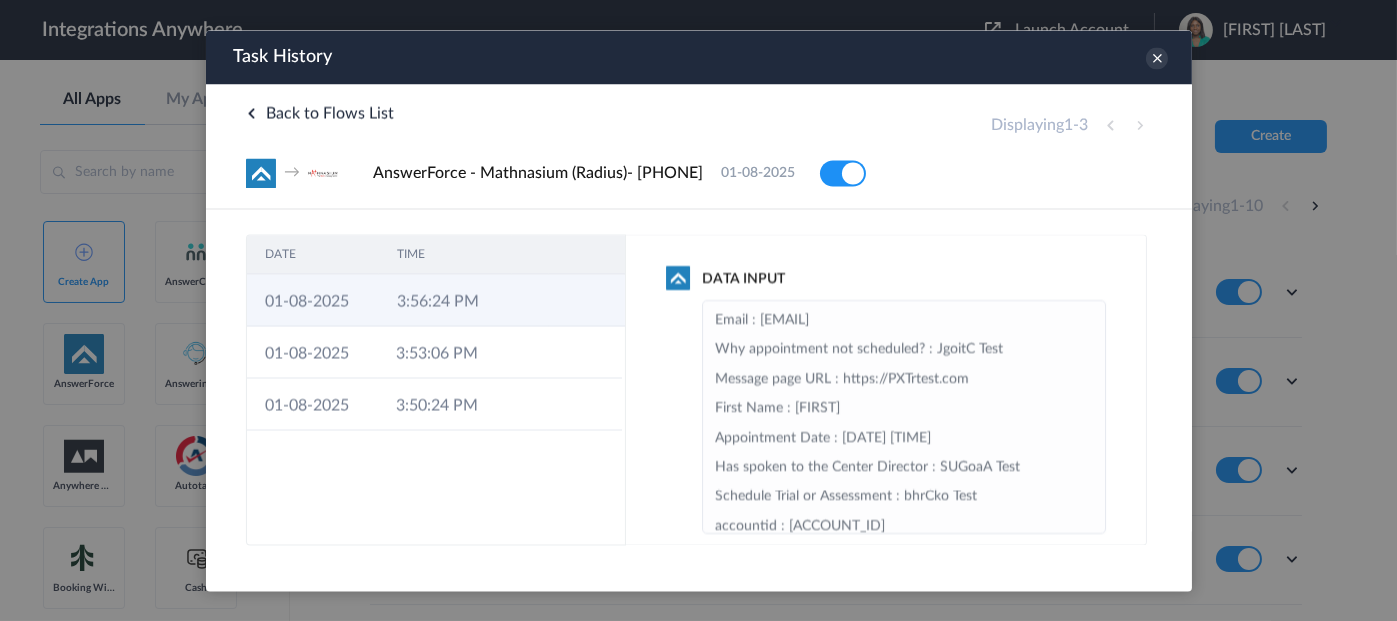 click on "3:56:24 PM" at bounding box center (444, 300) 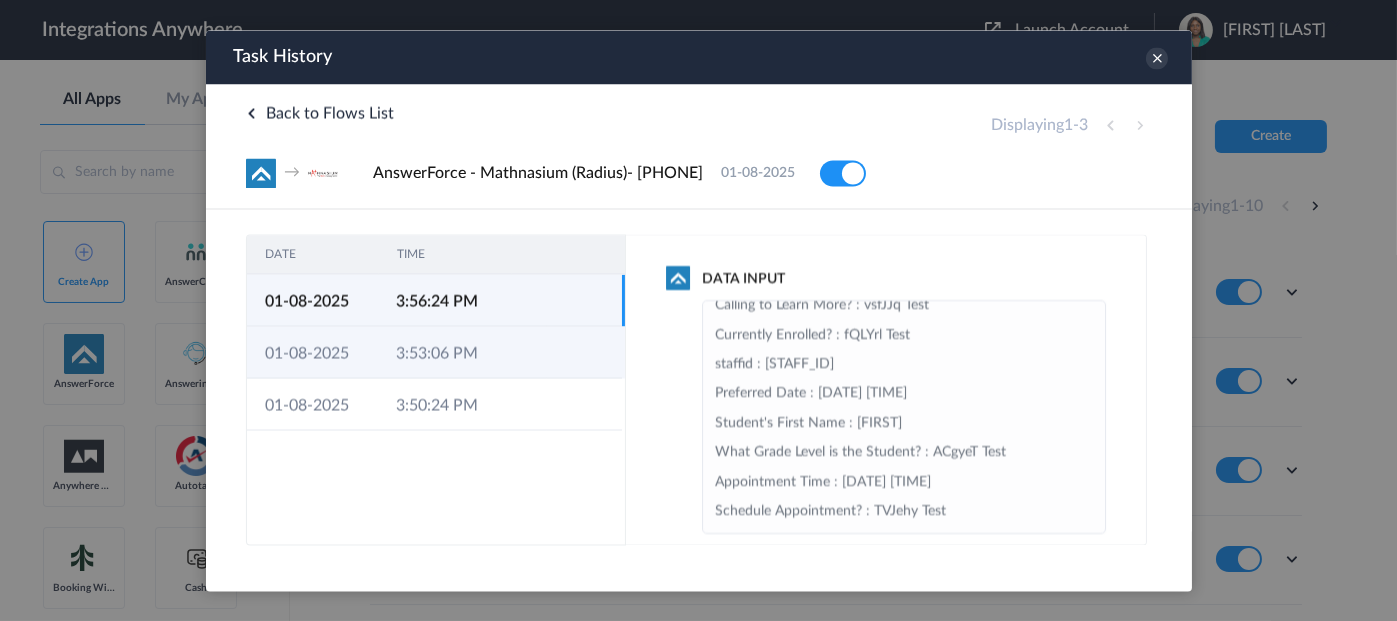 scroll, scrollTop: 347, scrollLeft: 0, axis: vertical 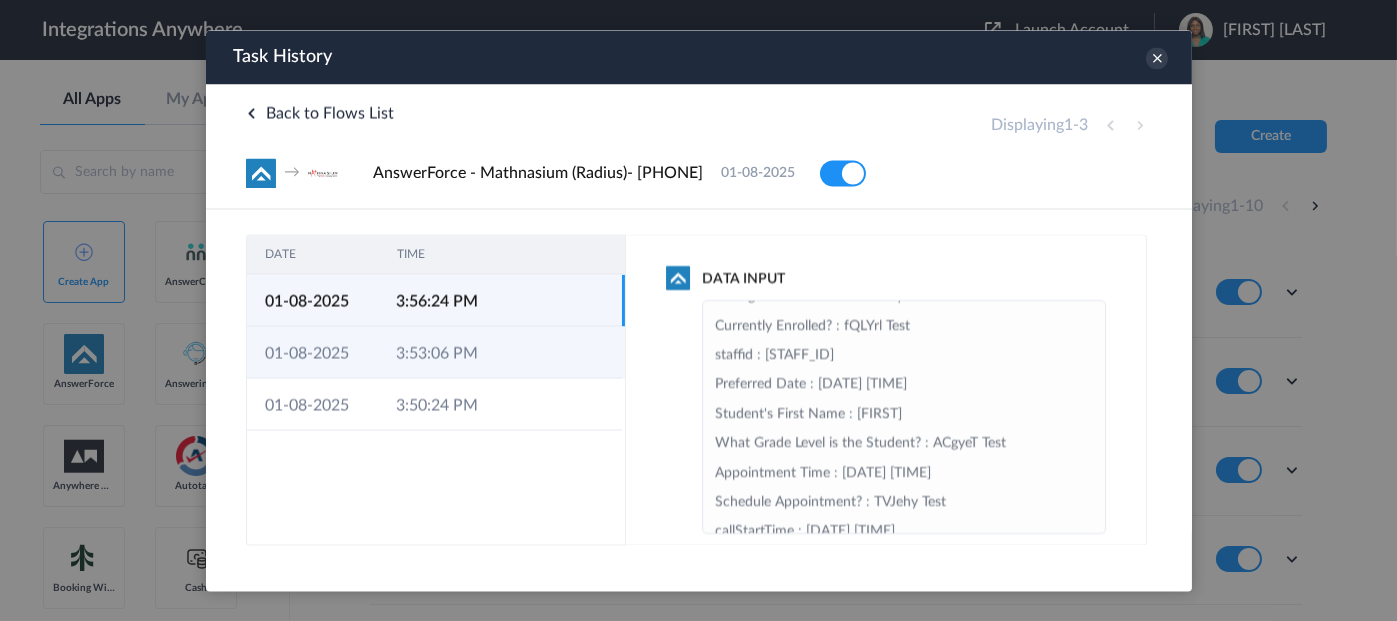 click at bounding box center [528, 352] 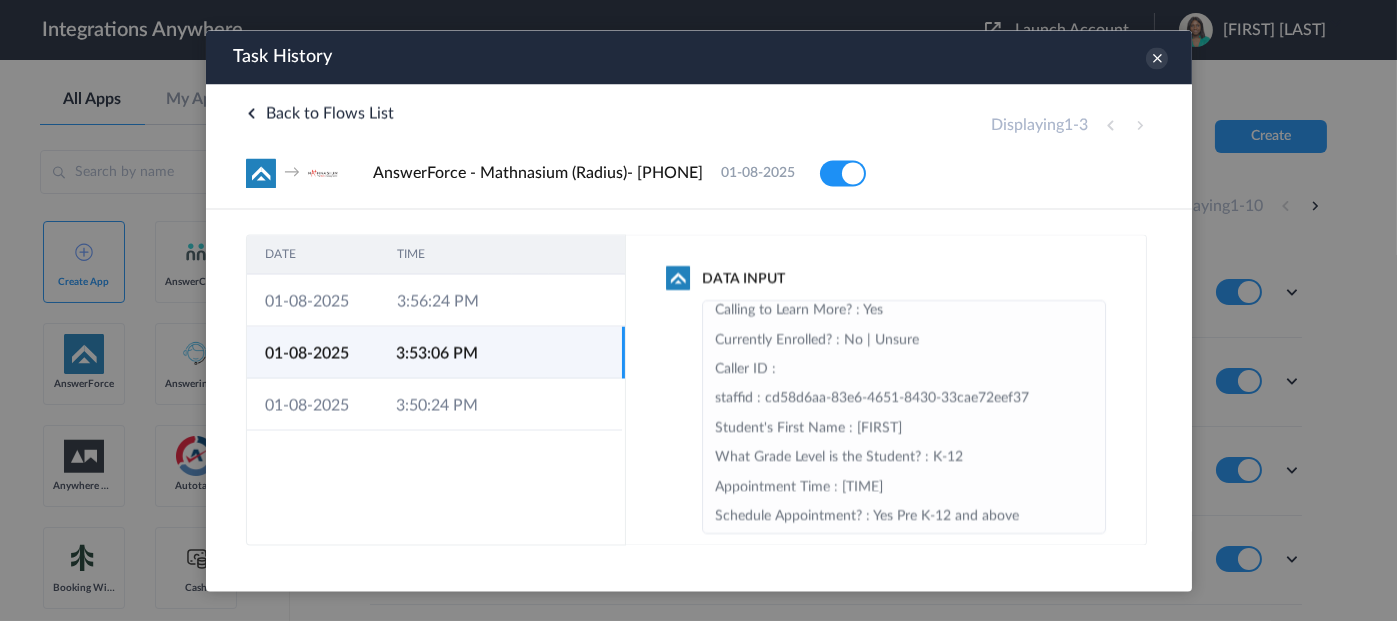scroll, scrollTop: 762, scrollLeft: 0, axis: vertical 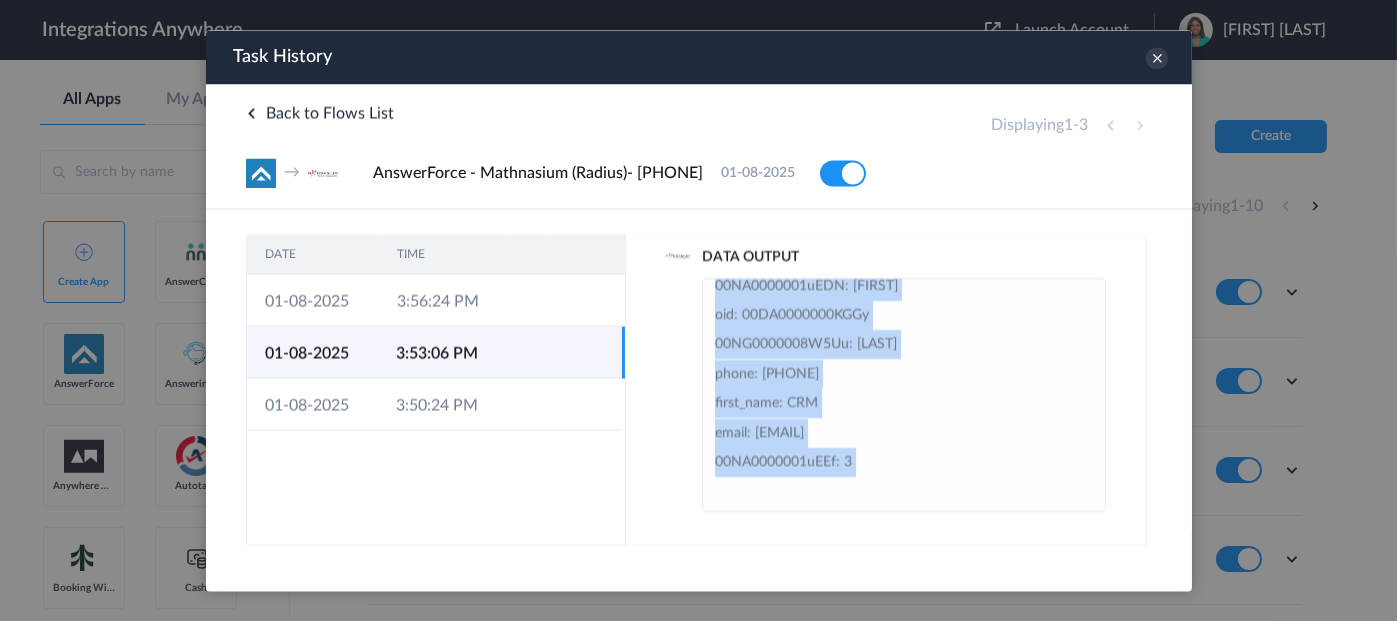 drag, startPoint x: 709, startPoint y: 391, endPoint x: 775, endPoint y: 486, distance: 115.67627 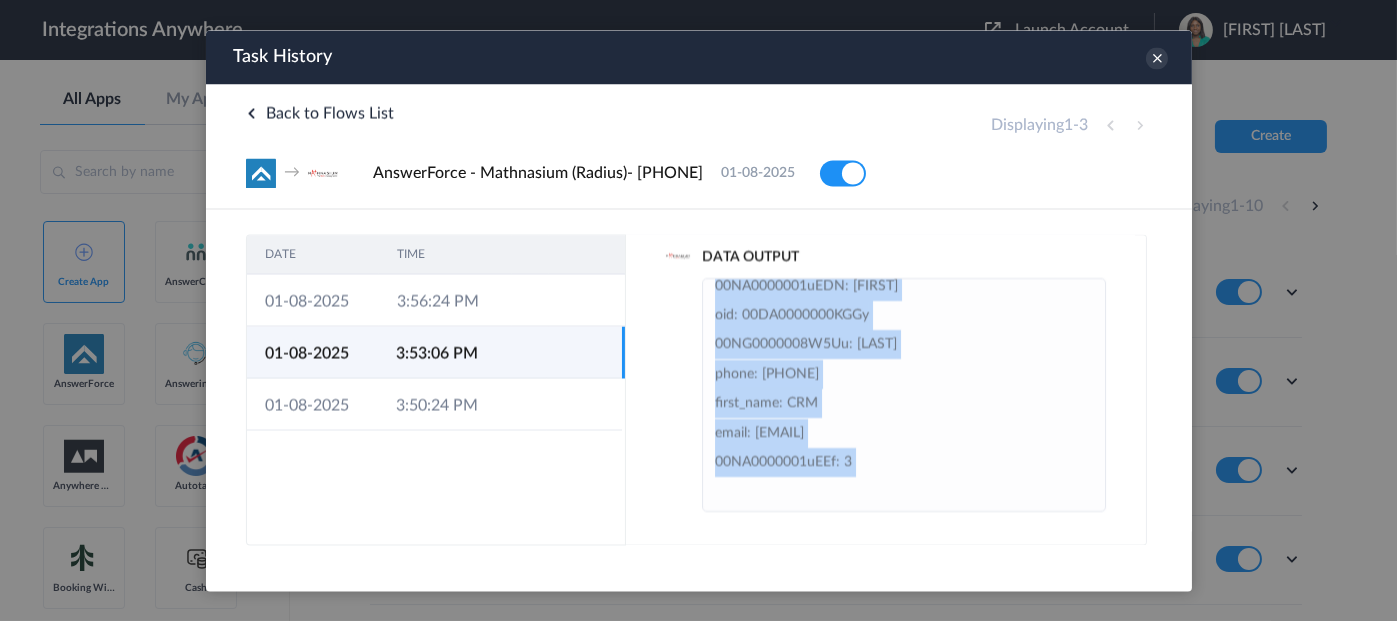 copy on "00NA0000001uEJl: 1 00NG0000008UOSB: AnswerForce lead_source: AnswerForce last_name: [LAST] 00NA0000001ujR7: warrenton description: CRM Test Message   CRM Test Message        Yes Pre K-12 and above        Yes  [DATE] [TIME]00NA0000001uEDN: [FIRST] oid: 00DA0000000KGGy 00NG0000008W5Uu: [LAST] phone: [PHONE] first_name: CRM email: [EMAIL] 00NA0000001uEEf: 3" 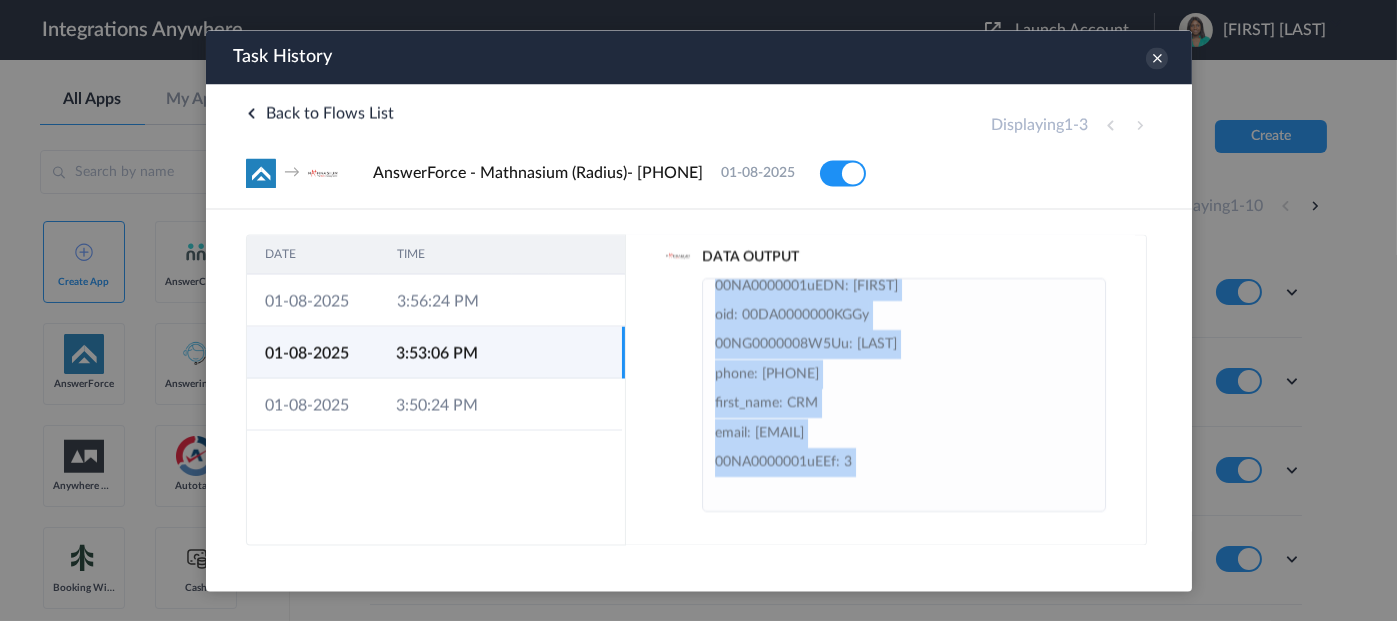 click on "Data Input  Email : [EMAIL]  Message page URL : https://my.answerforce.app/inbound/accountId/ca94576a-e6bb-40ed-b140-a06bc3158f49/interactionId/503ac827-442a-4dc2-828d-3ee784757ff2  First Name : CRM  Appointment Date : [DATE]  accountid : 5969f2cd-d489-43e1-8388-32fcd72550b9  Radius Integration : Yes  Phone : +1[PHONE]  Date stamp : [DATE] [TIME]  Calling to Learn More? : Yes  Currently Enrolled? : No | Unsure  Caller ID :   staffid : cd58d6aa-83e6-4651-8430-33cae72eef37  Student's First Name : [FIRST]   What Grade Level is the Student? : K-12  Appointment Time : [TIME]  Schedule Appointment? : Yes Pre K-12 and above  Was the appointment scheduled? : Yes  callStartTime : [DATE] [TIME]  messageTakenTime : [DATE] [TIME]  Information about Child : CRM Test Message  Student's Last Name : [LAST]  Account number : [ACCOUNT_NUMBER]  Grade Level : 3  connectionId :   Last Name : [LAST]  Message(If Any) : Please ignore as this is a CRM test from AnswerForce." at bounding box center [885, 389] 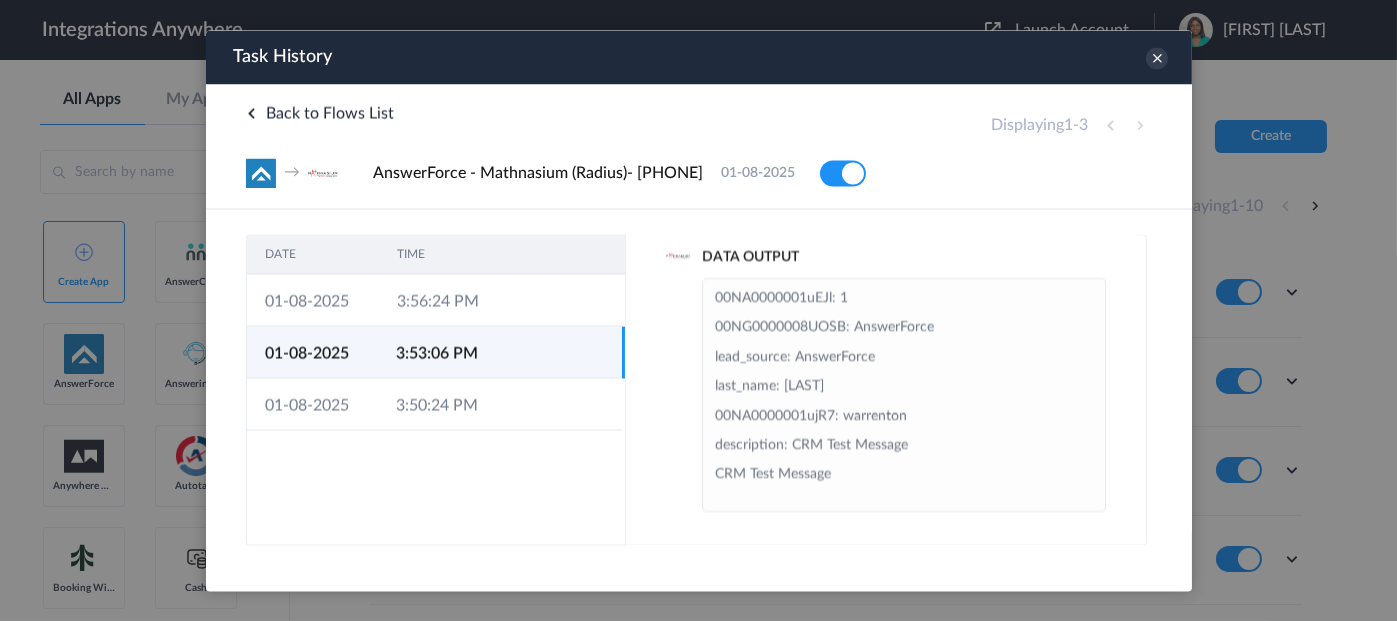 scroll, scrollTop: 0, scrollLeft: 0, axis: both 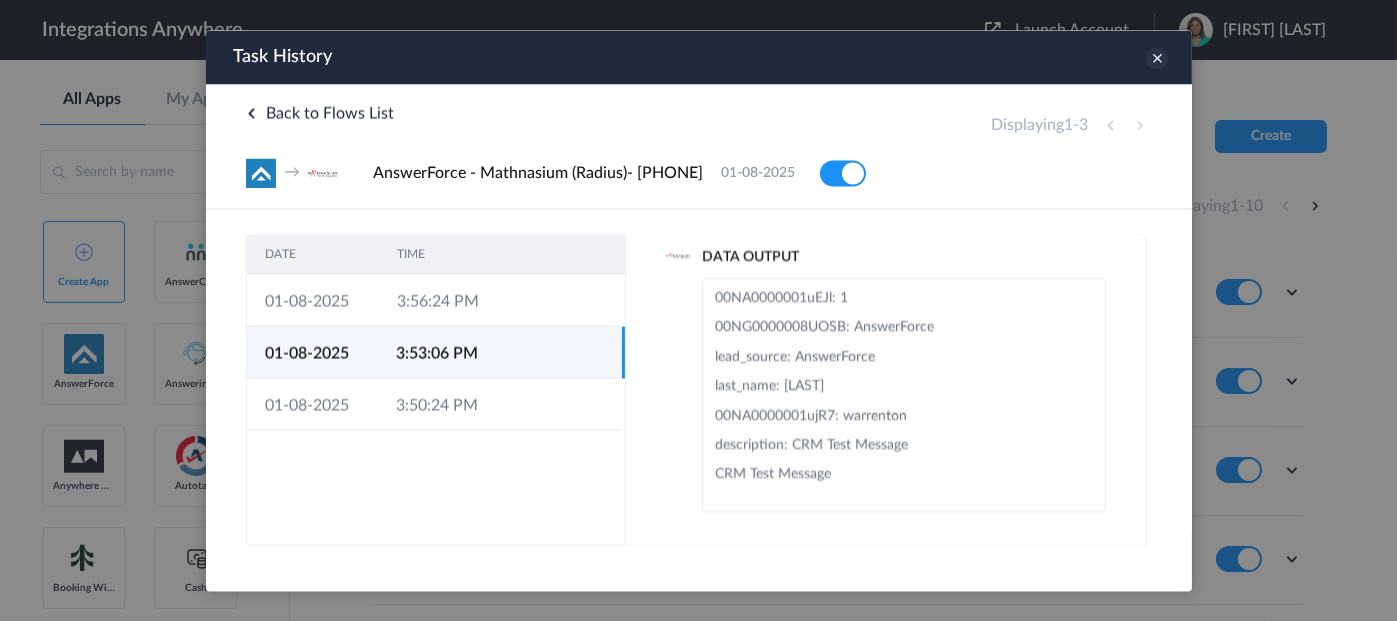 click at bounding box center (1156, 58) 